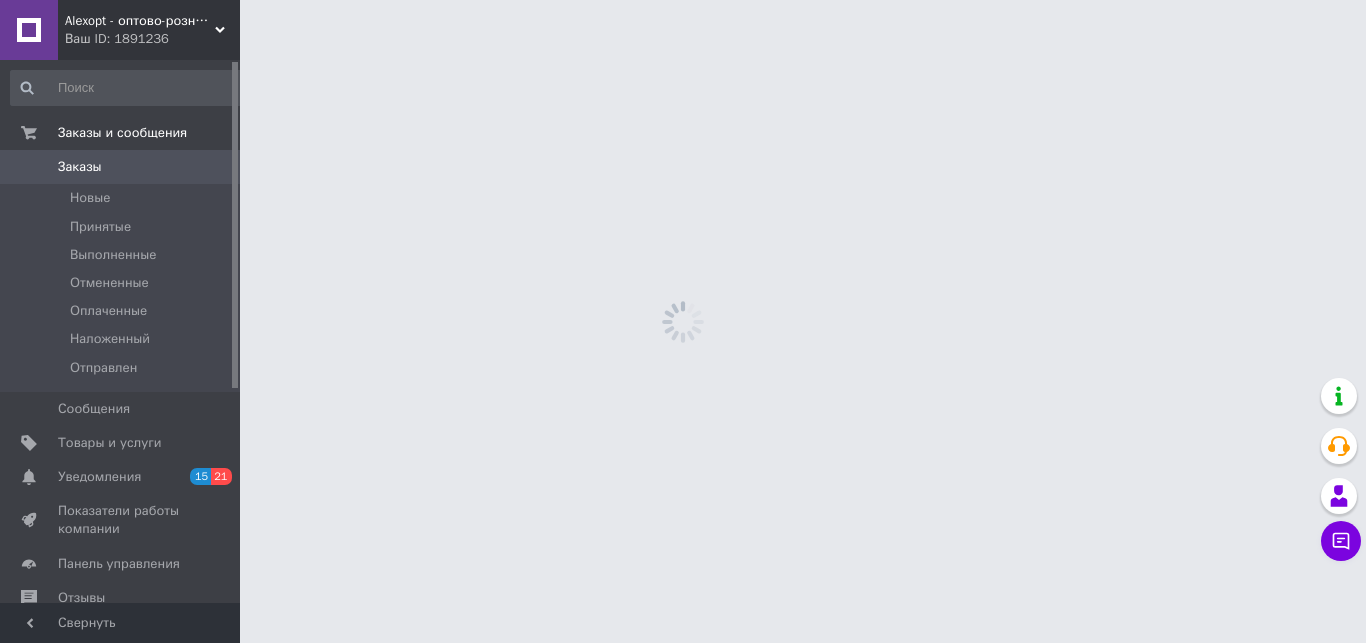 scroll, scrollTop: 0, scrollLeft: 0, axis: both 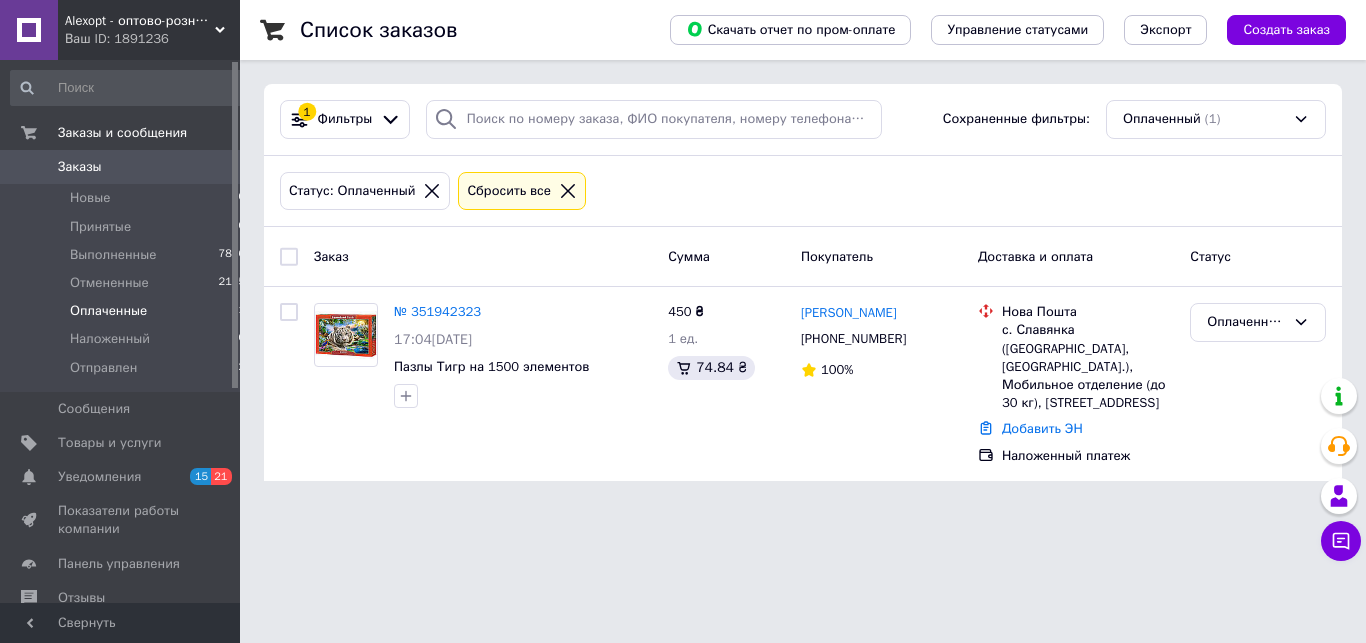 click on "№ 351942323" at bounding box center (437, 311) 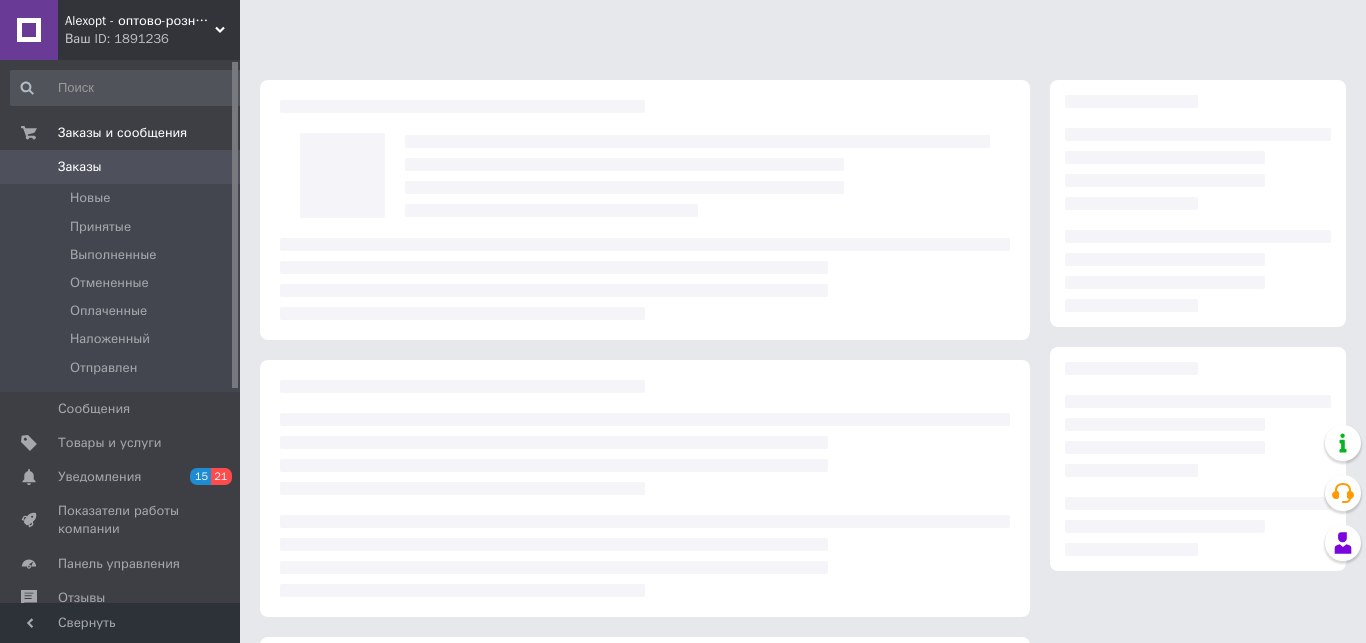 scroll, scrollTop: 0, scrollLeft: 0, axis: both 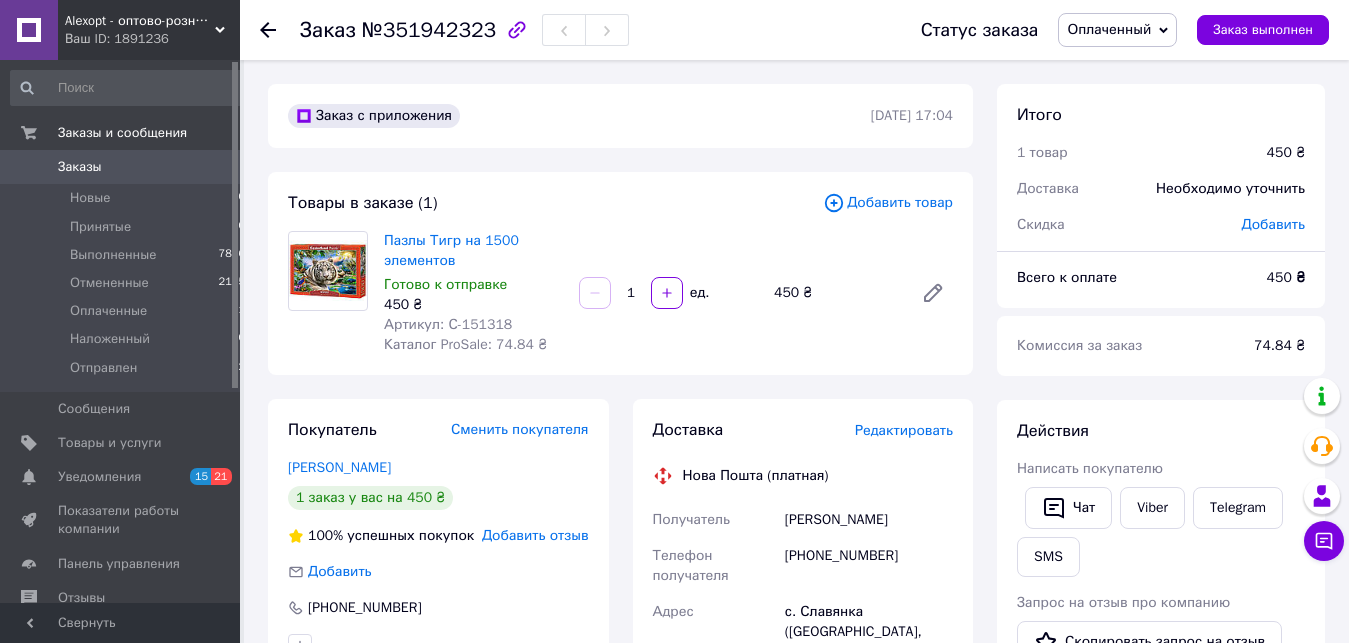 click on "Доставка Редактировать" at bounding box center (803, 430) 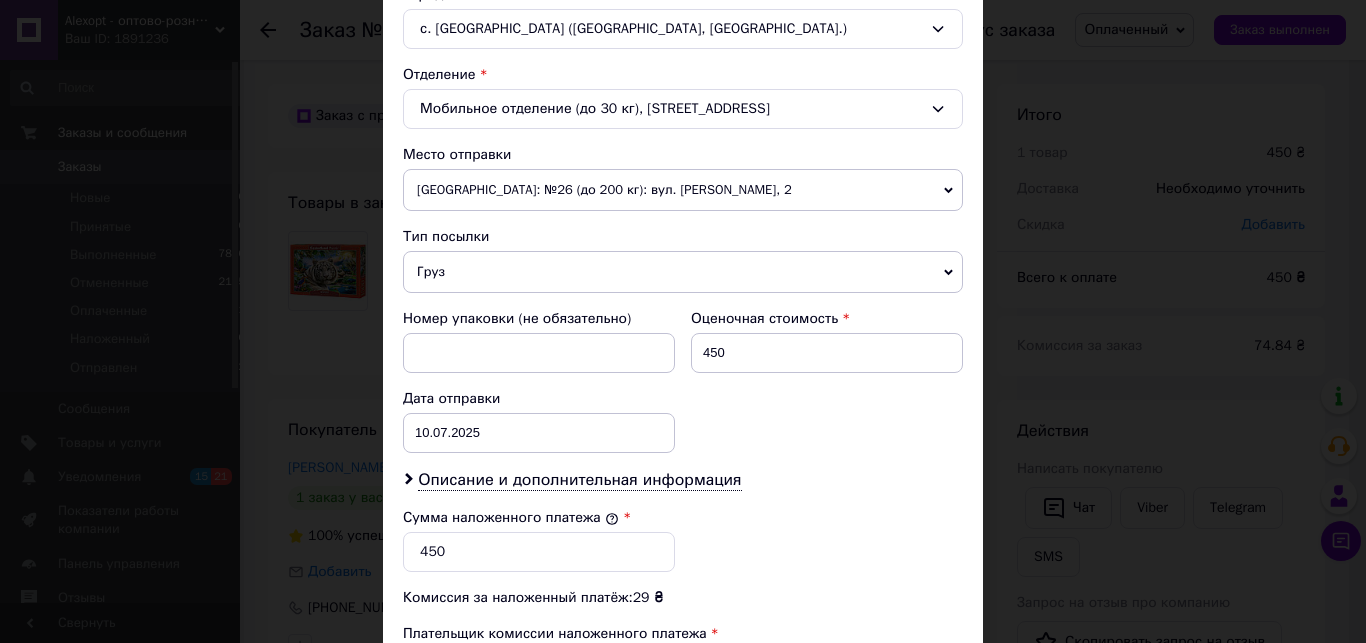 scroll, scrollTop: 883, scrollLeft: 0, axis: vertical 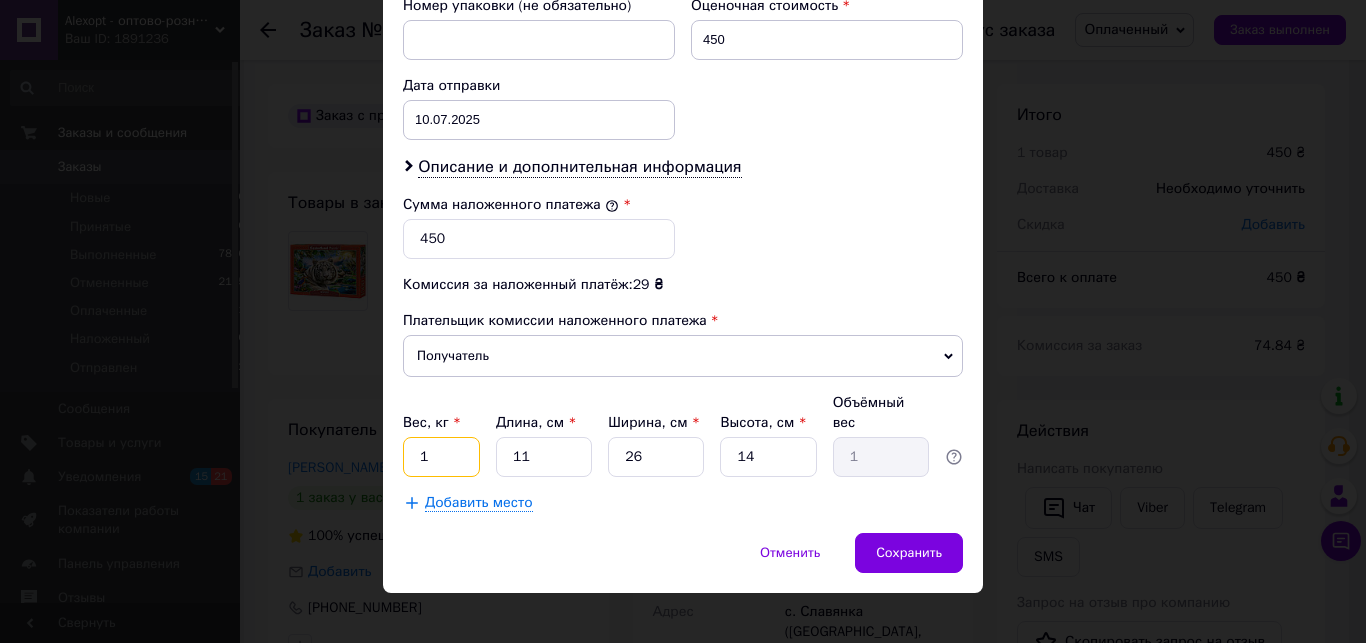 click on "1" at bounding box center [441, 457] 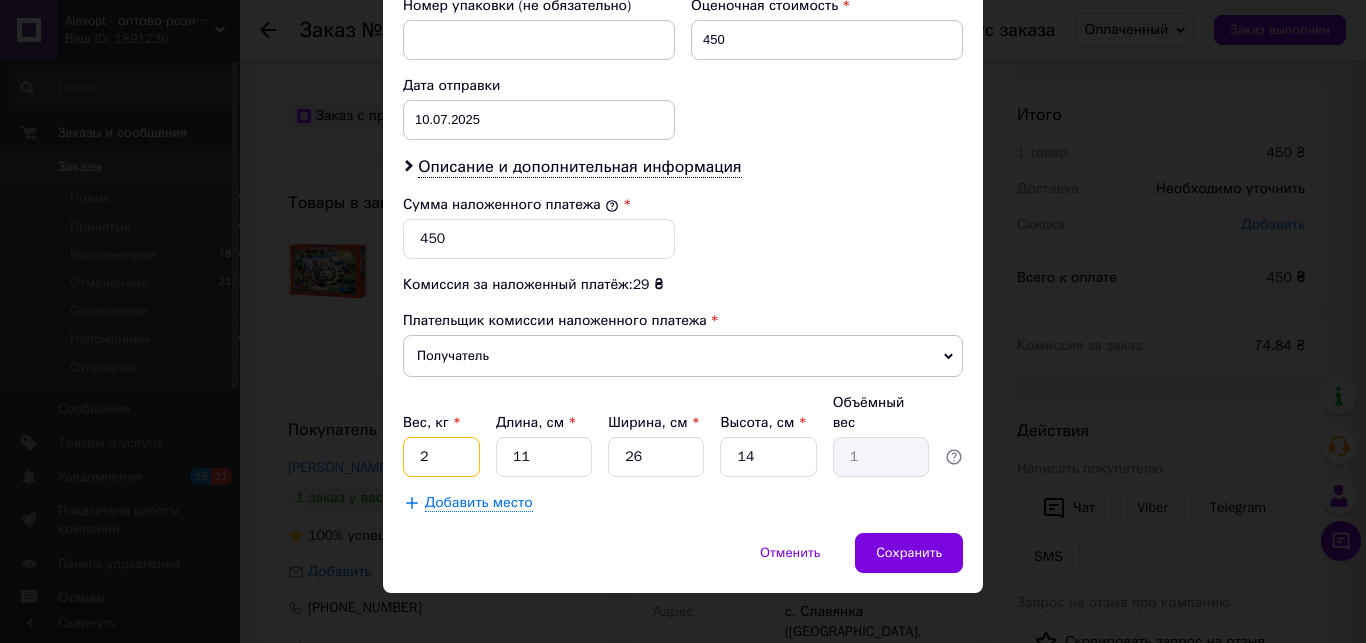 type on "2" 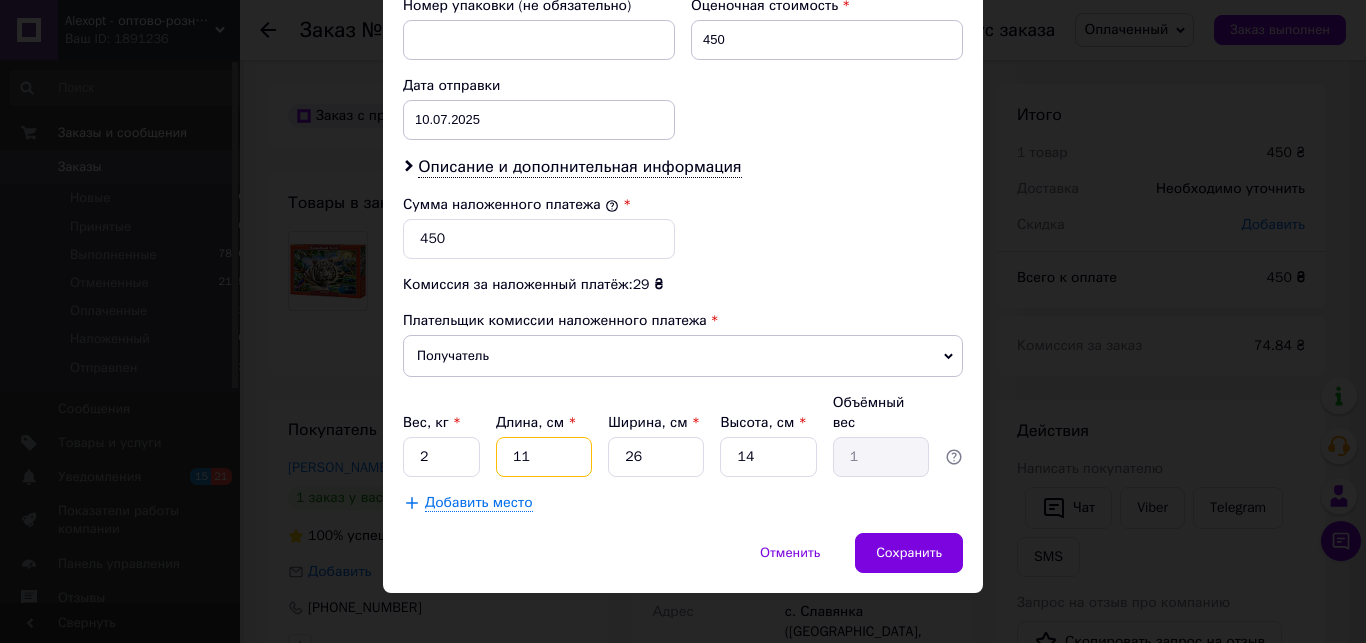 drag, startPoint x: 541, startPoint y: 440, endPoint x: 254, endPoint y: 522, distance: 298.4845 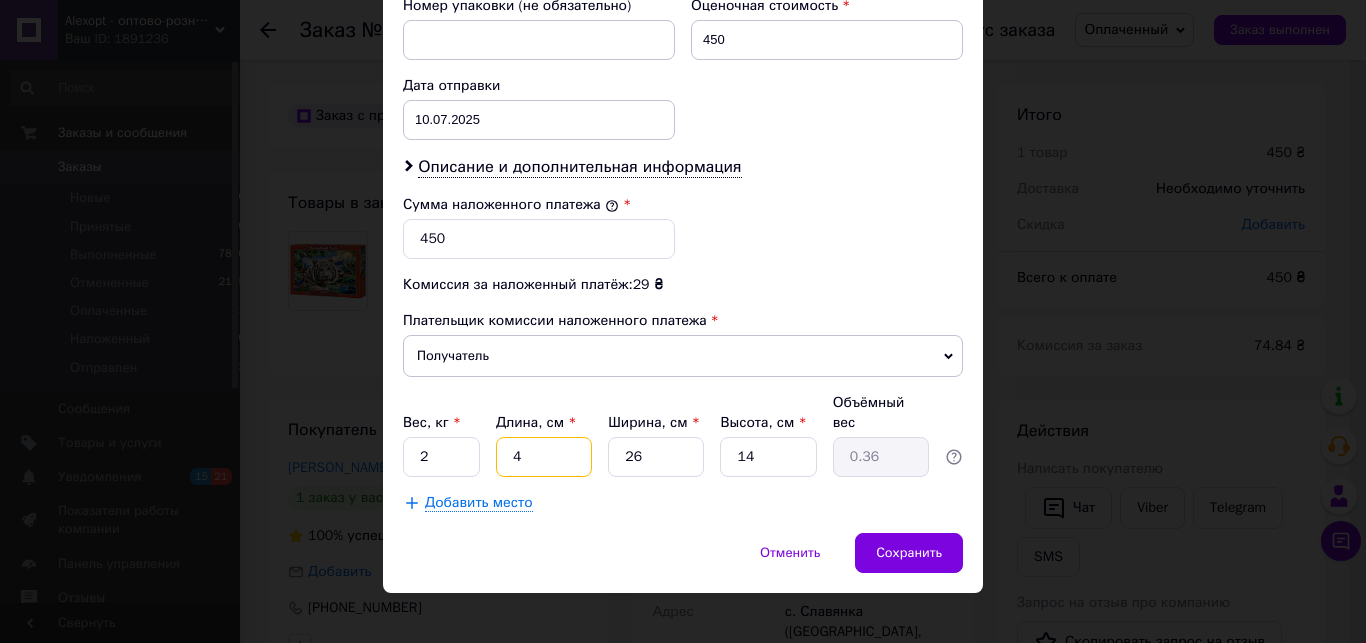 type on "40" 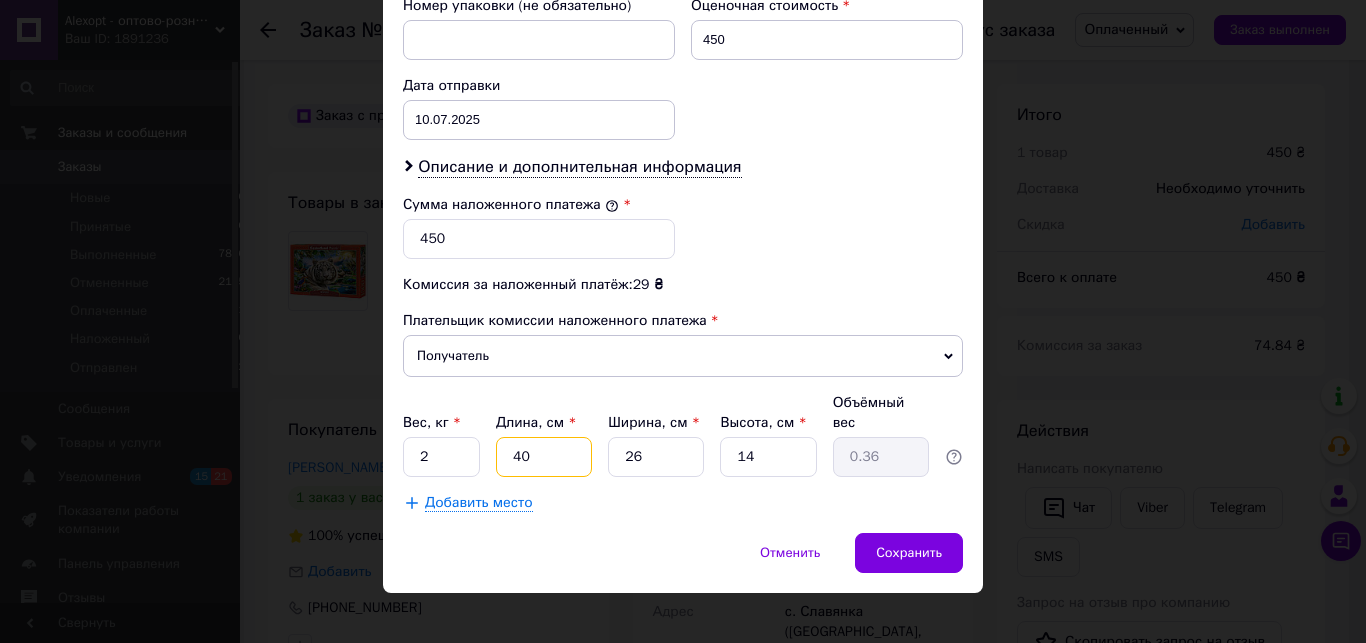 type on "3.64" 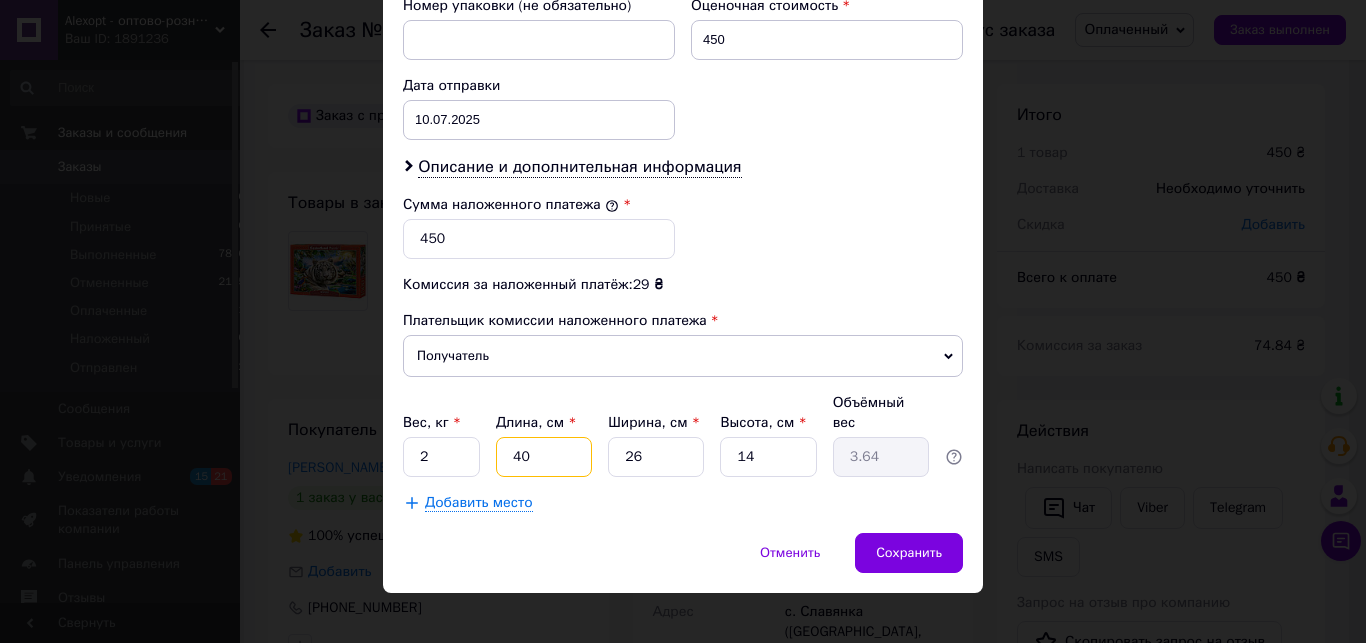 type on "40" 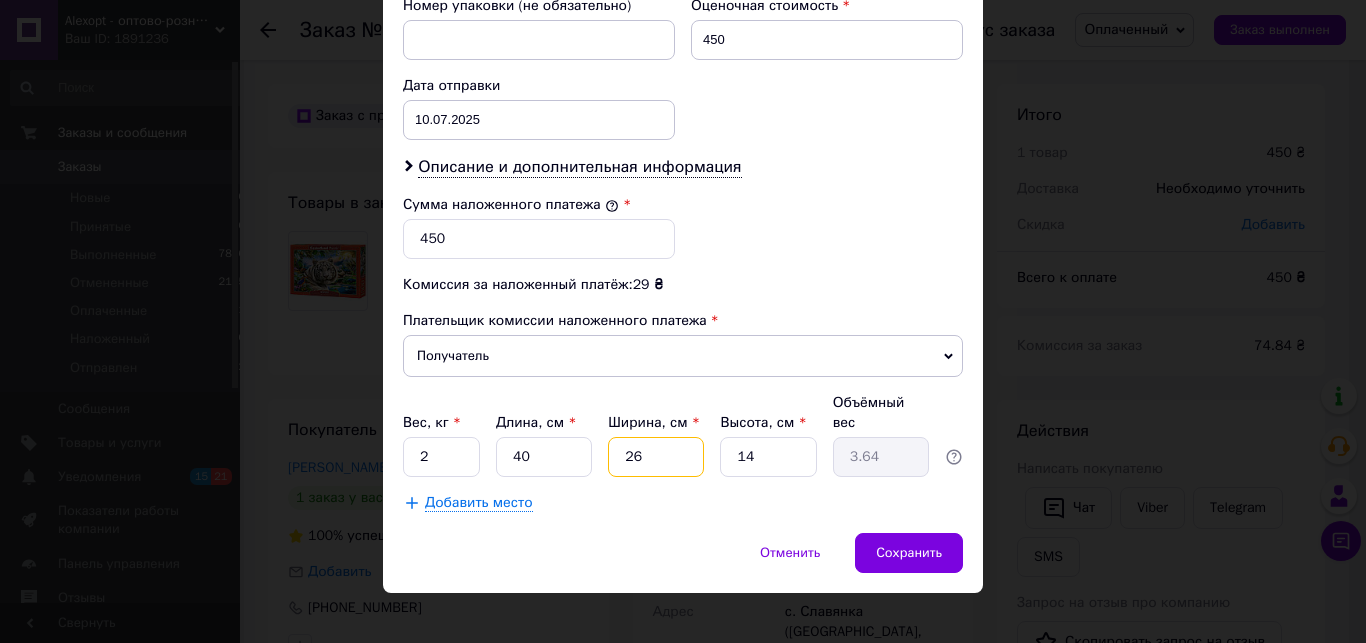 click on "26" at bounding box center [656, 457] 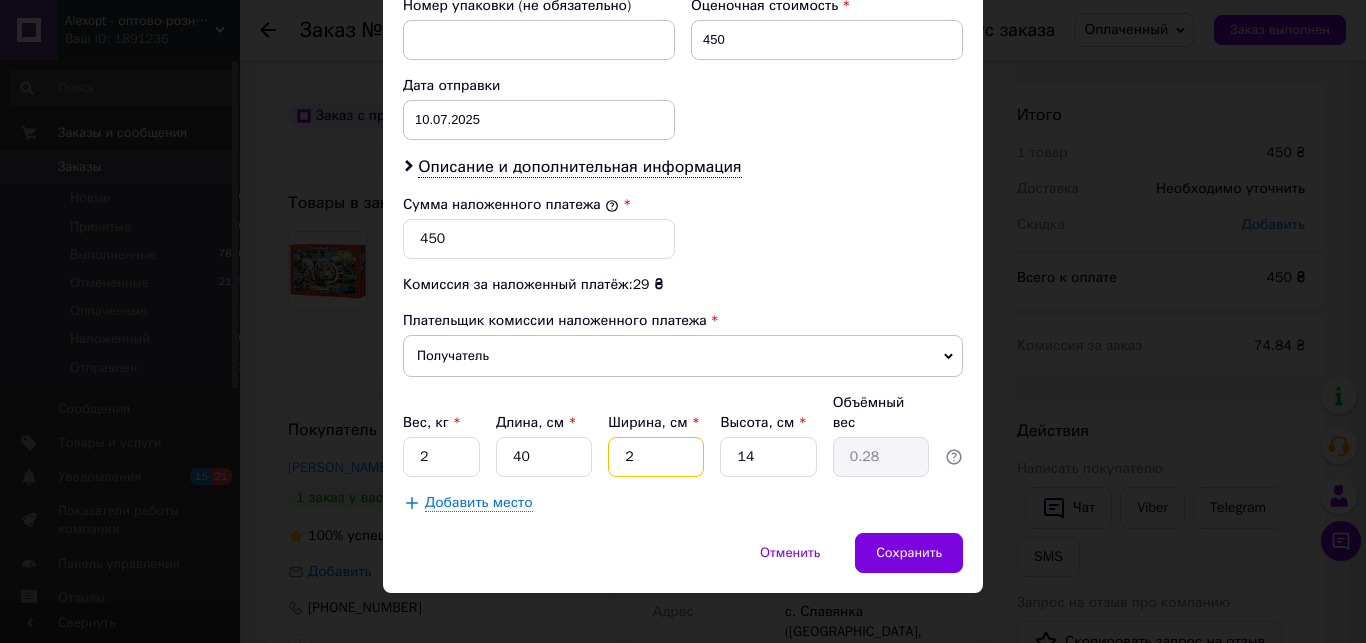 type on "25" 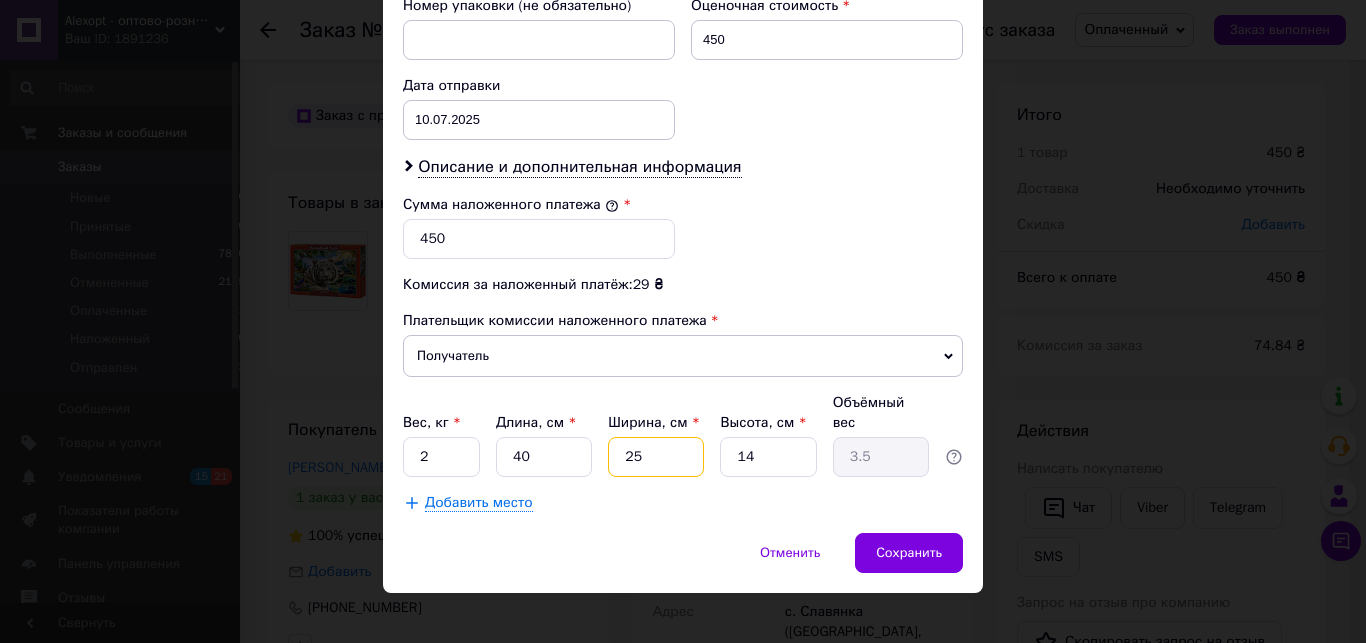 type on "25" 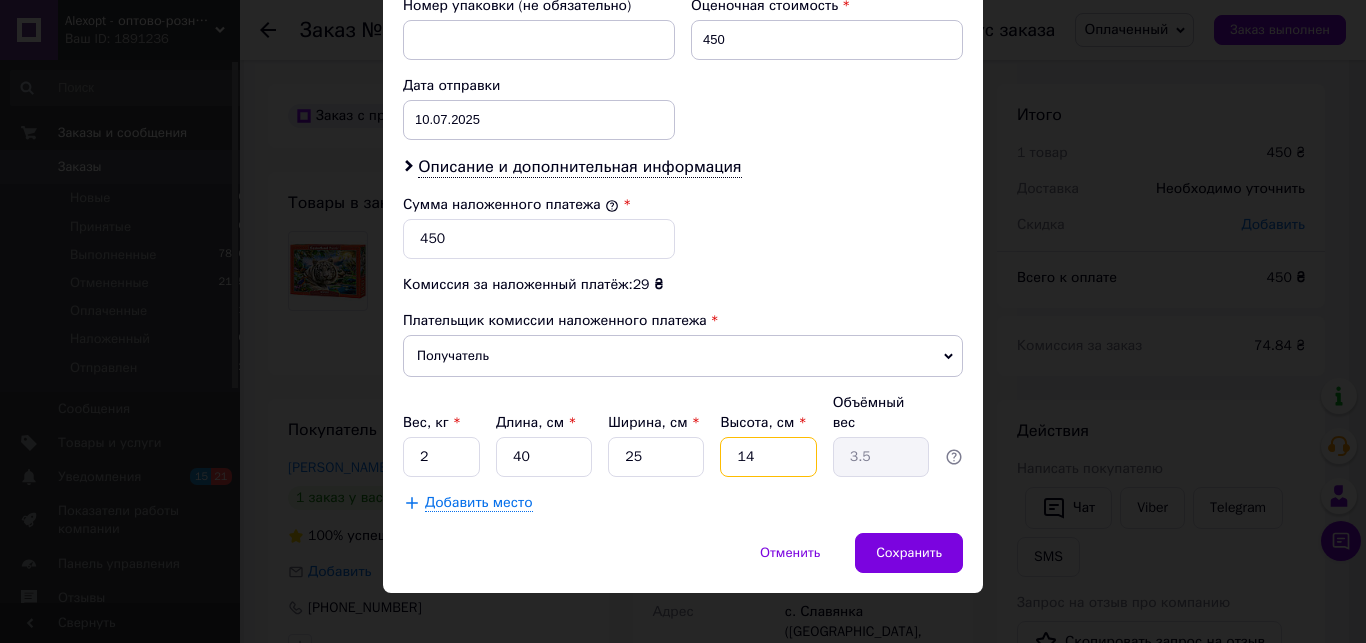 click on "14" at bounding box center (768, 457) 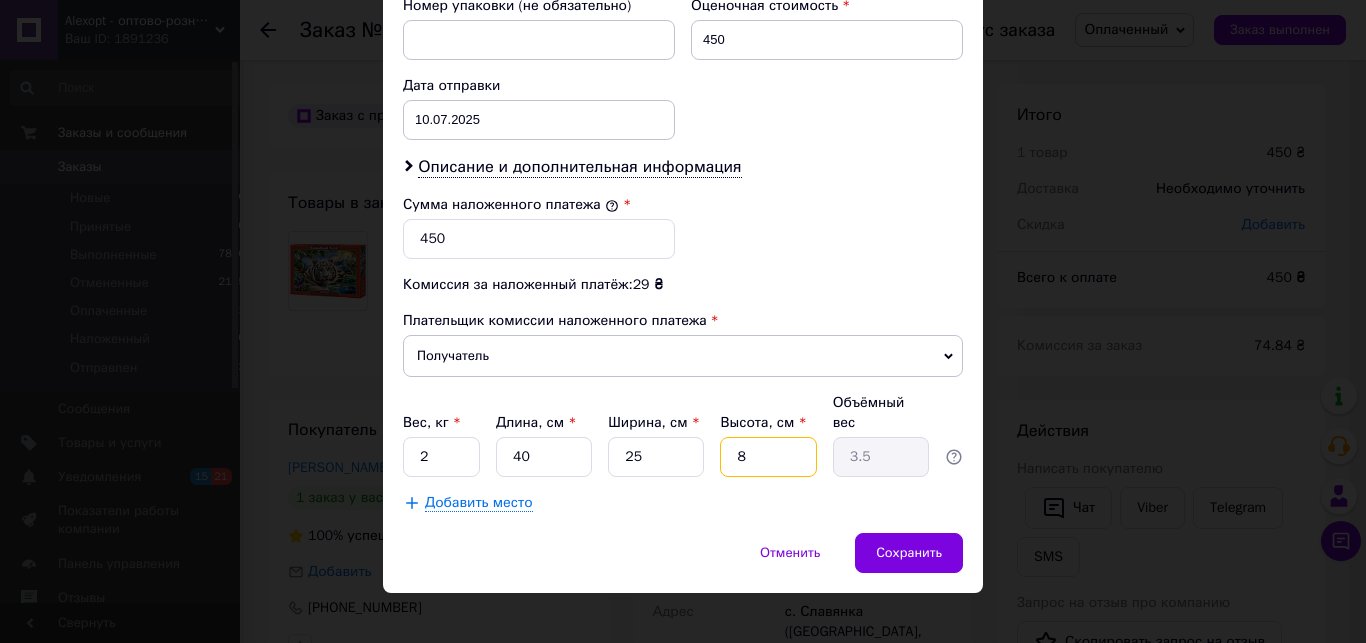 type on "2" 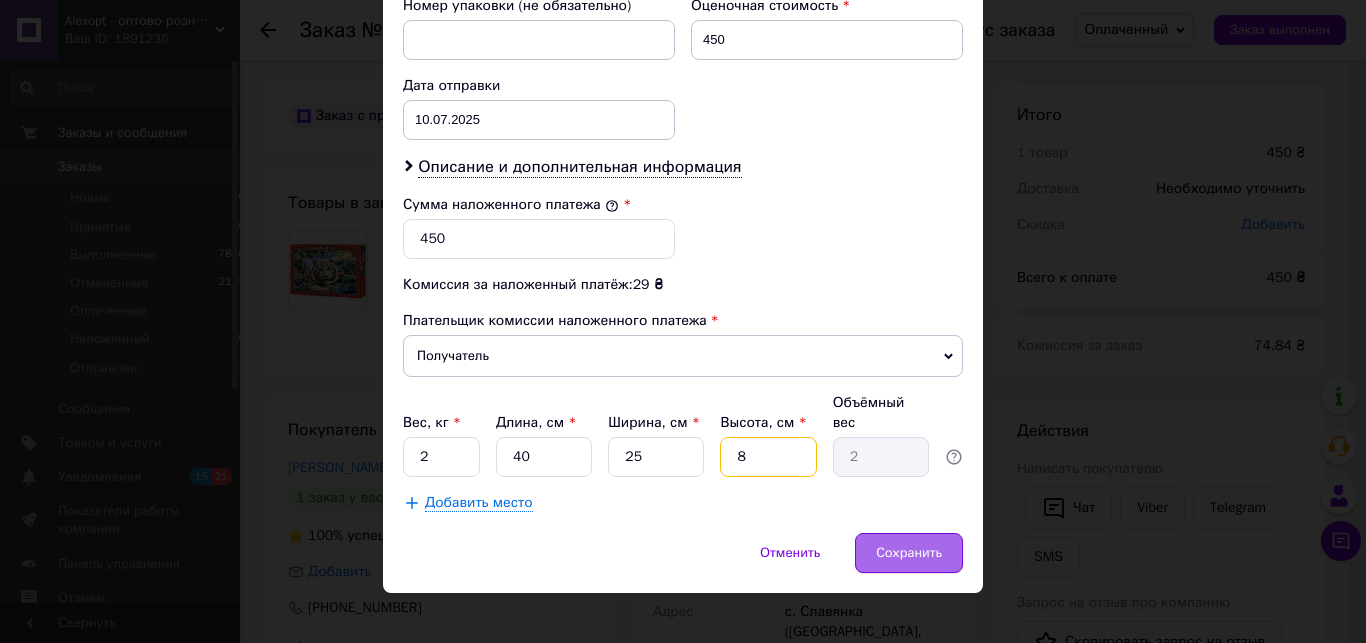 type on "8" 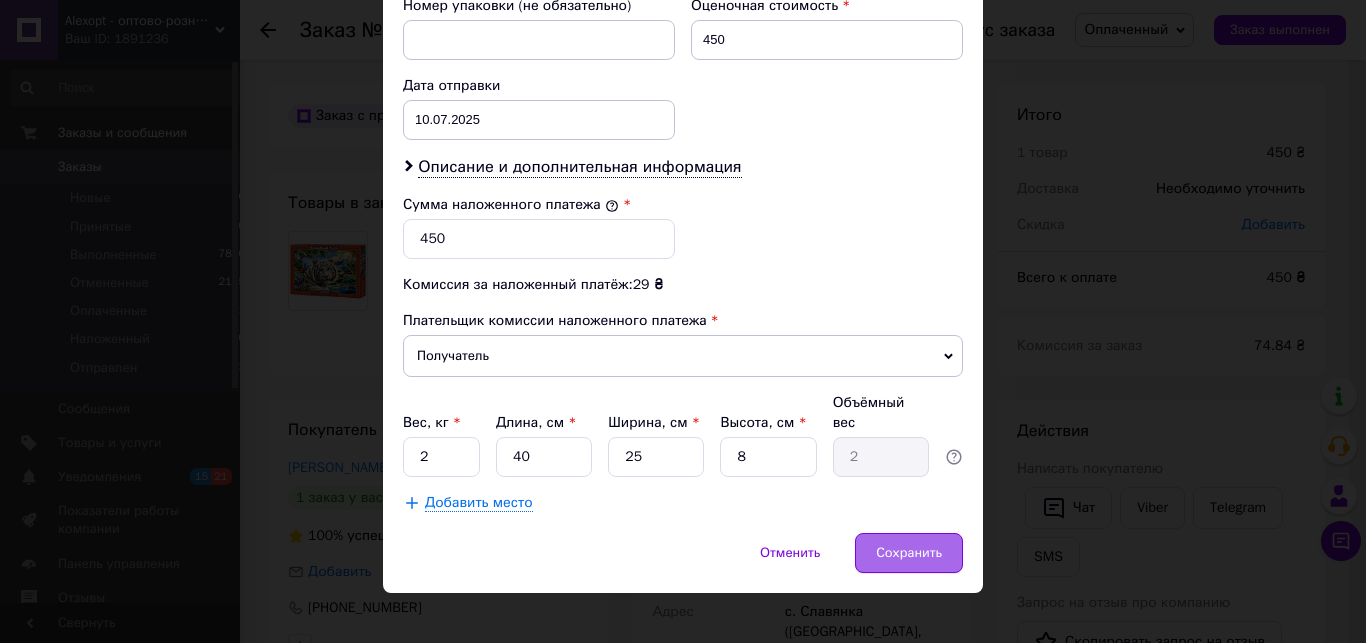 click on "Сохранить" at bounding box center (909, 553) 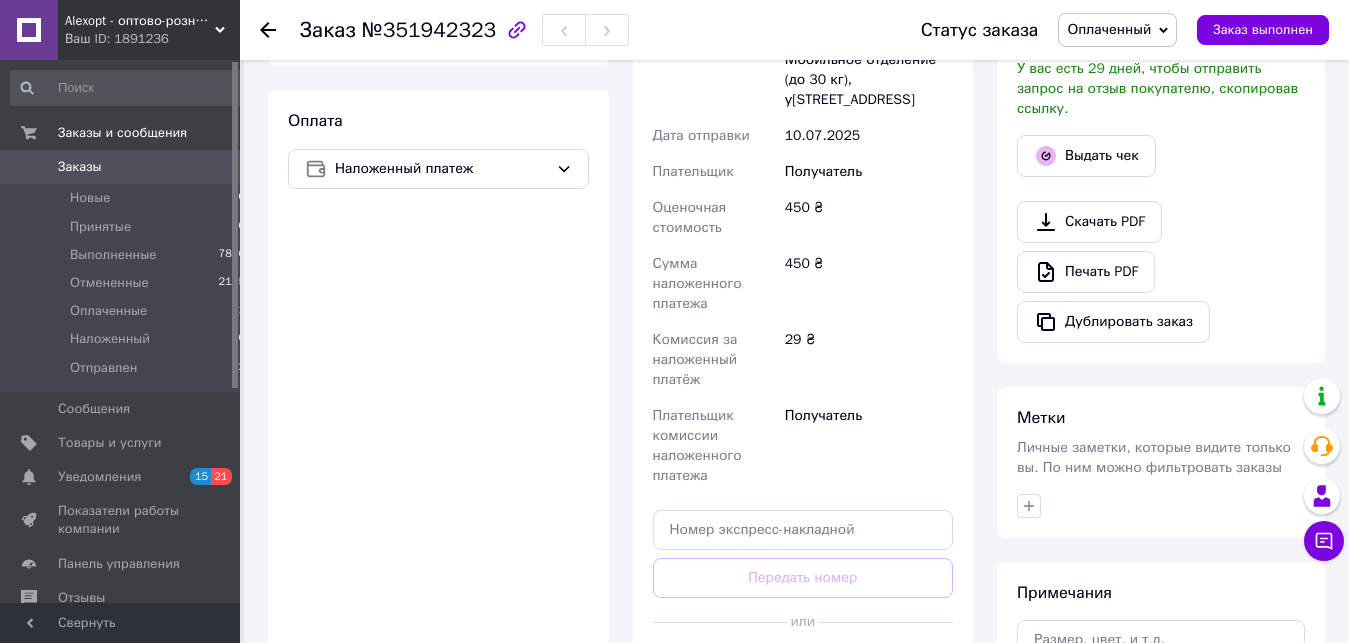 scroll, scrollTop: 816, scrollLeft: 0, axis: vertical 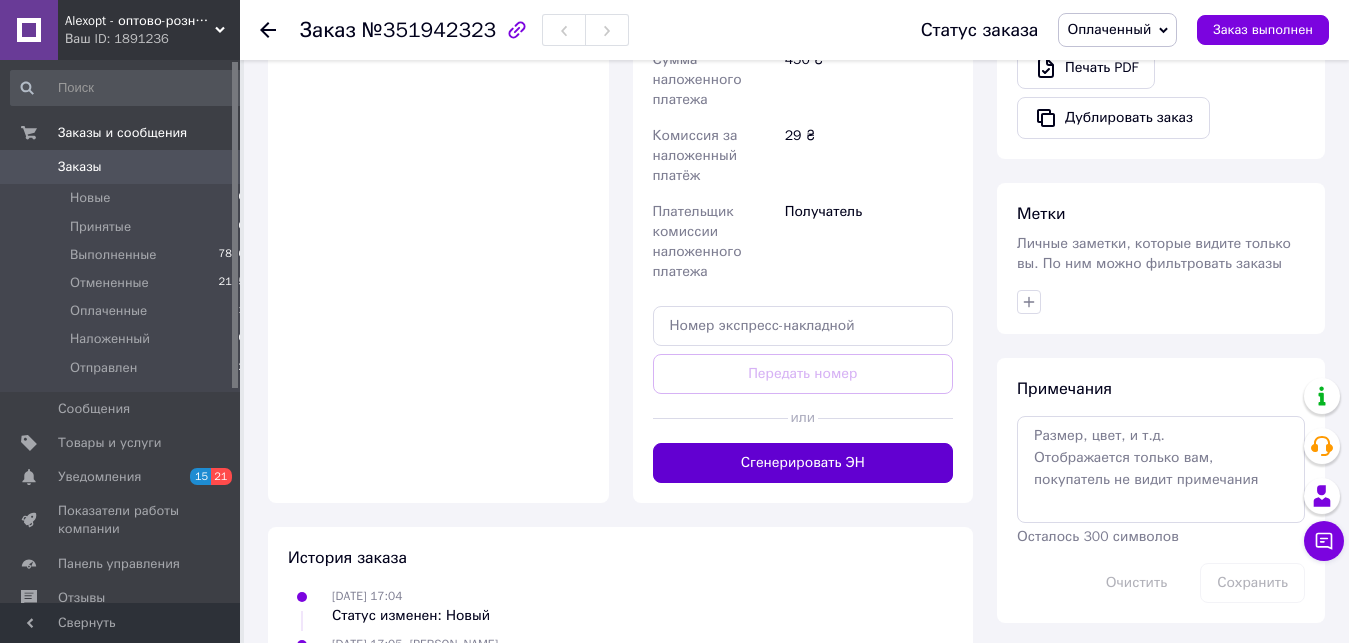 click on "Сгенерировать ЭН" at bounding box center (803, 463) 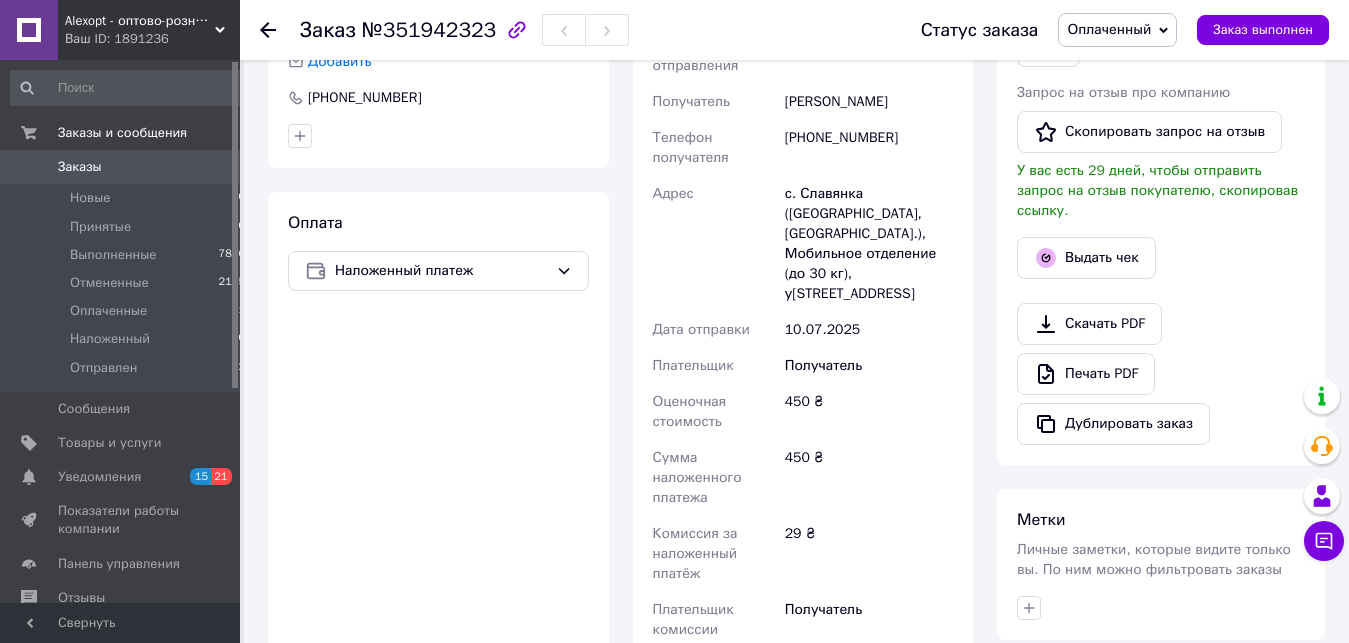 scroll, scrollTop: 816, scrollLeft: 0, axis: vertical 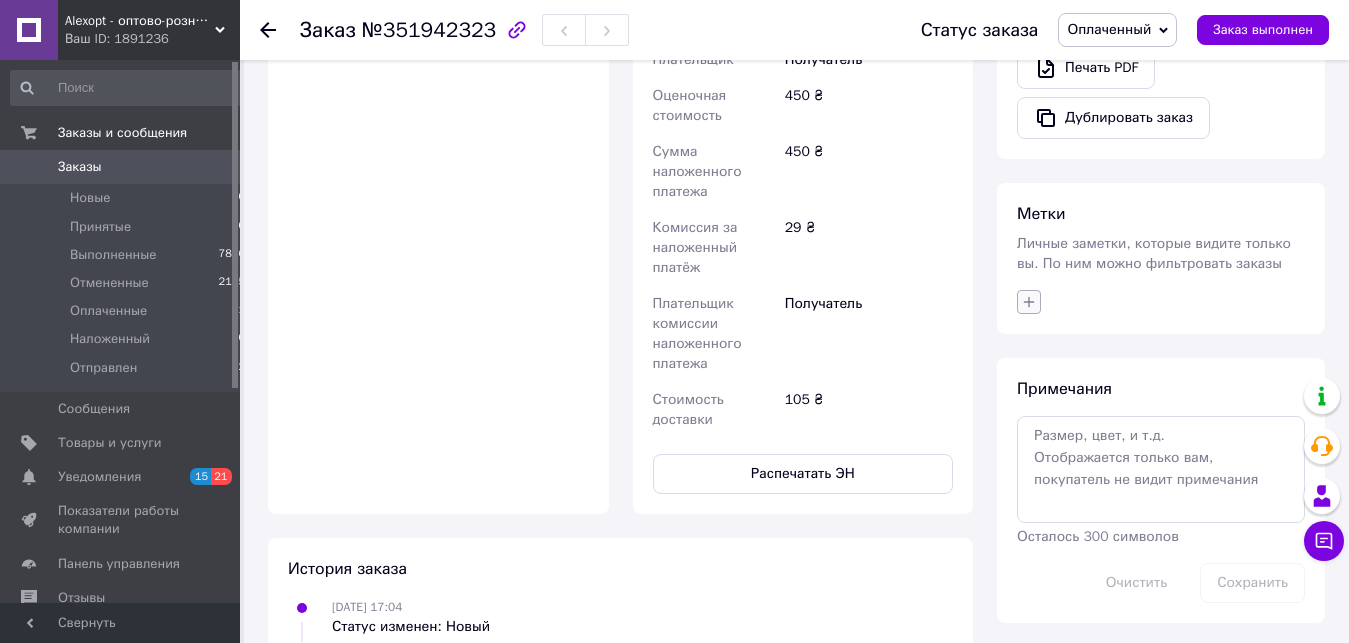 click 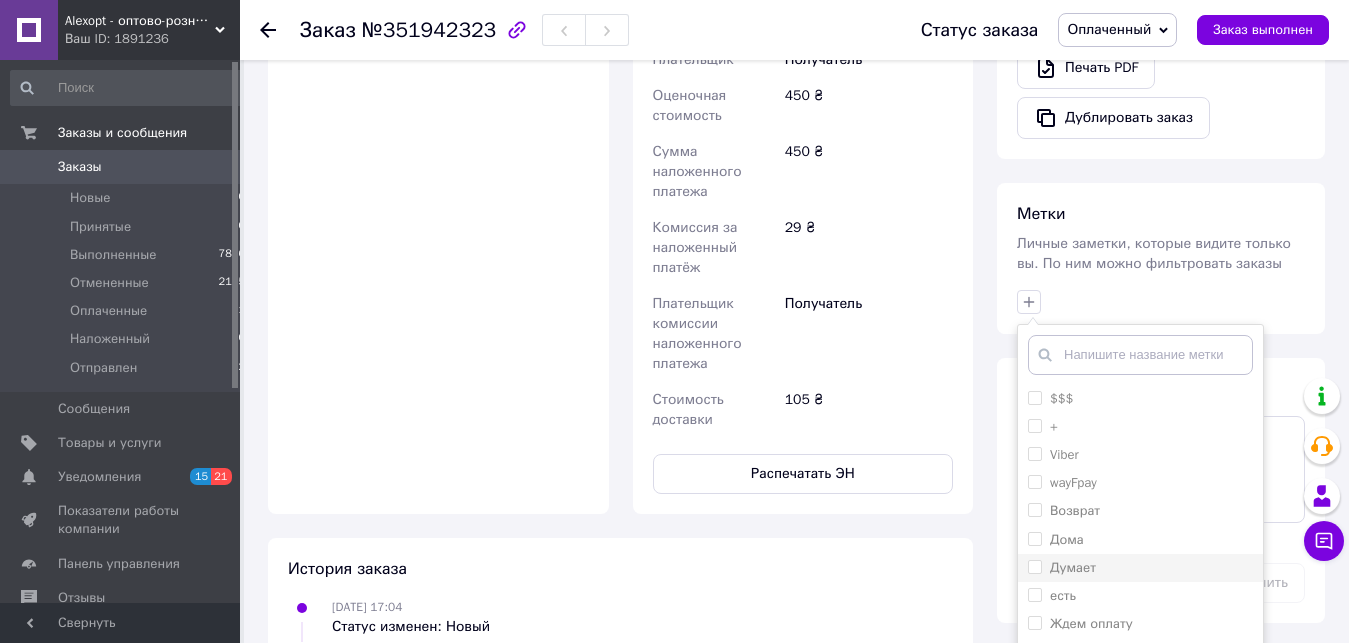 scroll, scrollTop: 918, scrollLeft: 0, axis: vertical 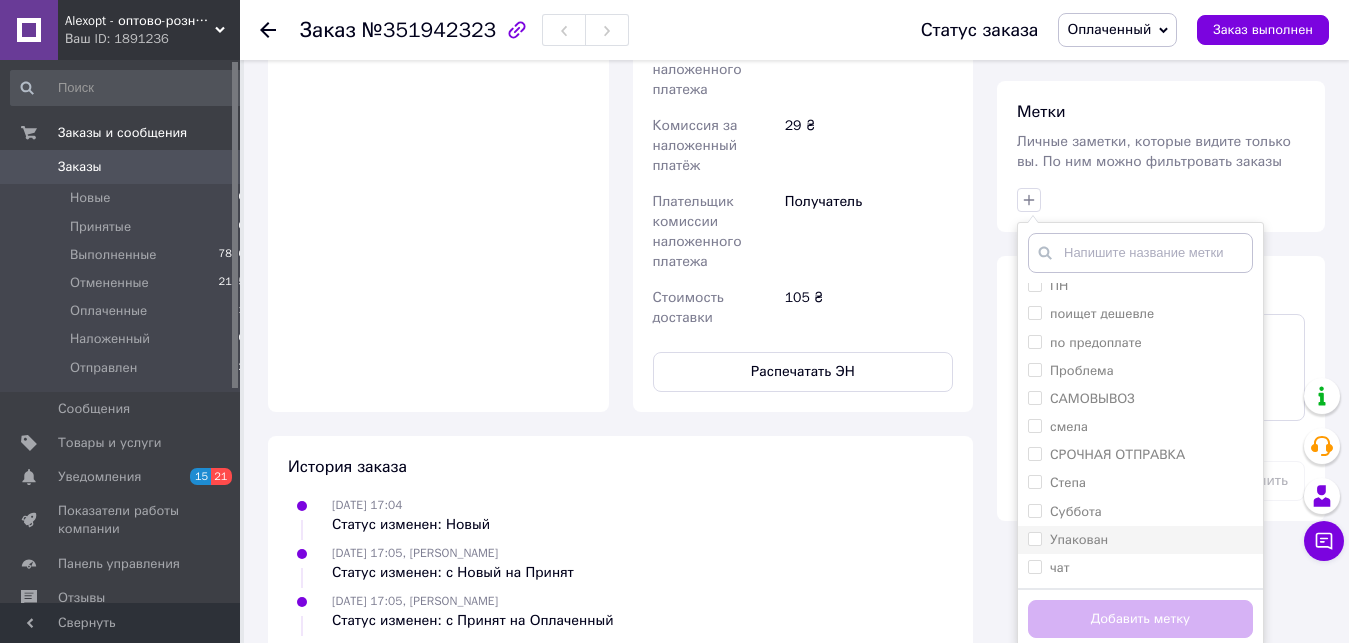 click on "Упакован" at bounding box center (1140, 540) 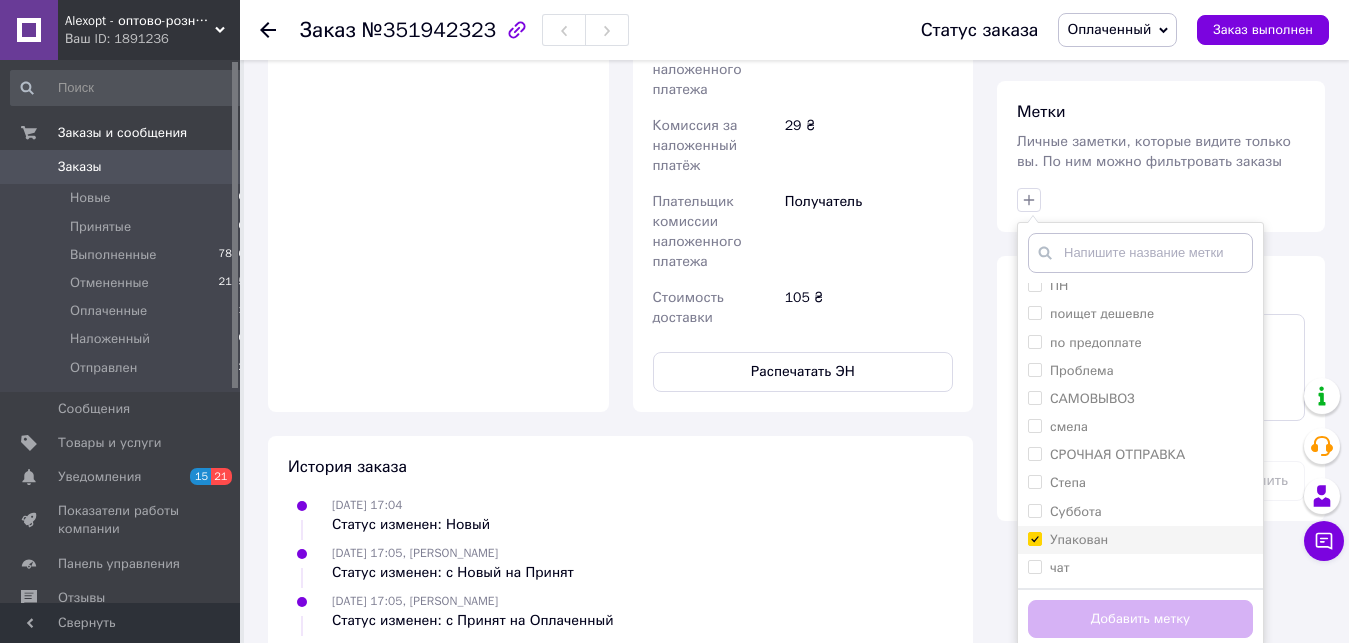 checkbox on "true" 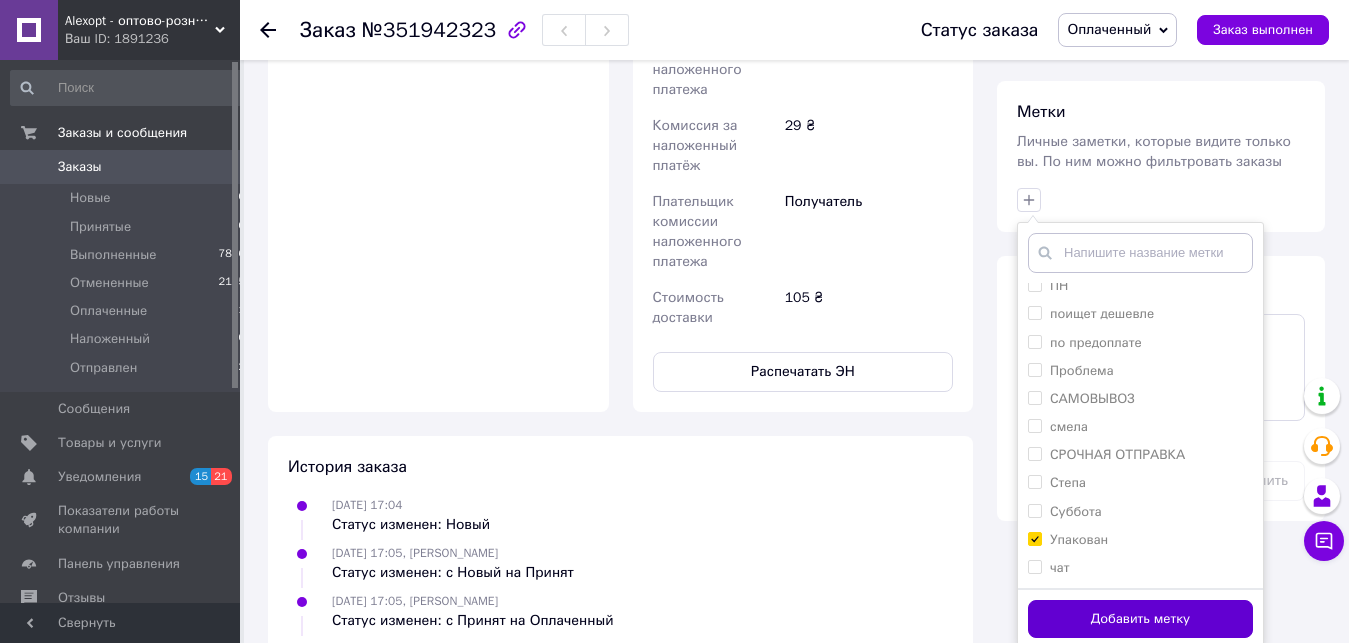 click on "Добавить метку" at bounding box center (1140, 619) 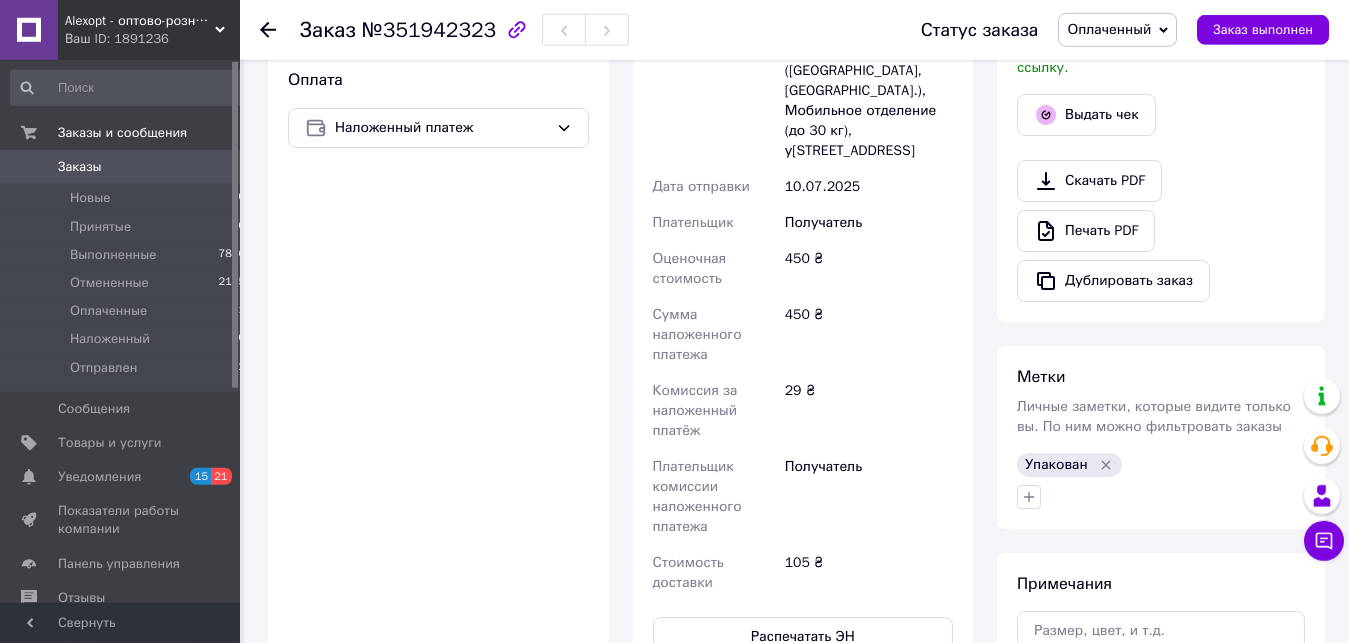 scroll, scrollTop: 510, scrollLeft: 0, axis: vertical 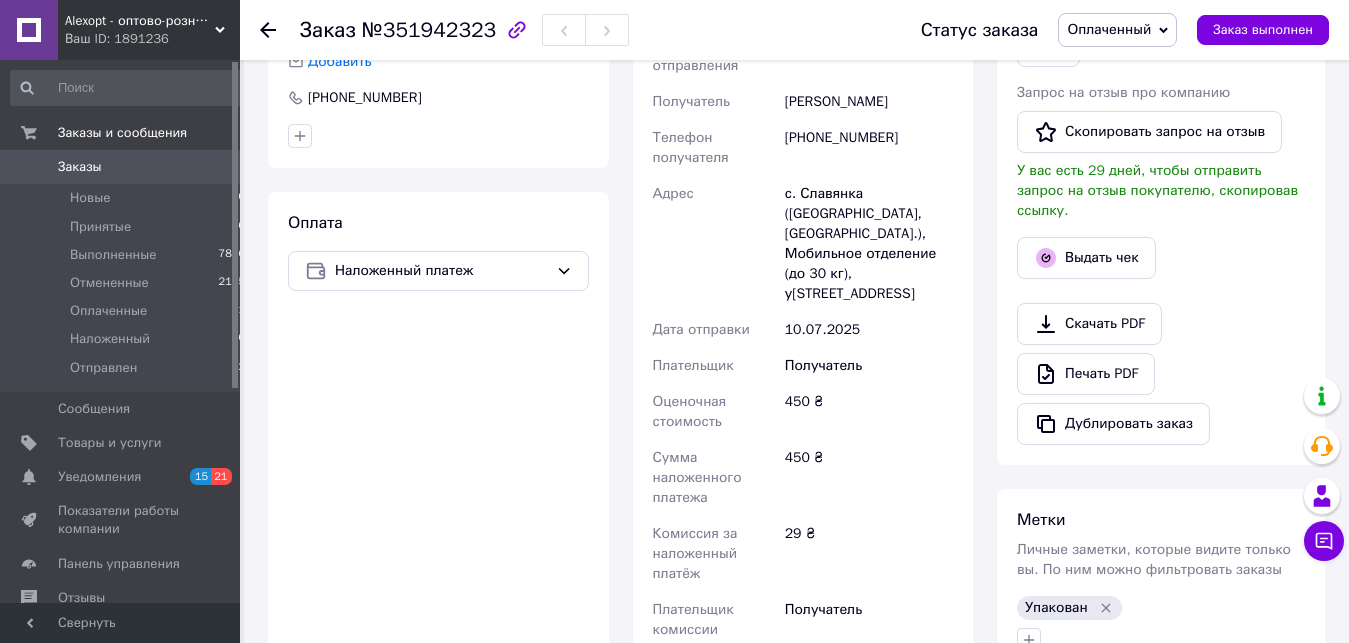 click 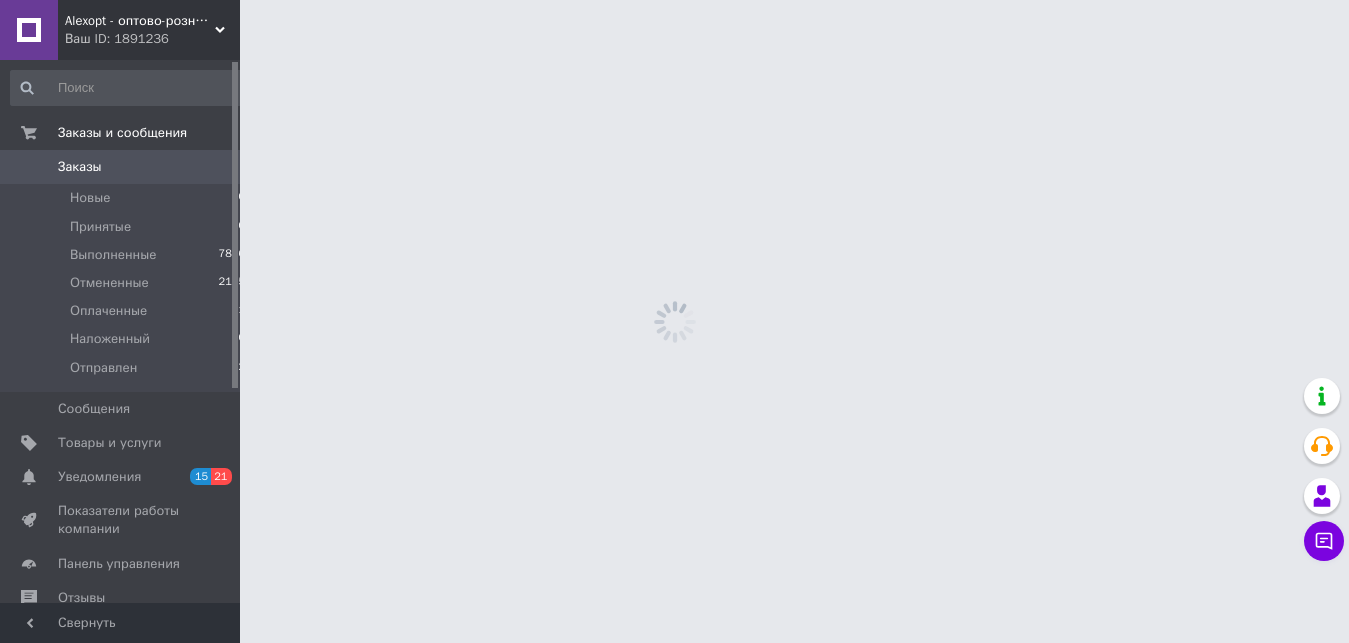 scroll, scrollTop: 0, scrollLeft: 0, axis: both 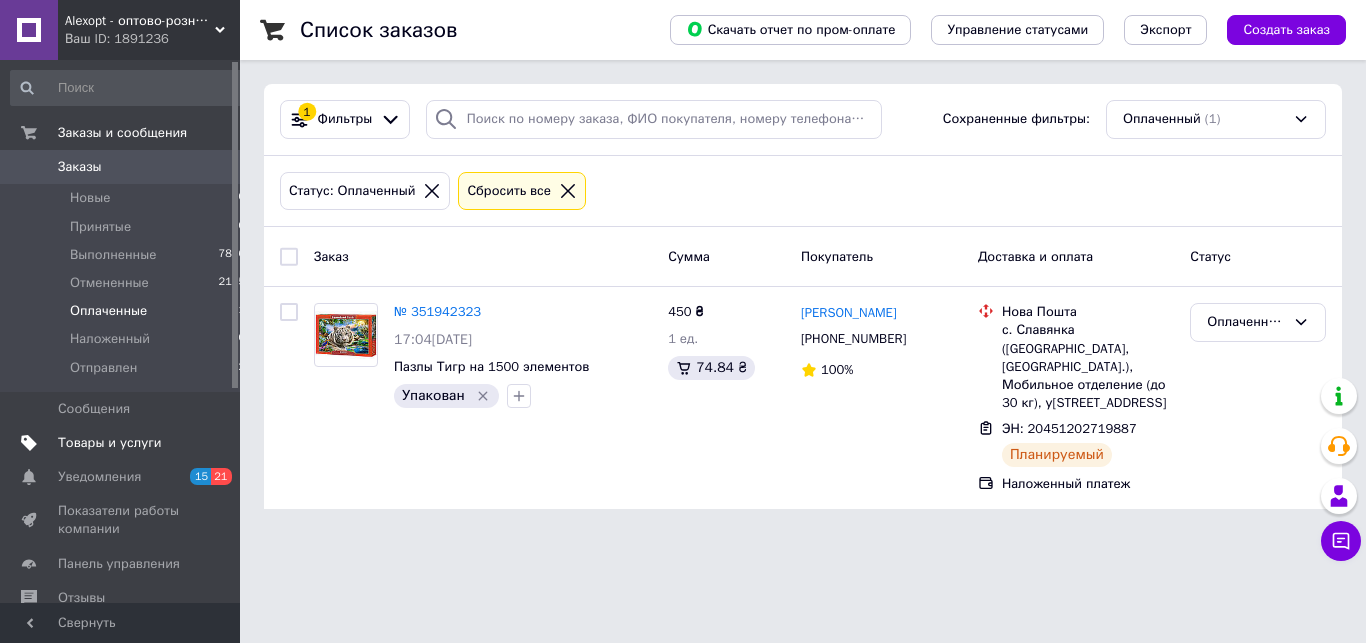 click on "Товары и услуги" at bounding box center (110, 443) 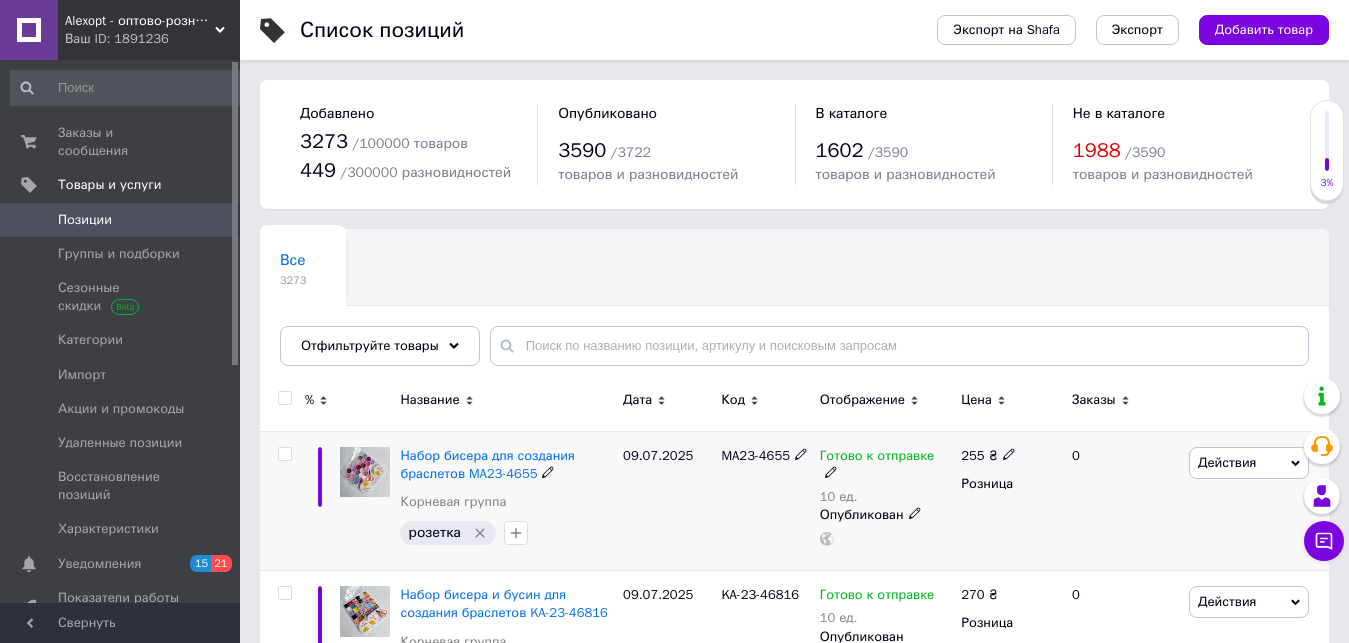 scroll, scrollTop: 204, scrollLeft: 0, axis: vertical 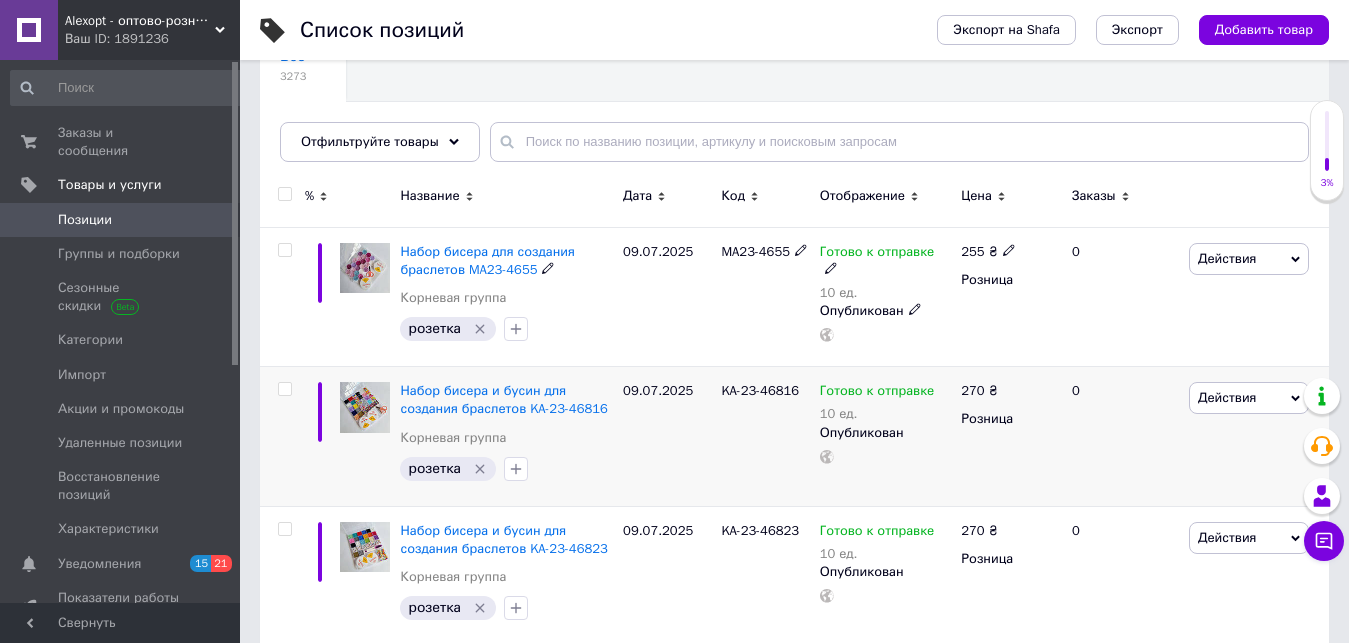 drag, startPoint x: 479, startPoint y: 332, endPoint x: 476, endPoint y: 475, distance: 143.03146 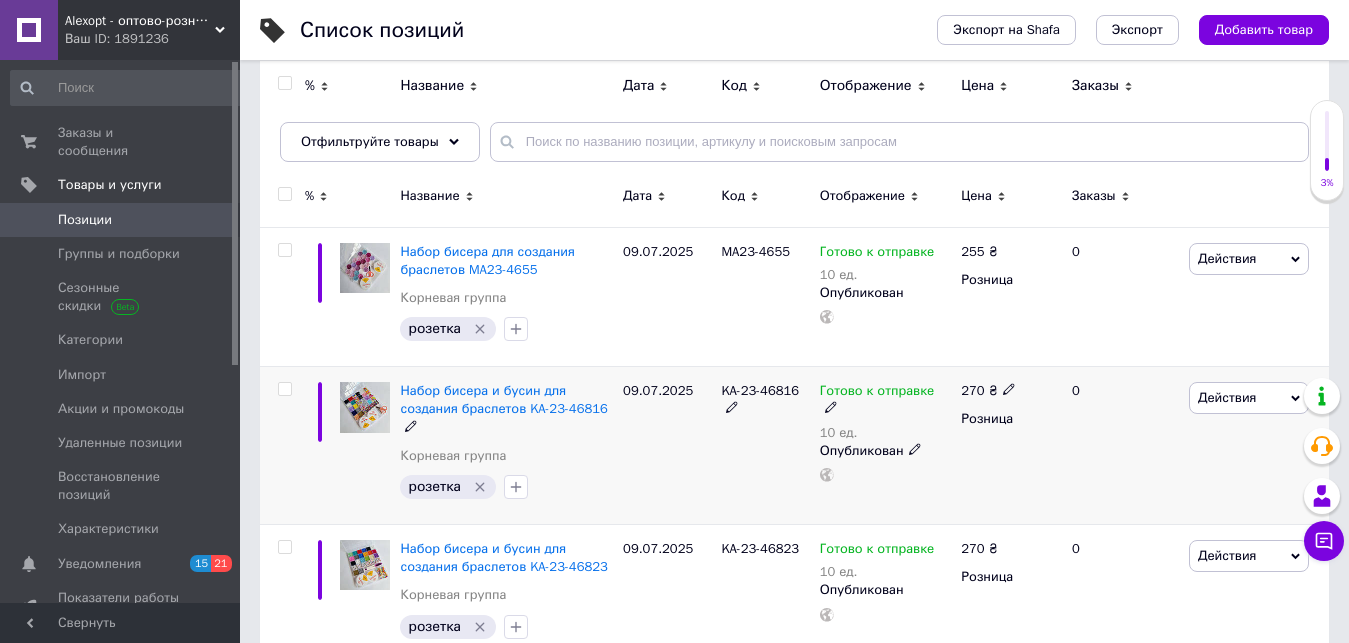click on "розетка" at bounding box center [447, 487] 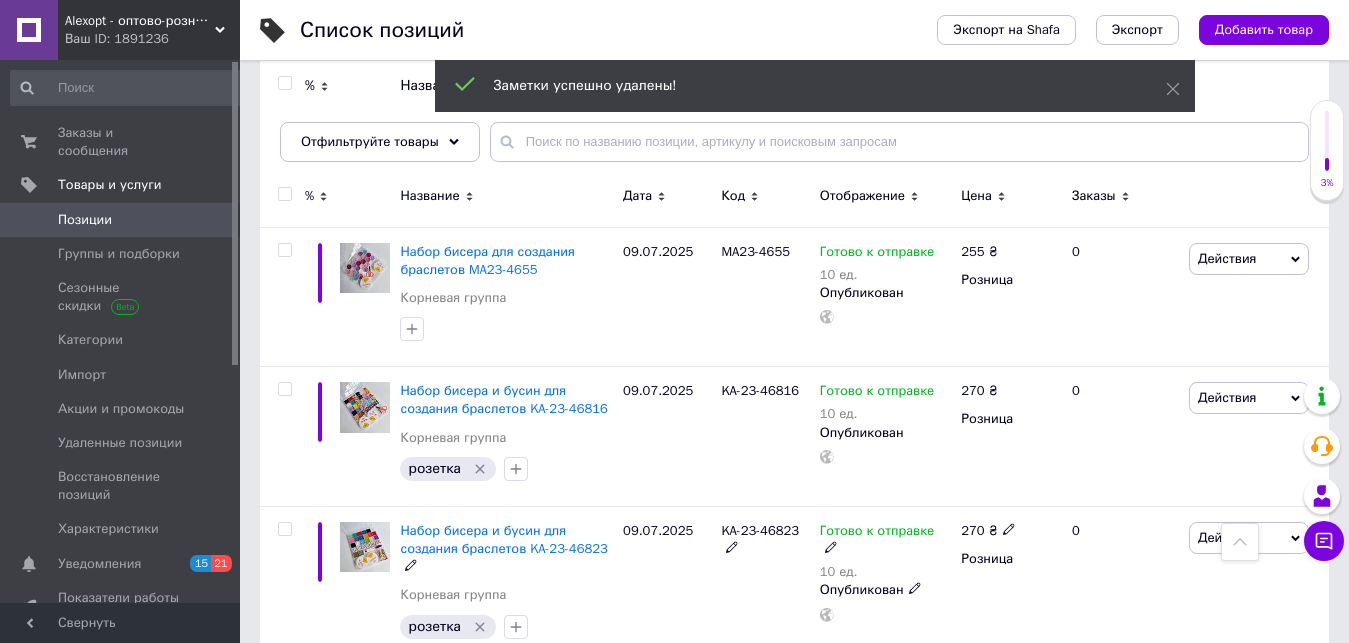 click on "Набор бисера и бусин для создания браслетов KA-23-46823 Корневая группа" at bounding box center [506, 568] 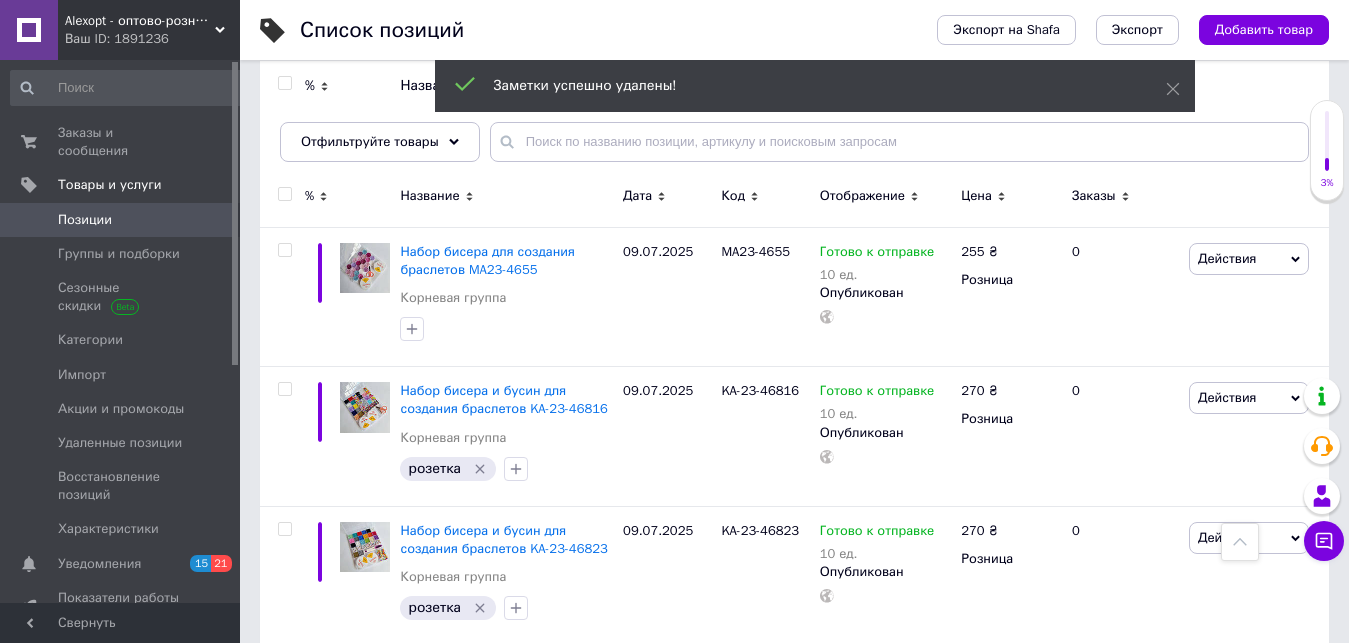scroll, scrollTop: 408, scrollLeft: 0, axis: vertical 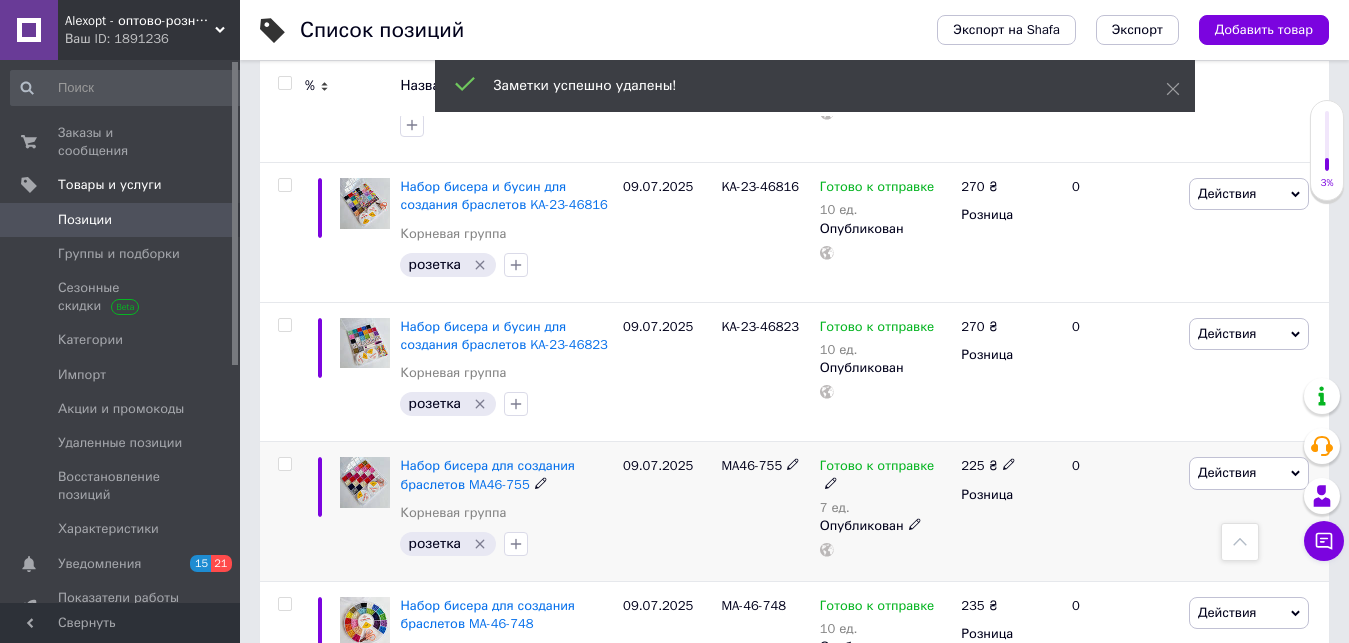 click 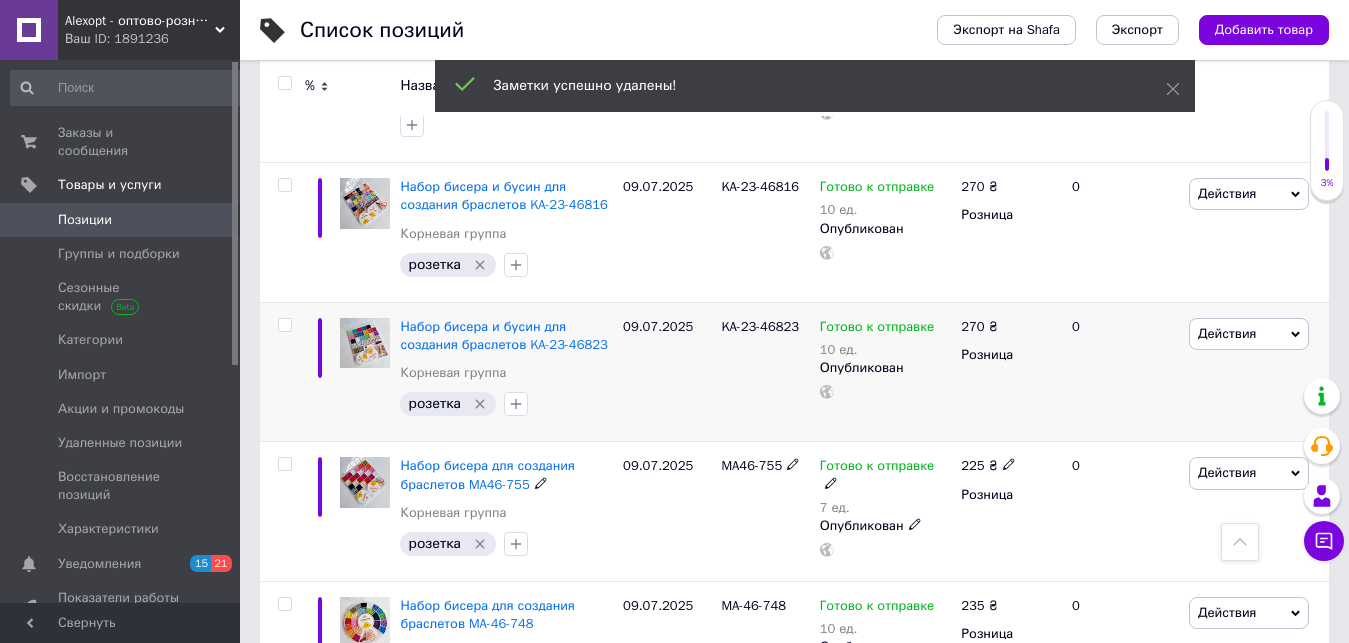click on "розетка" at bounding box center (447, 544) 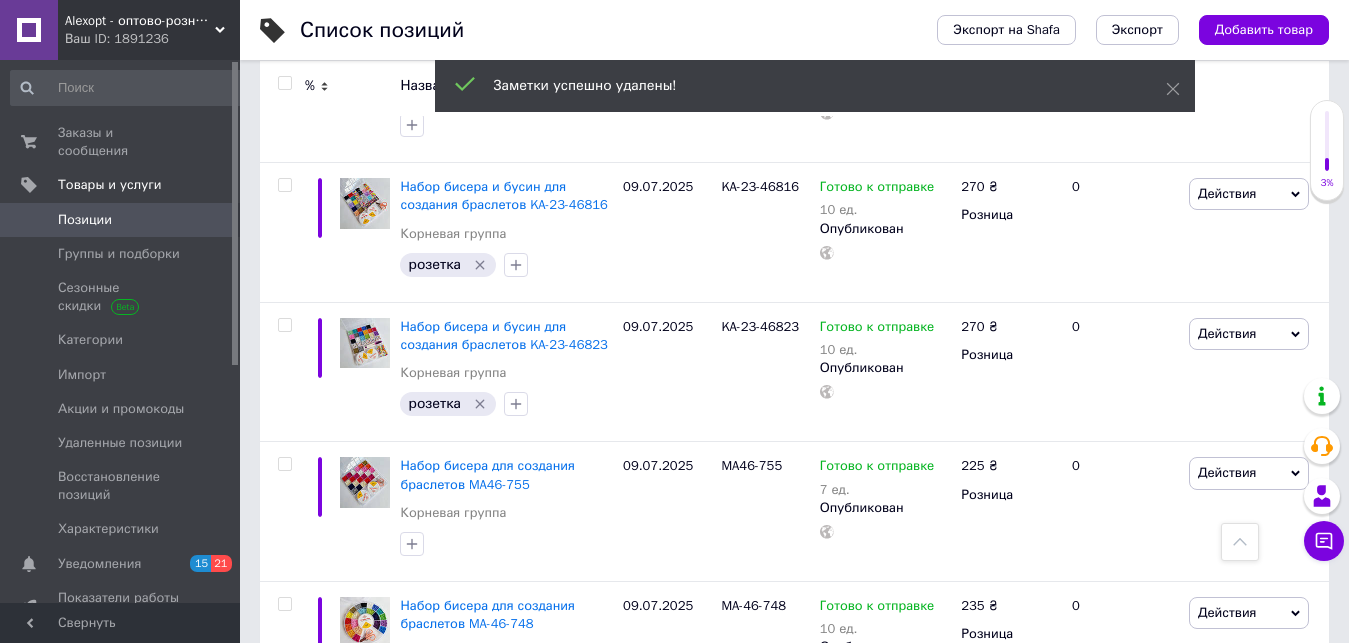scroll, scrollTop: 816, scrollLeft: 0, axis: vertical 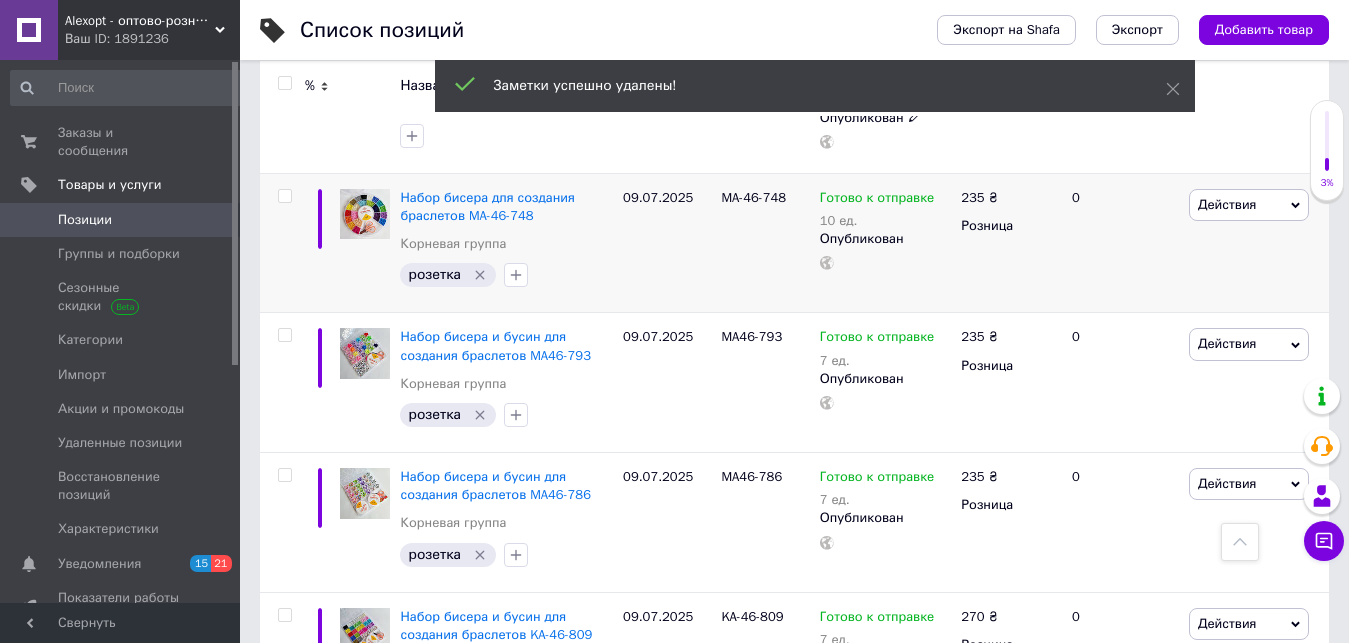 click on "Набор бисера для создания браслетов MA46-755 Корневая группа" at bounding box center (506, 104) 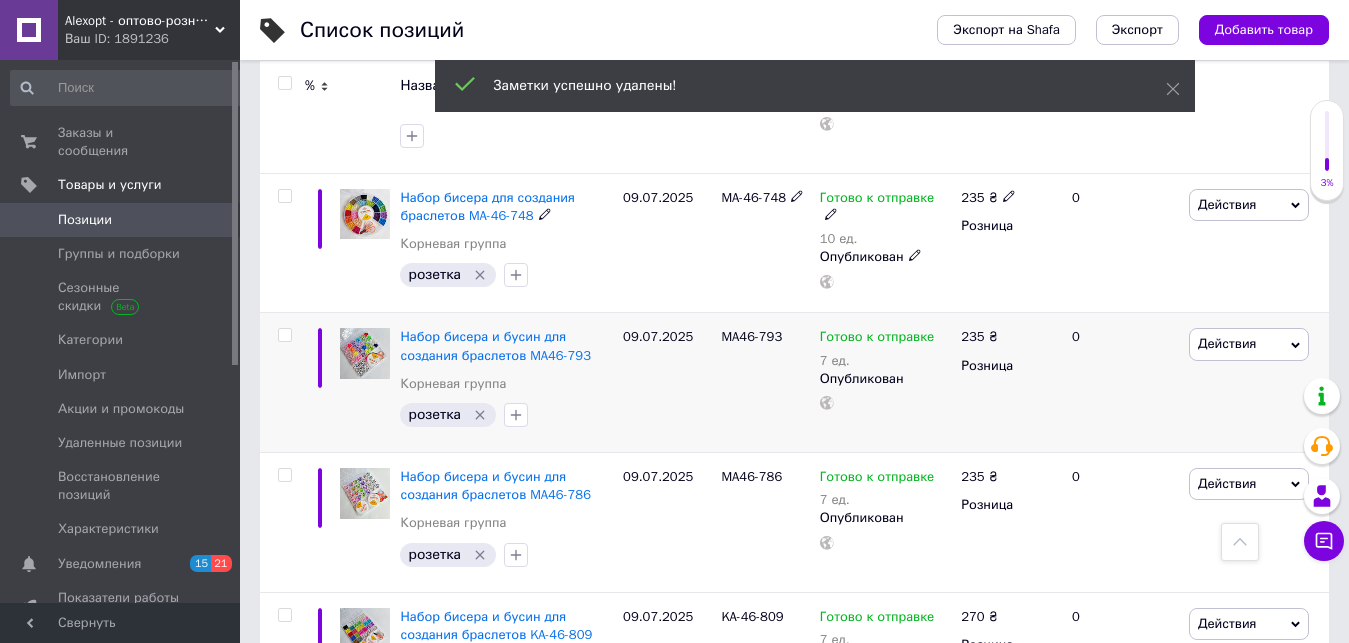 click 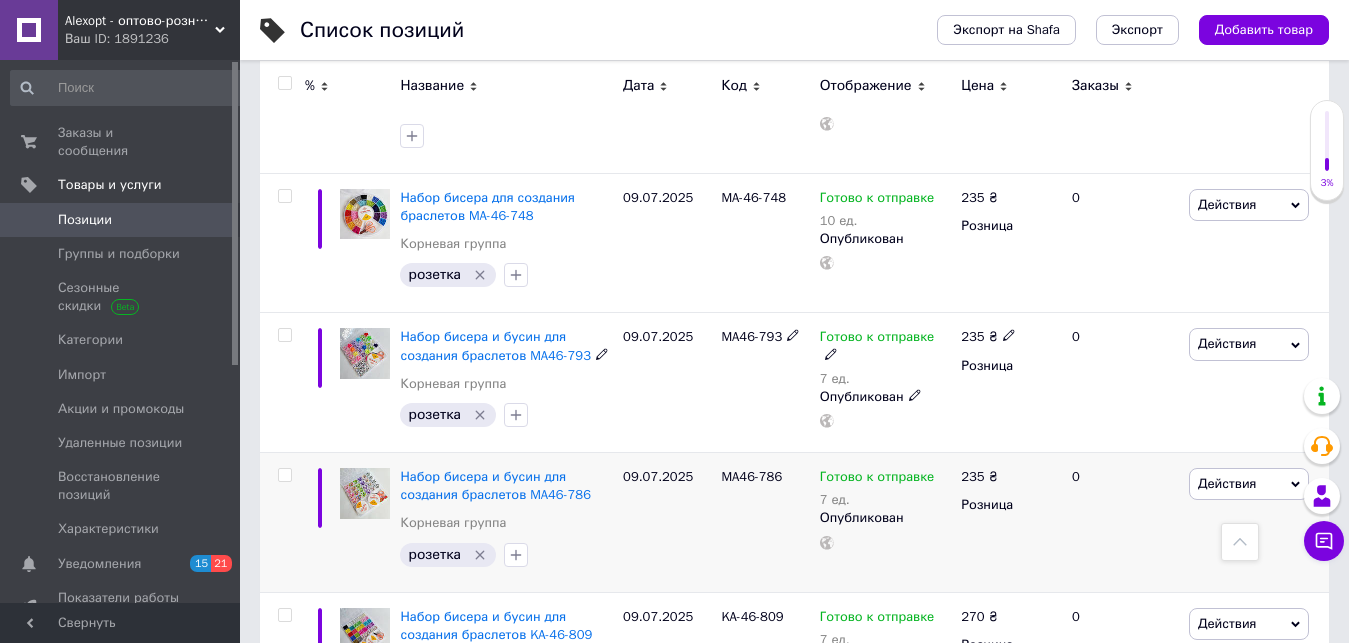 click 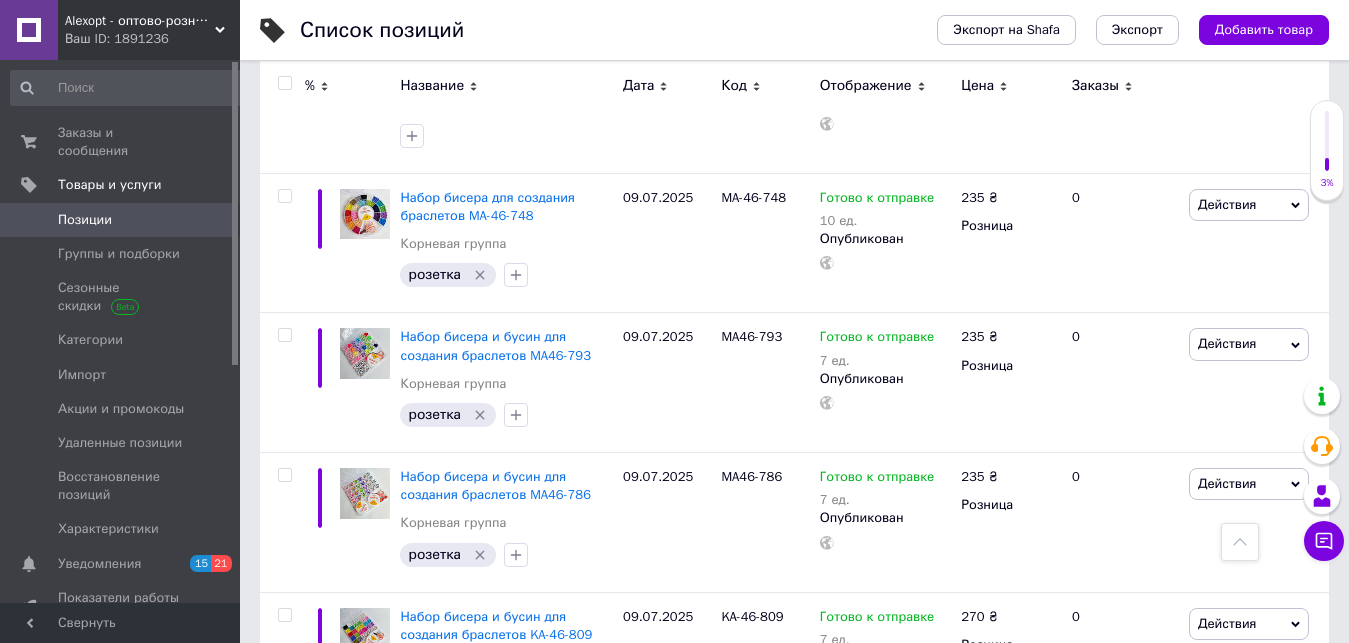 click 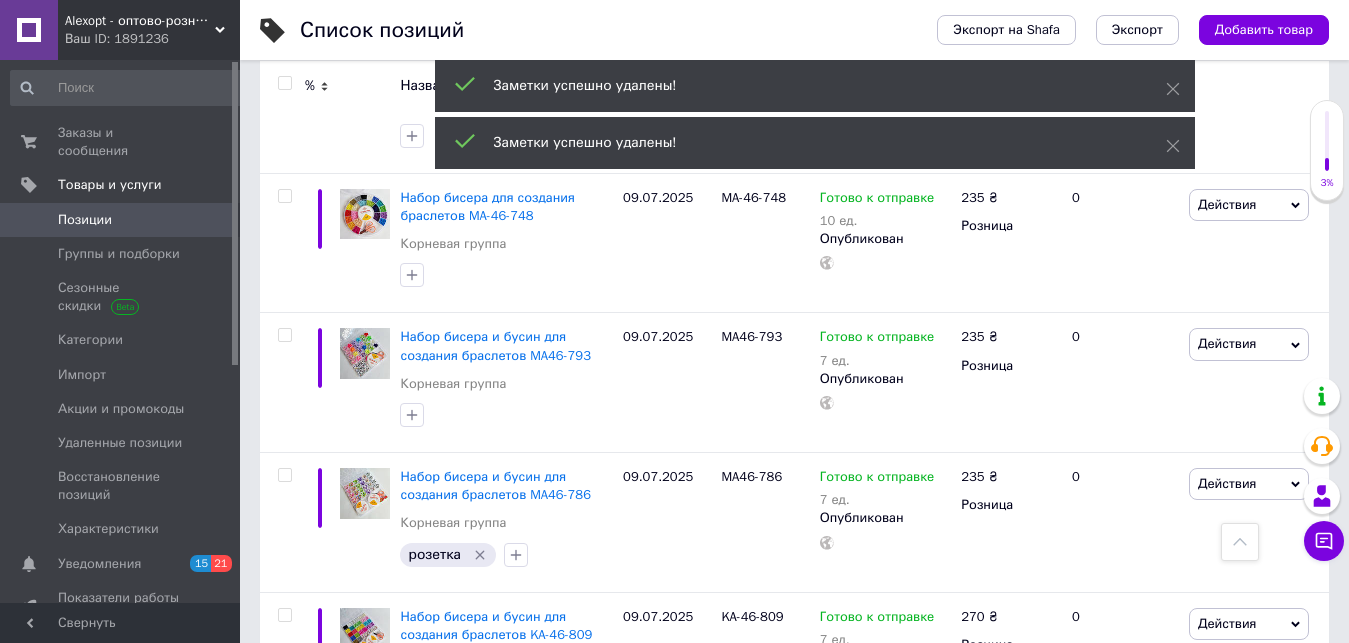 scroll, scrollTop: 1224, scrollLeft: 0, axis: vertical 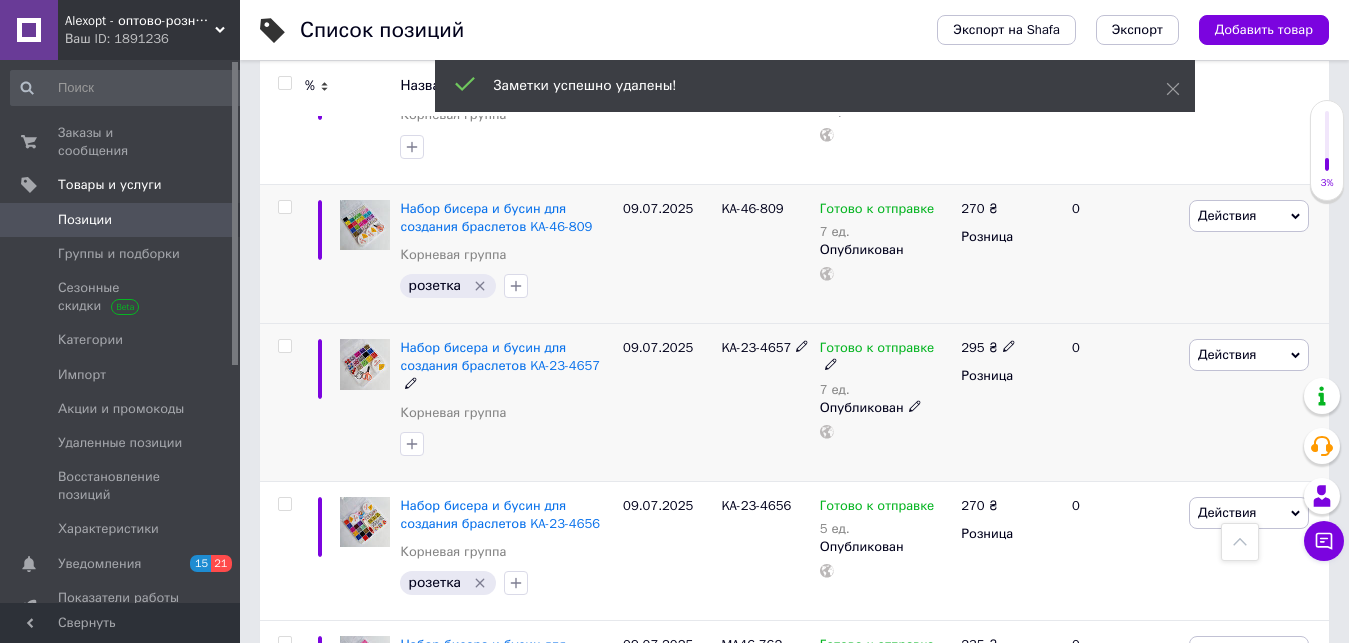 click 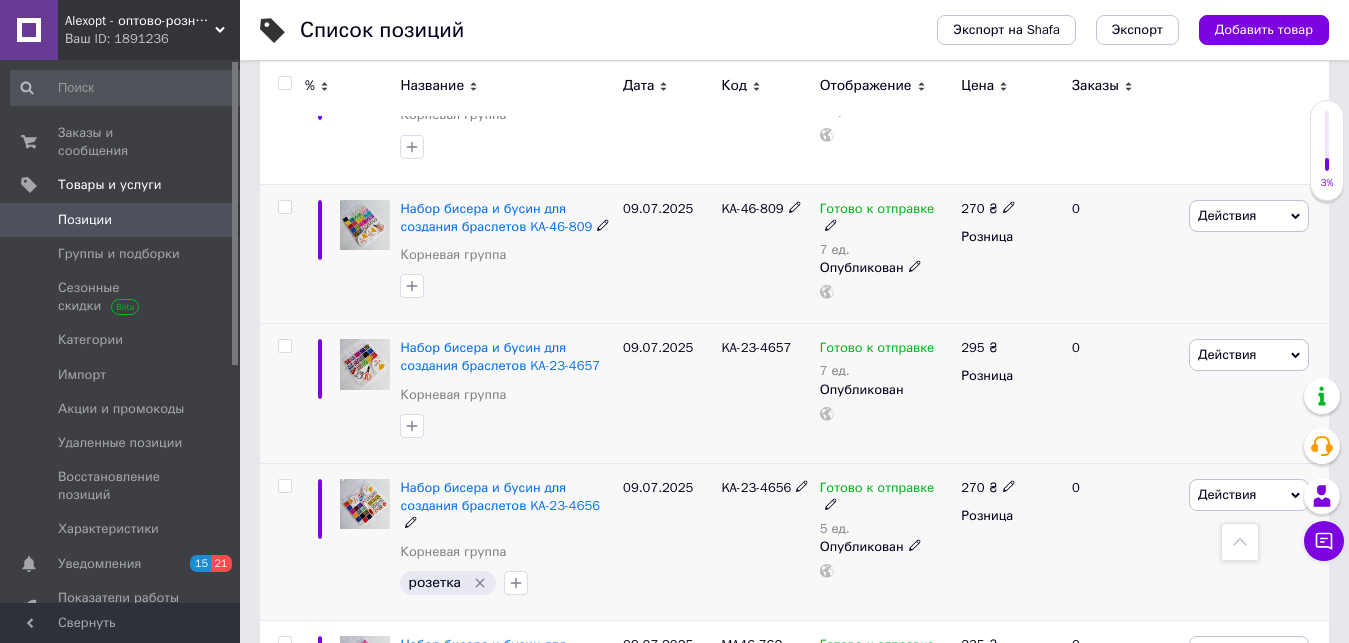 scroll, scrollTop: 1632, scrollLeft: 0, axis: vertical 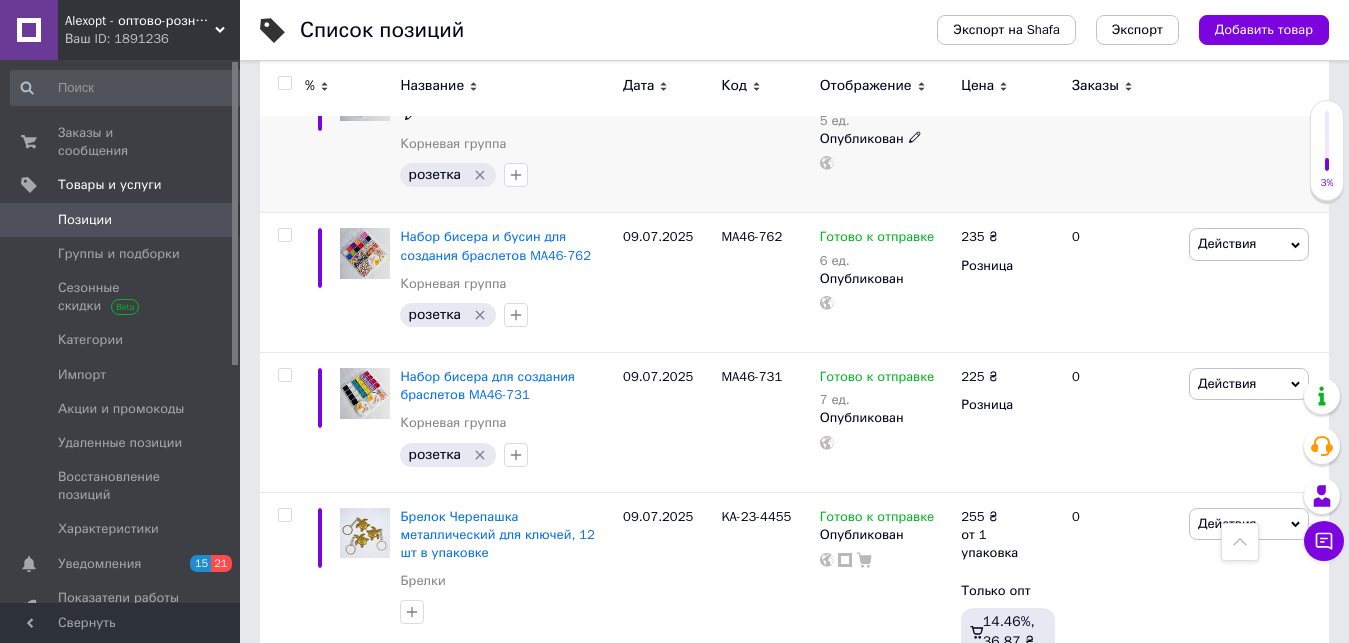 click 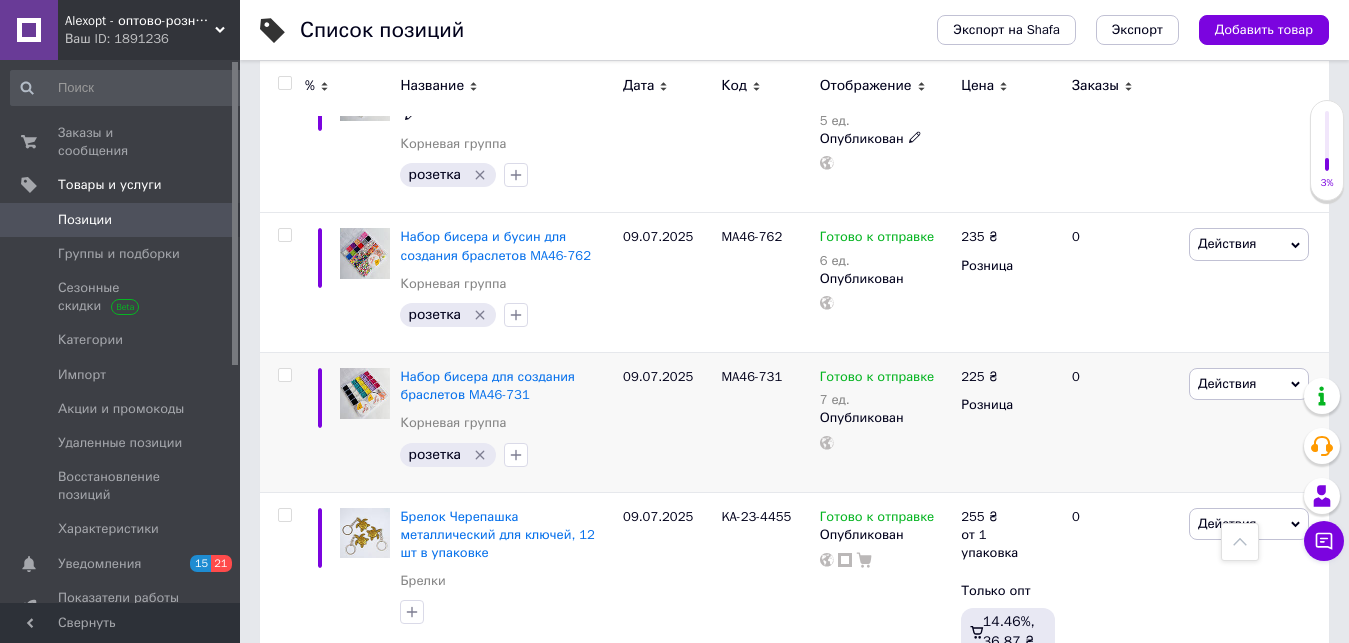 click on "розетка" at bounding box center [447, 315] 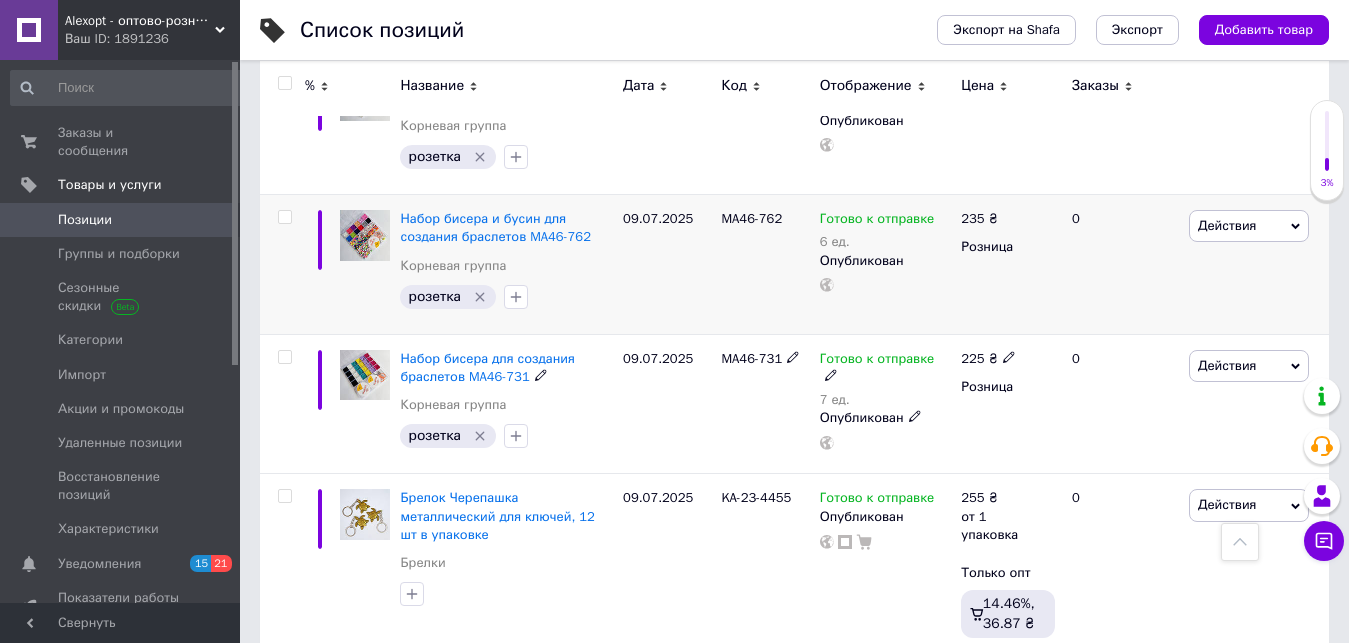 click 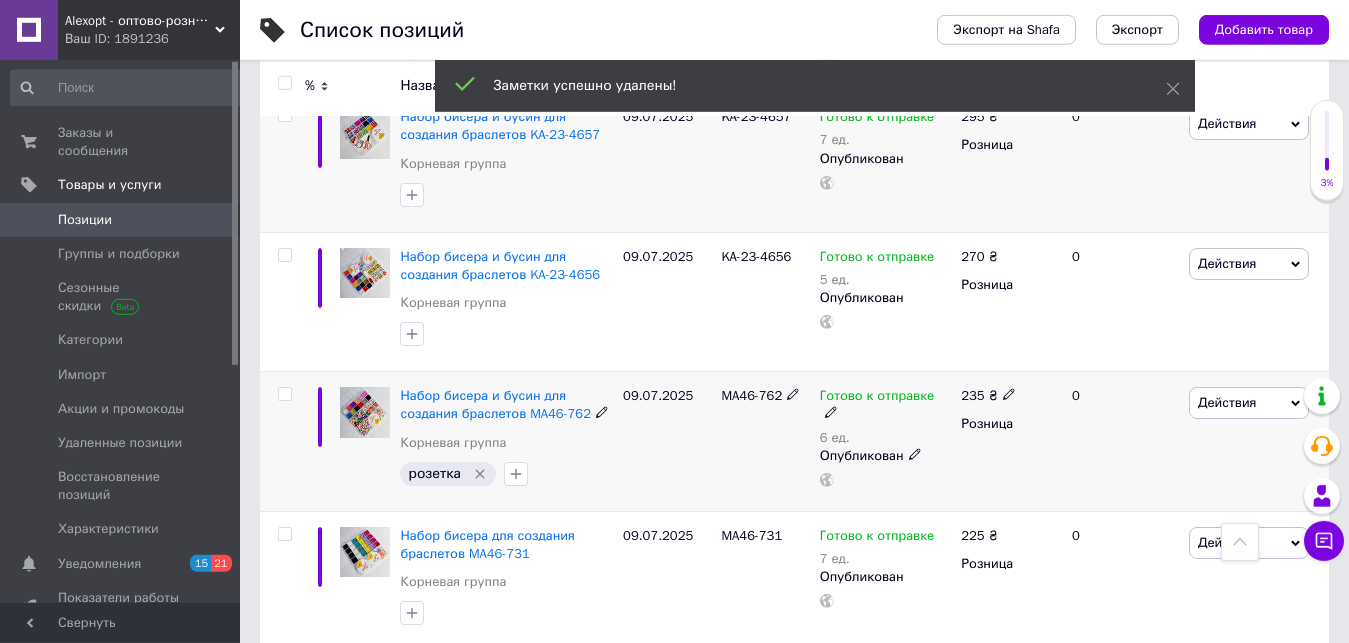 scroll, scrollTop: 1530, scrollLeft: 0, axis: vertical 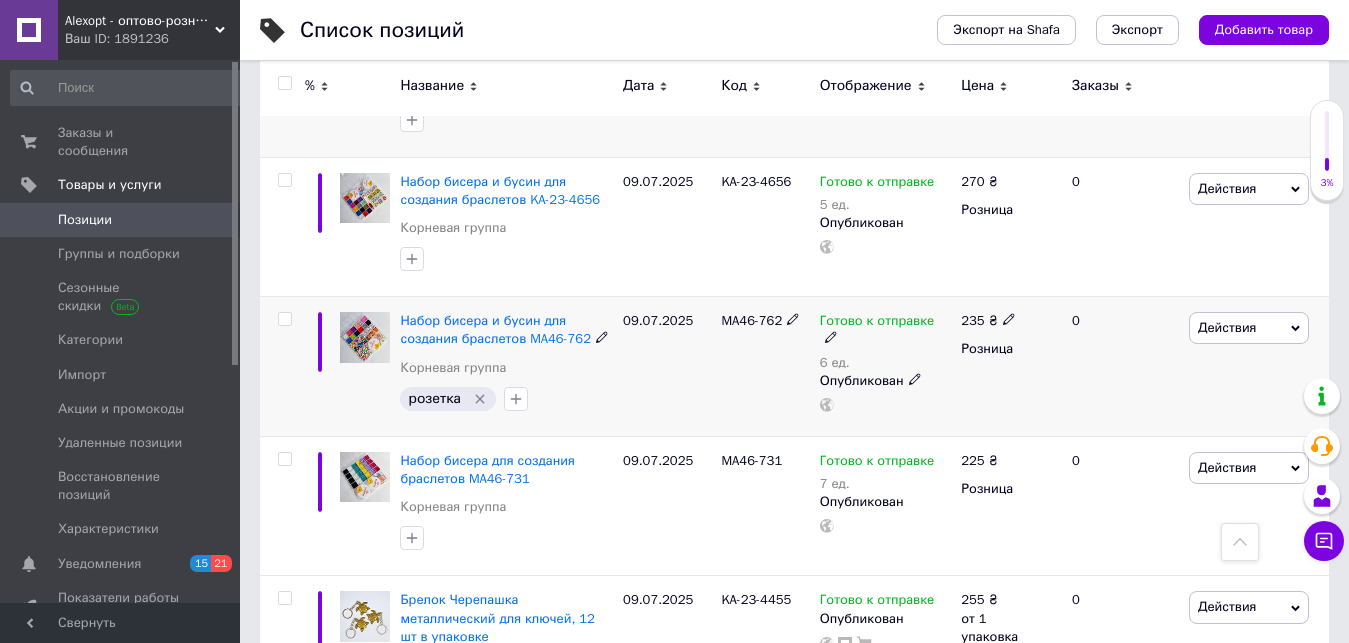 click 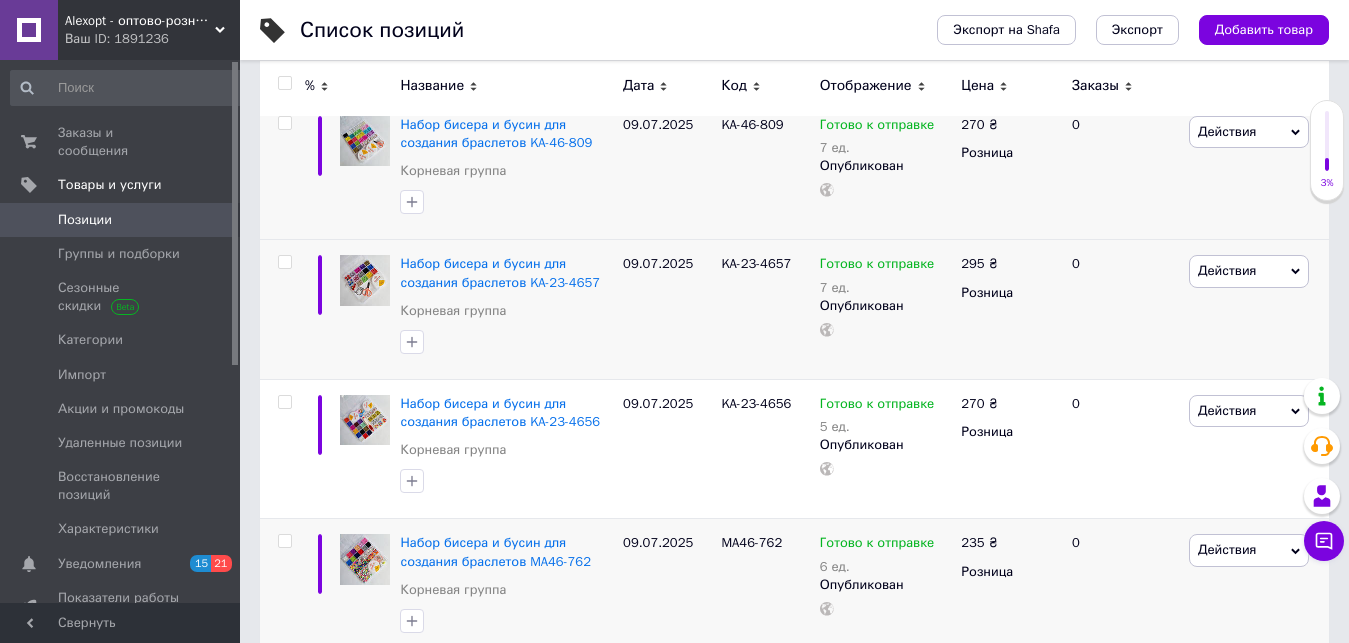 scroll, scrollTop: 459, scrollLeft: 0, axis: vertical 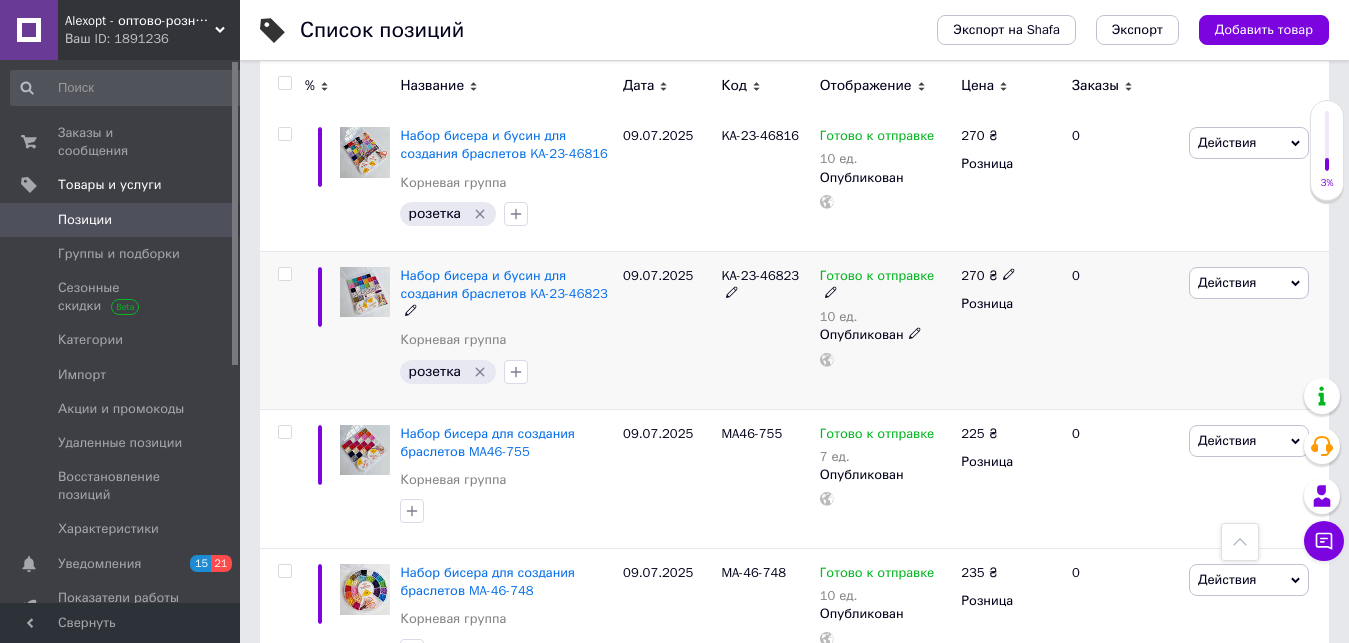 click 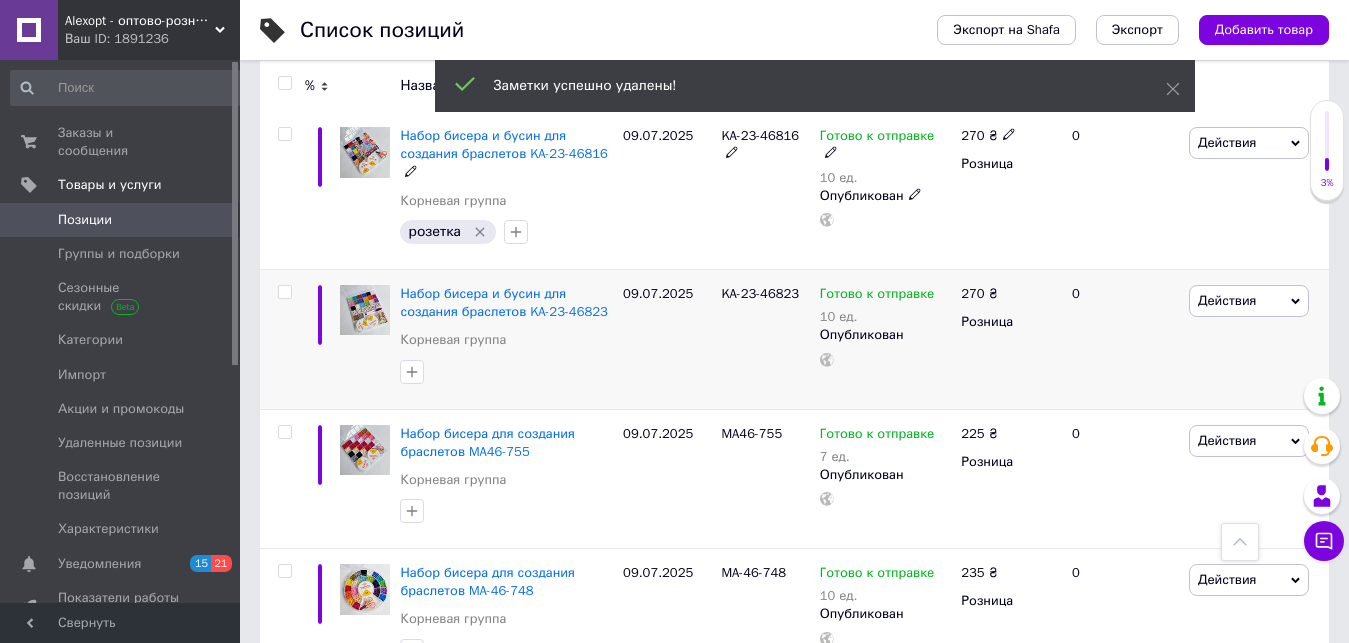 click 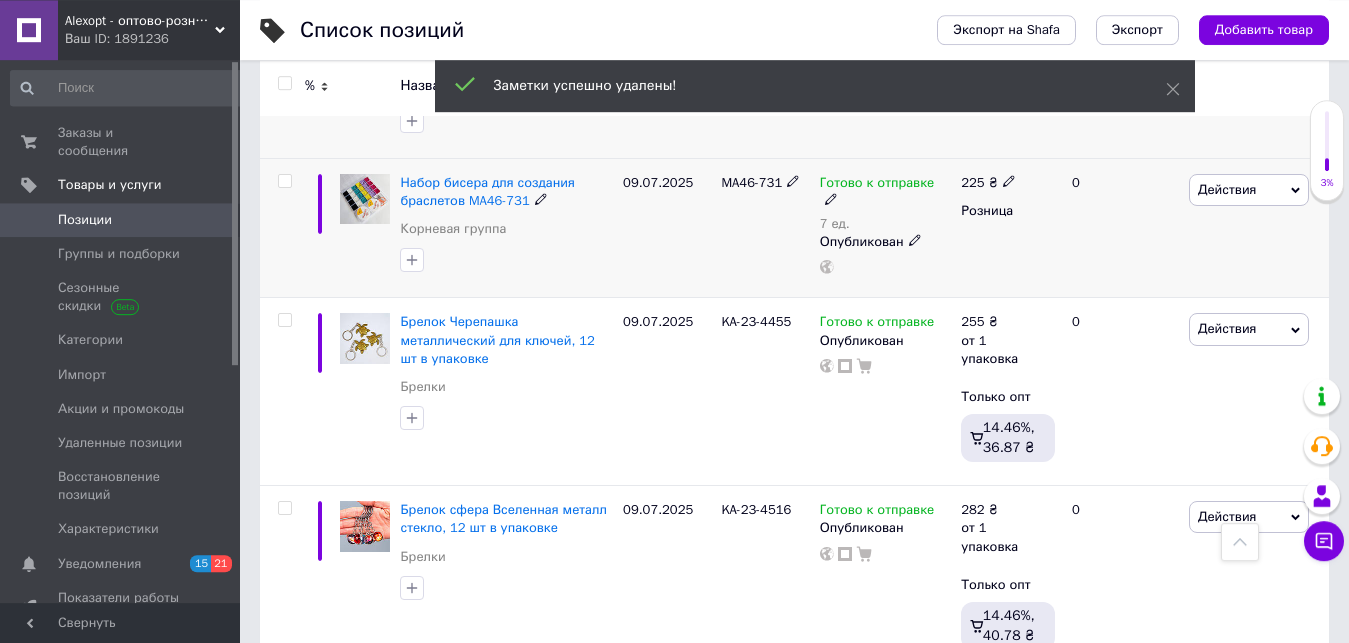 scroll, scrollTop: 1836, scrollLeft: 0, axis: vertical 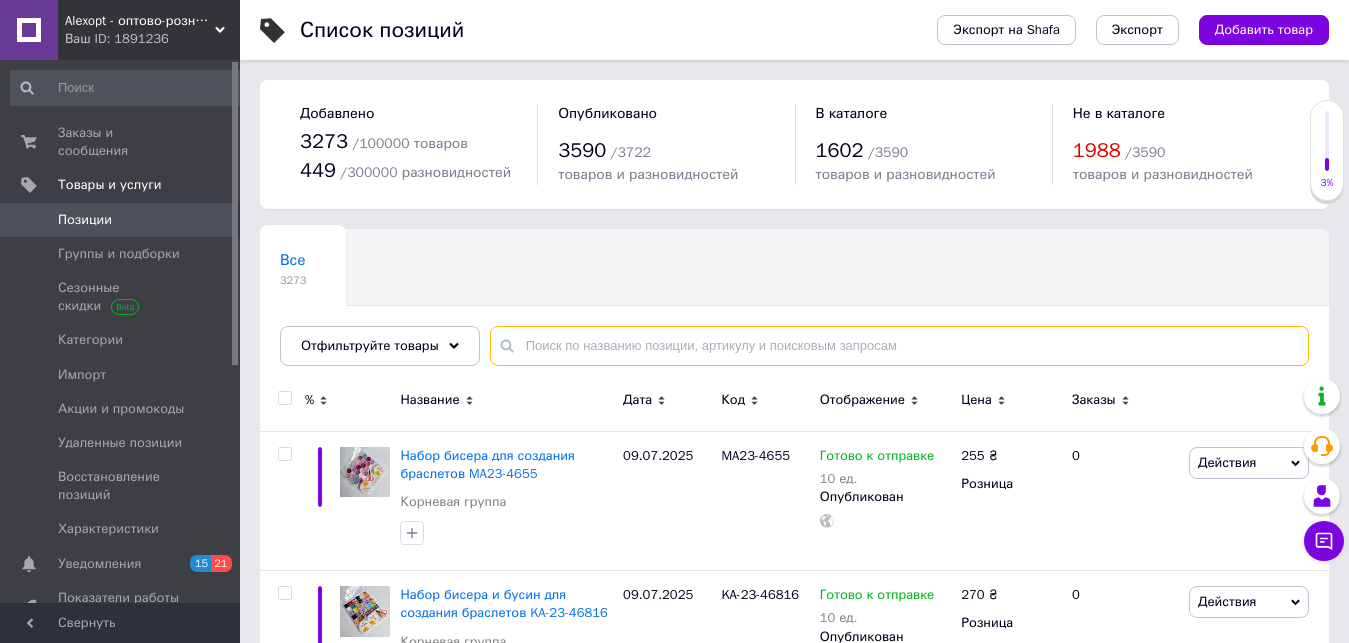 click at bounding box center (899, 346) 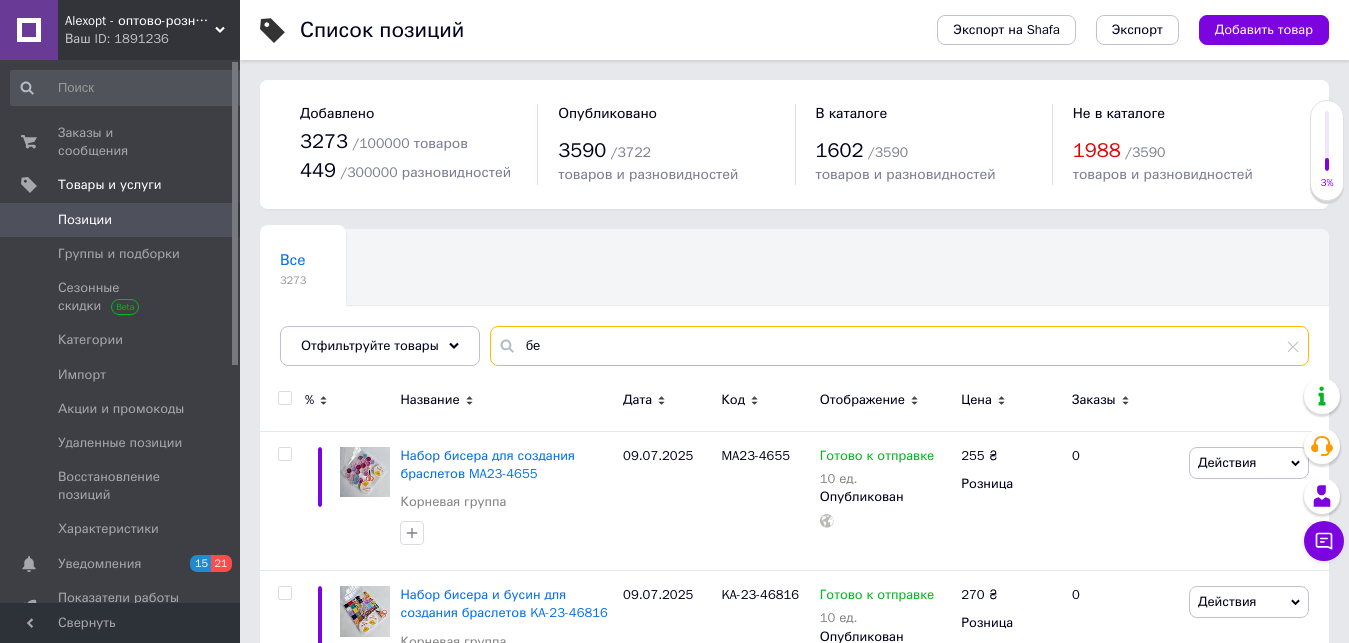click on "бе" at bounding box center [899, 346] 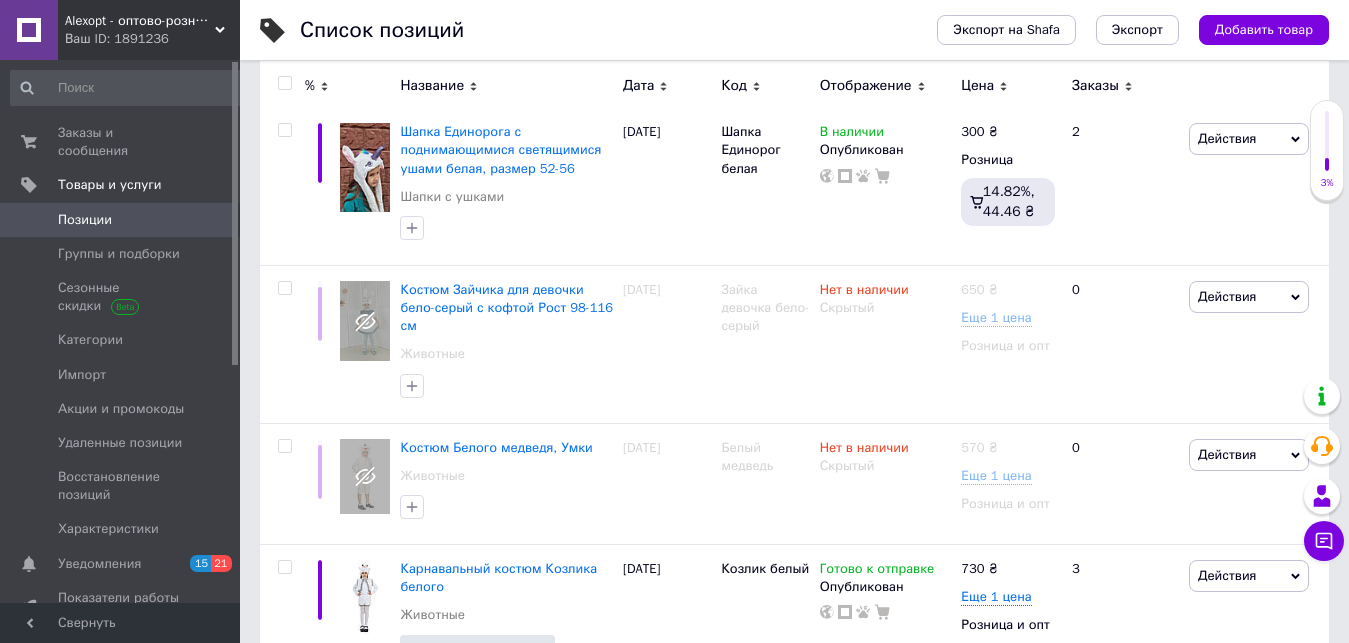 scroll, scrollTop: 0, scrollLeft: 0, axis: both 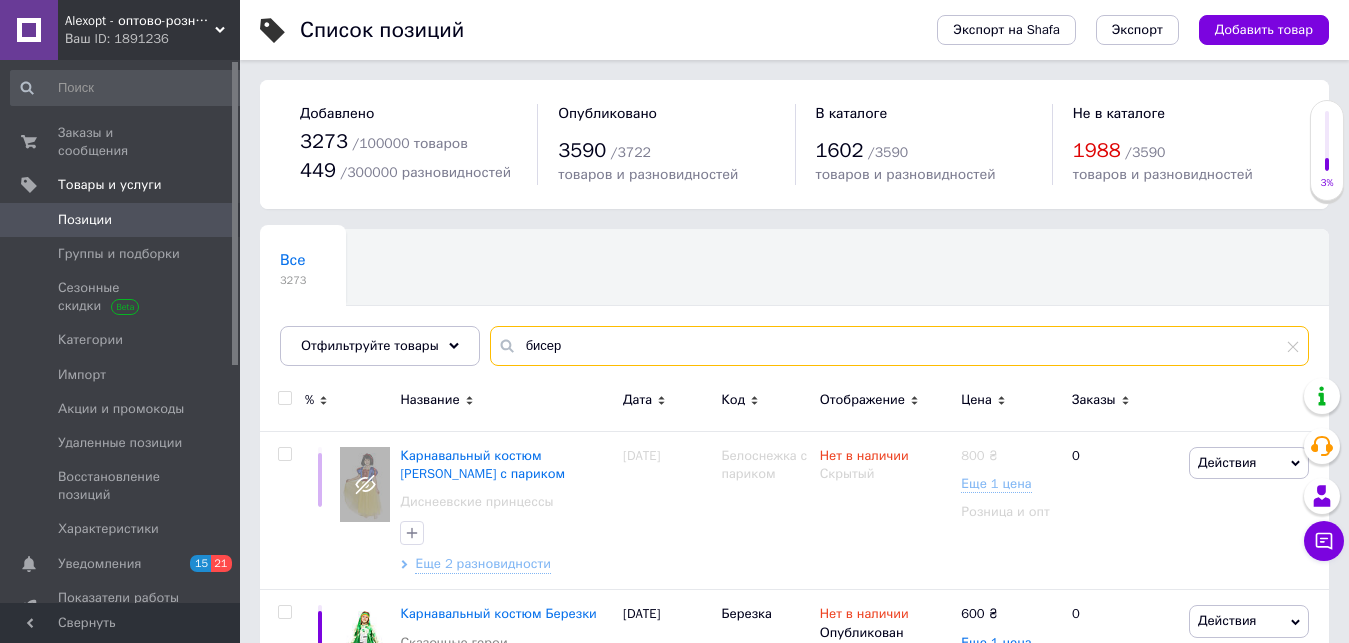 drag, startPoint x: 515, startPoint y: 337, endPoint x: 501, endPoint y: 334, distance: 14.3178215 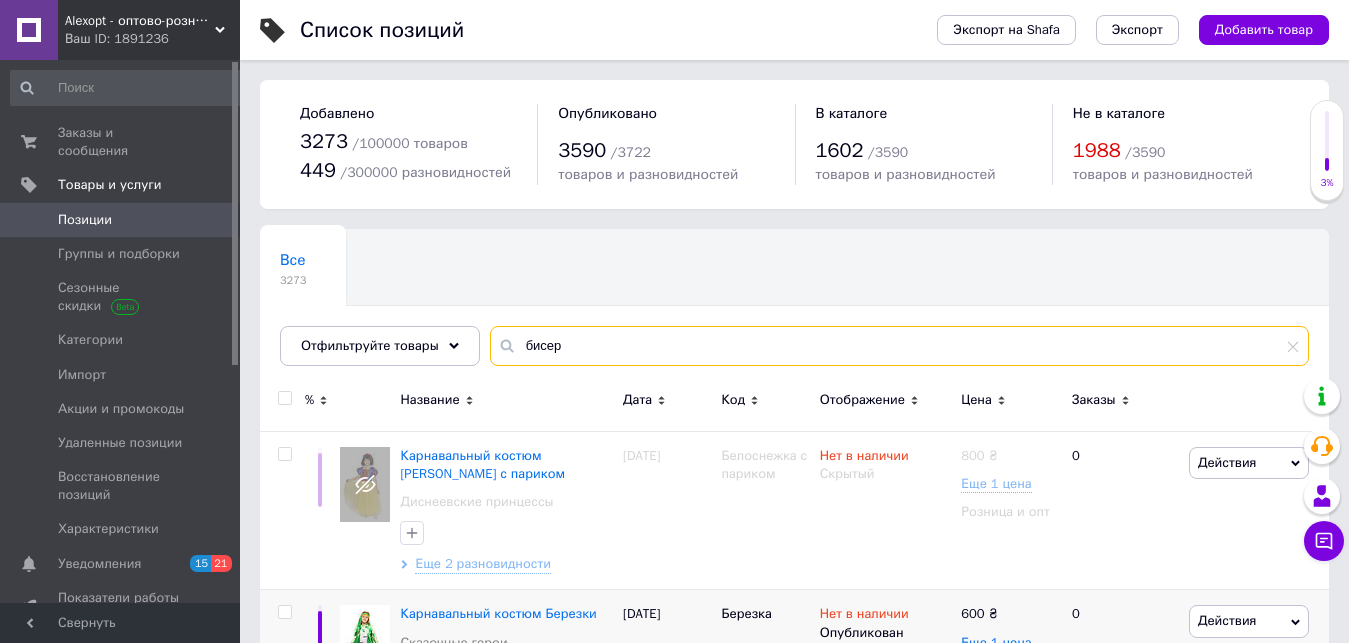 scroll, scrollTop: 408, scrollLeft: 0, axis: vertical 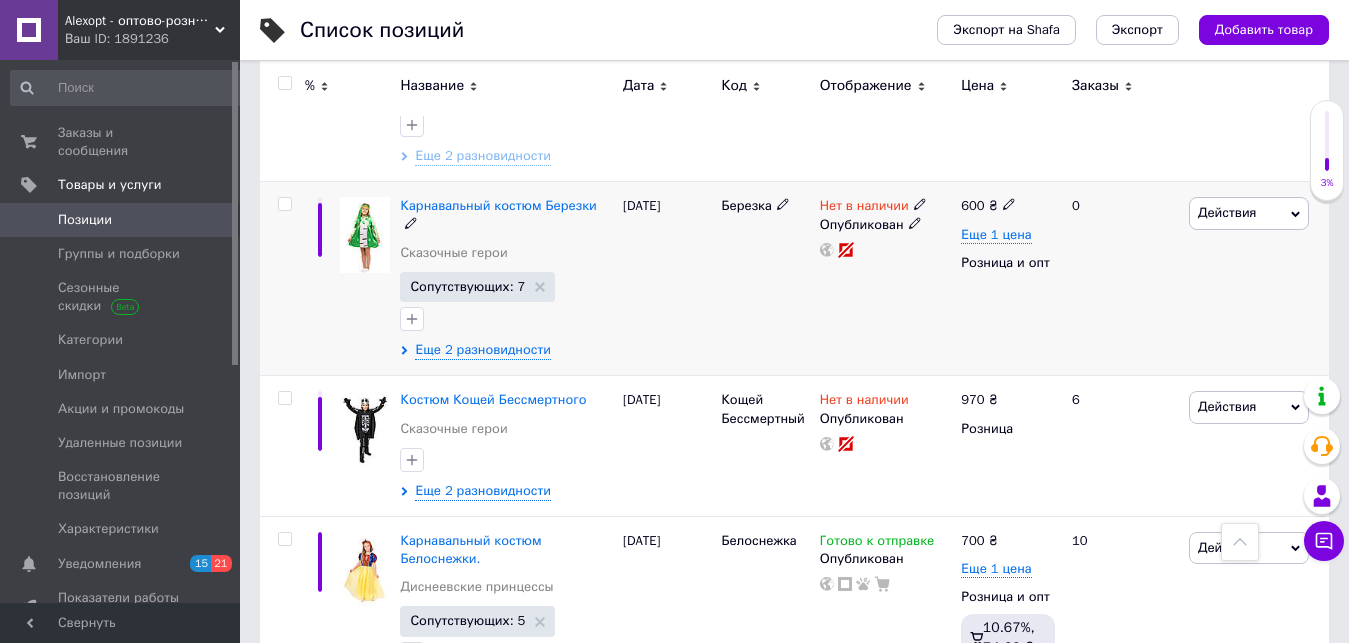 type on "бисера" 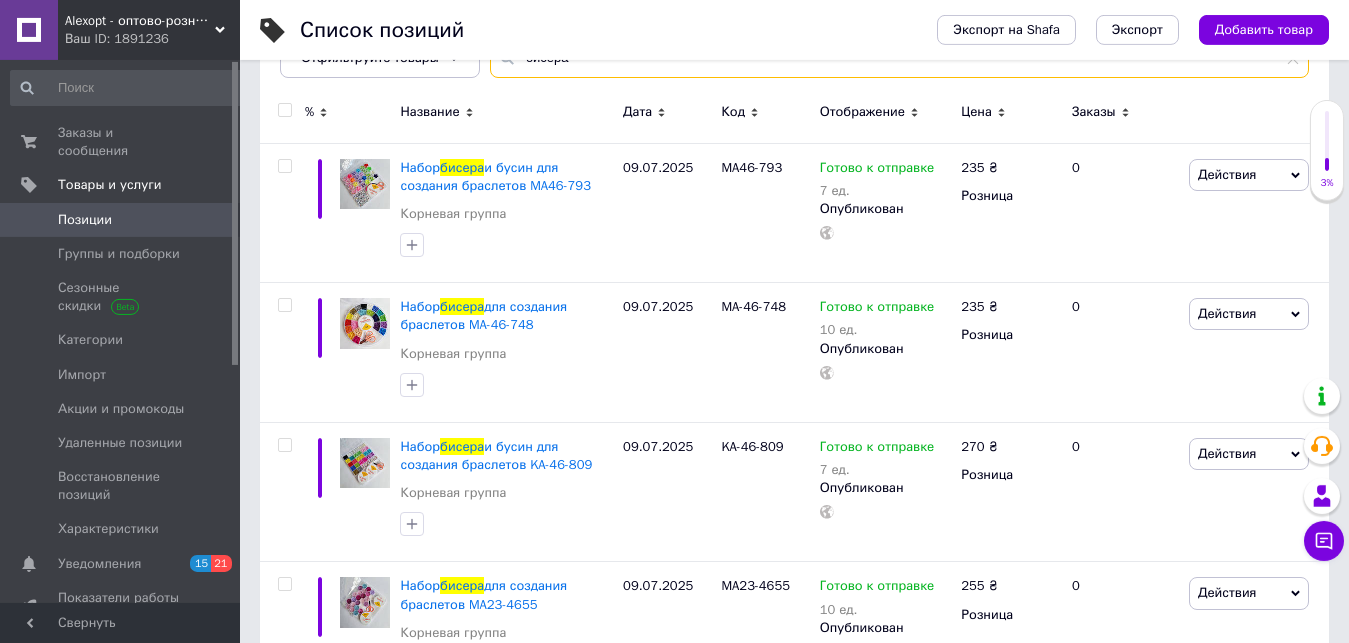 scroll, scrollTop: 306, scrollLeft: 0, axis: vertical 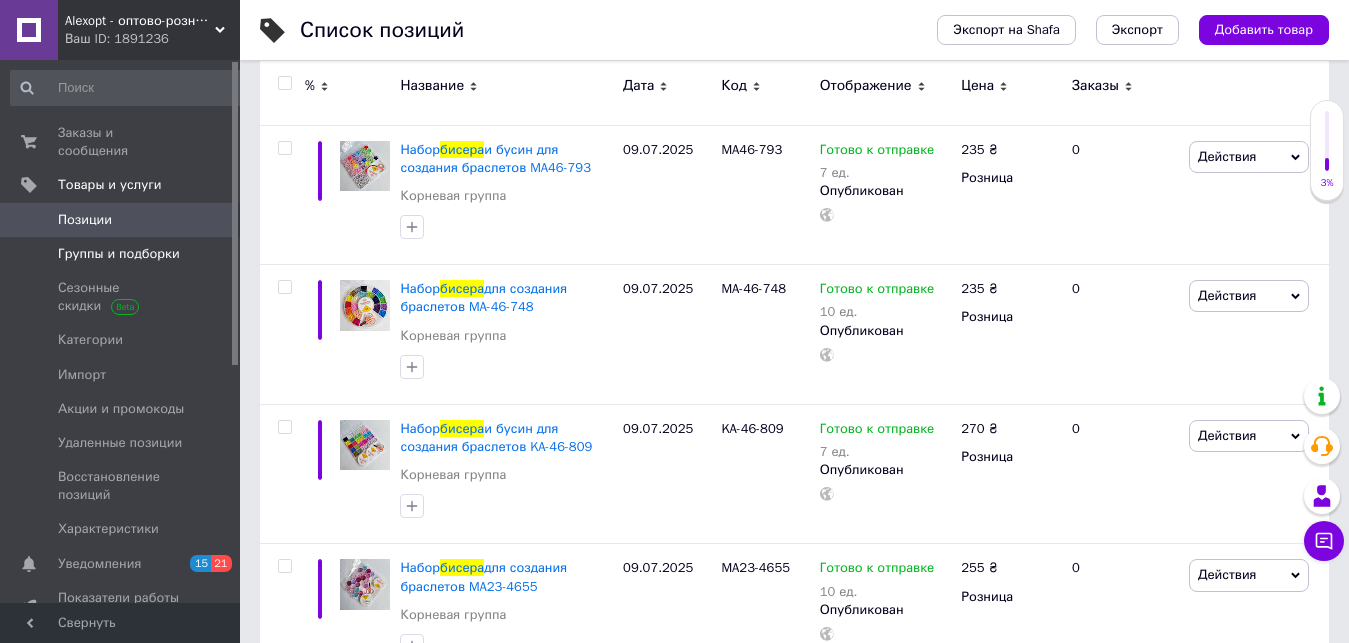 click on "Группы и подборки" at bounding box center [119, 254] 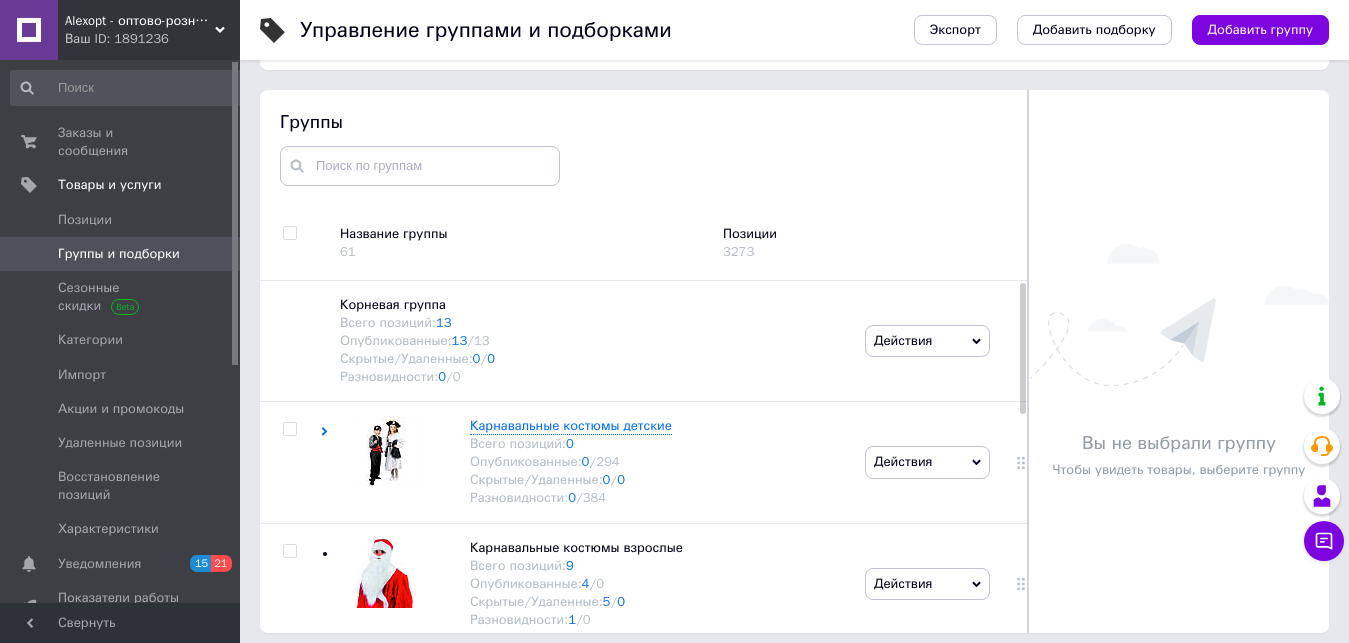 scroll, scrollTop: 113, scrollLeft: 0, axis: vertical 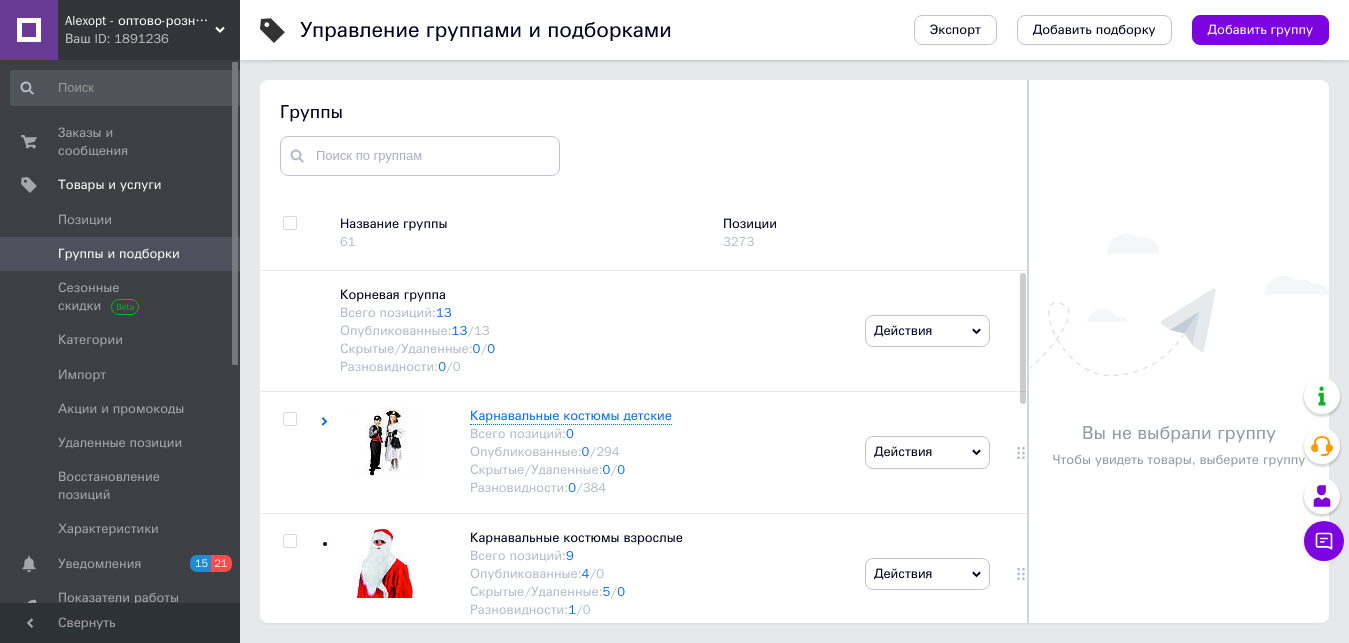 click on "Добавить группу" at bounding box center (1260, 30) 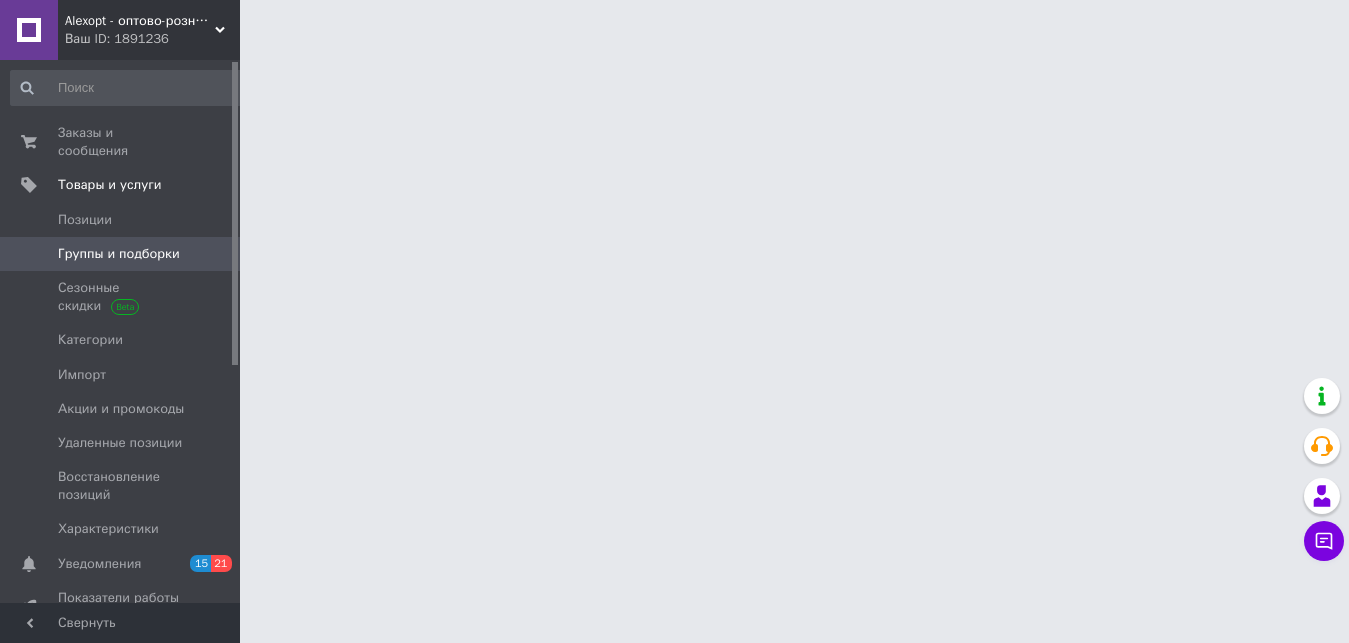 scroll, scrollTop: 0, scrollLeft: 0, axis: both 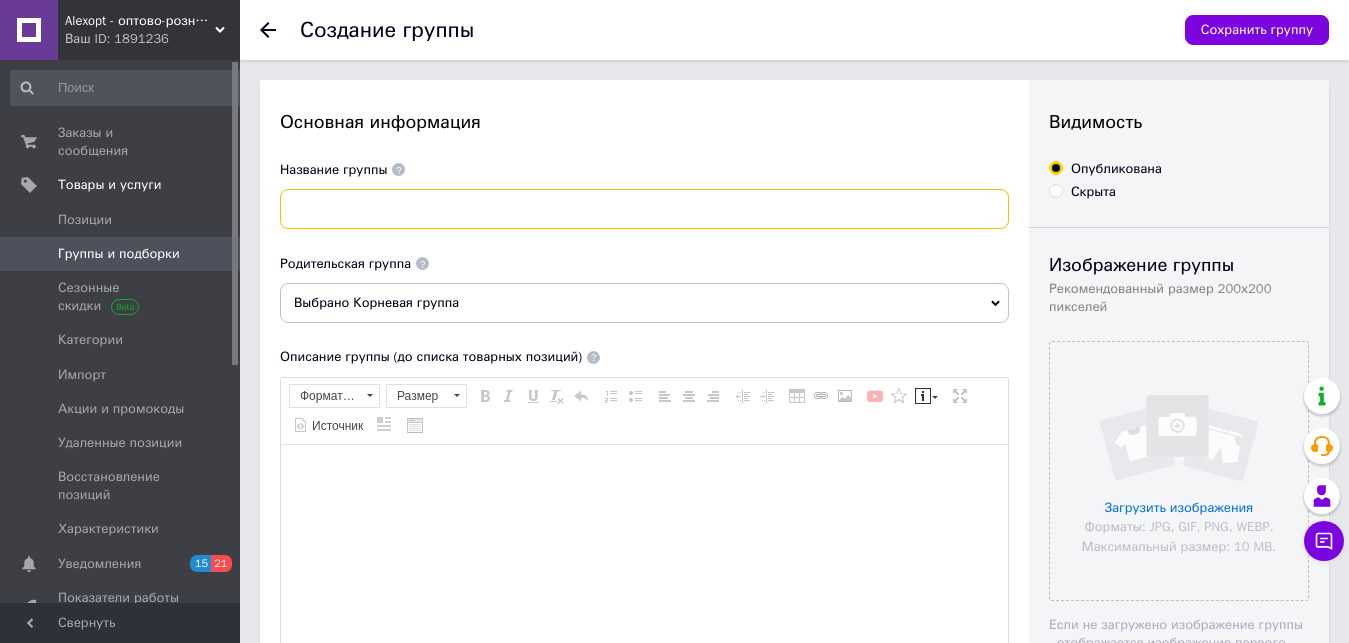 click at bounding box center (644, 209) 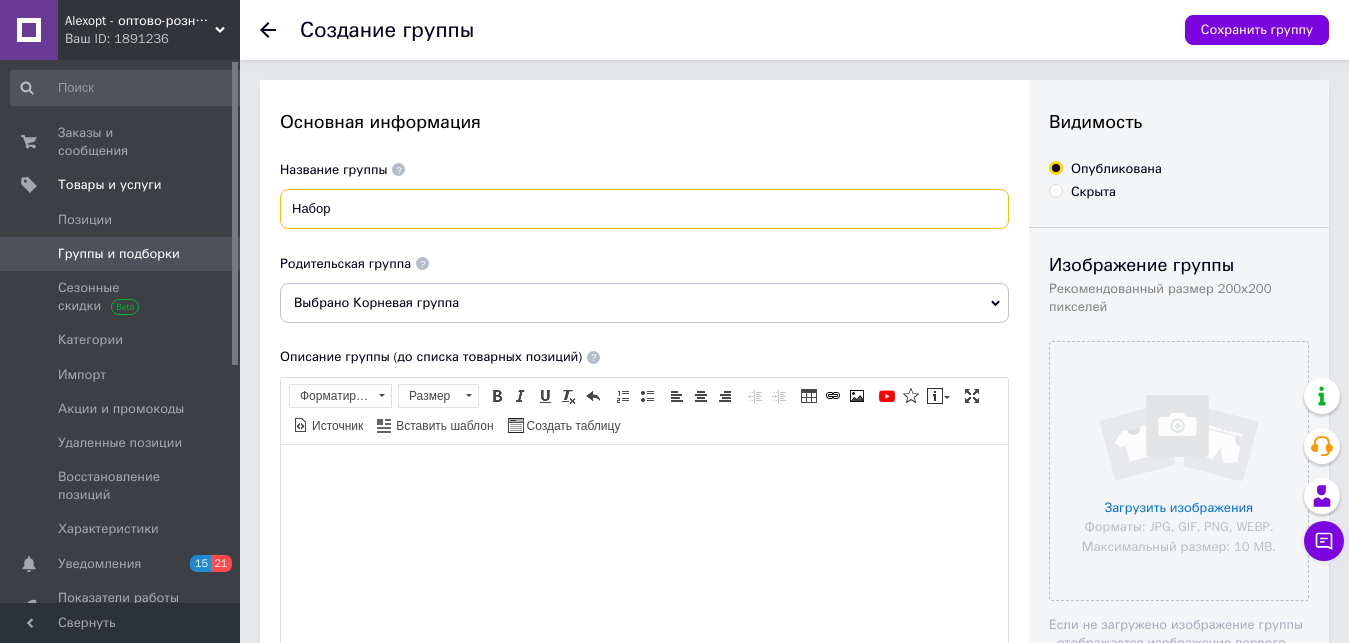 scroll, scrollTop: 0, scrollLeft: 0, axis: both 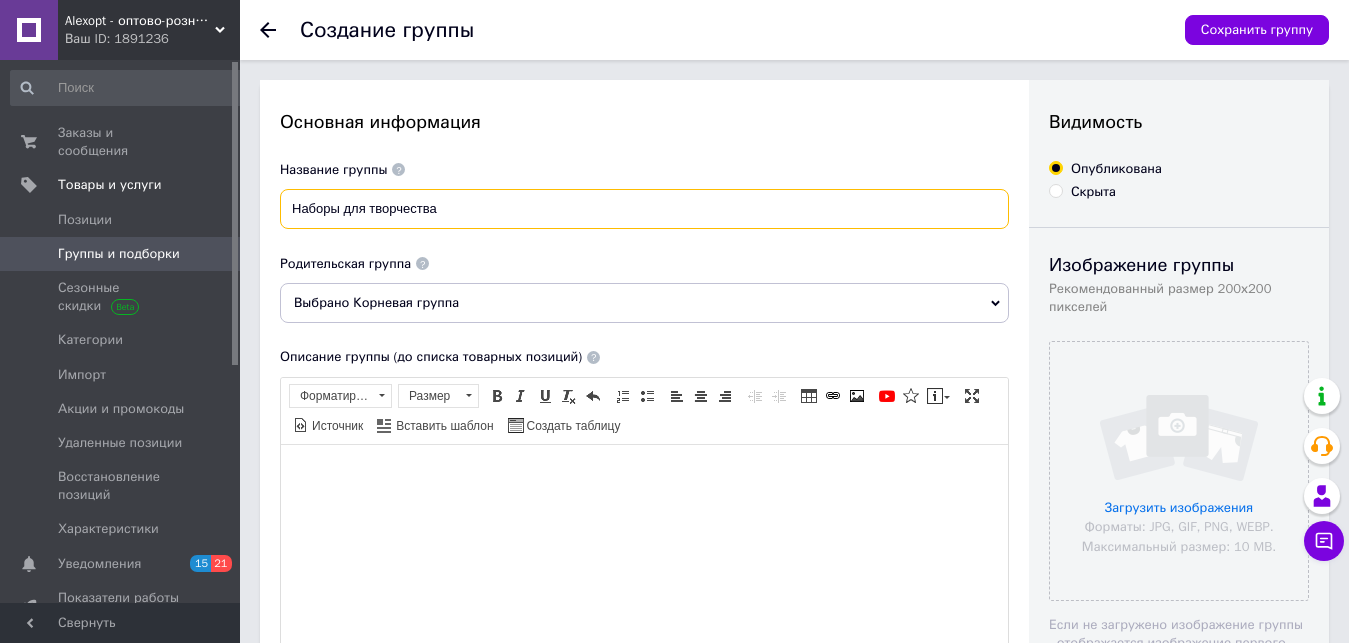 drag, startPoint x: 453, startPoint y: 213, endPoint x: 256, endPoint y: 219, distance: 197.09135 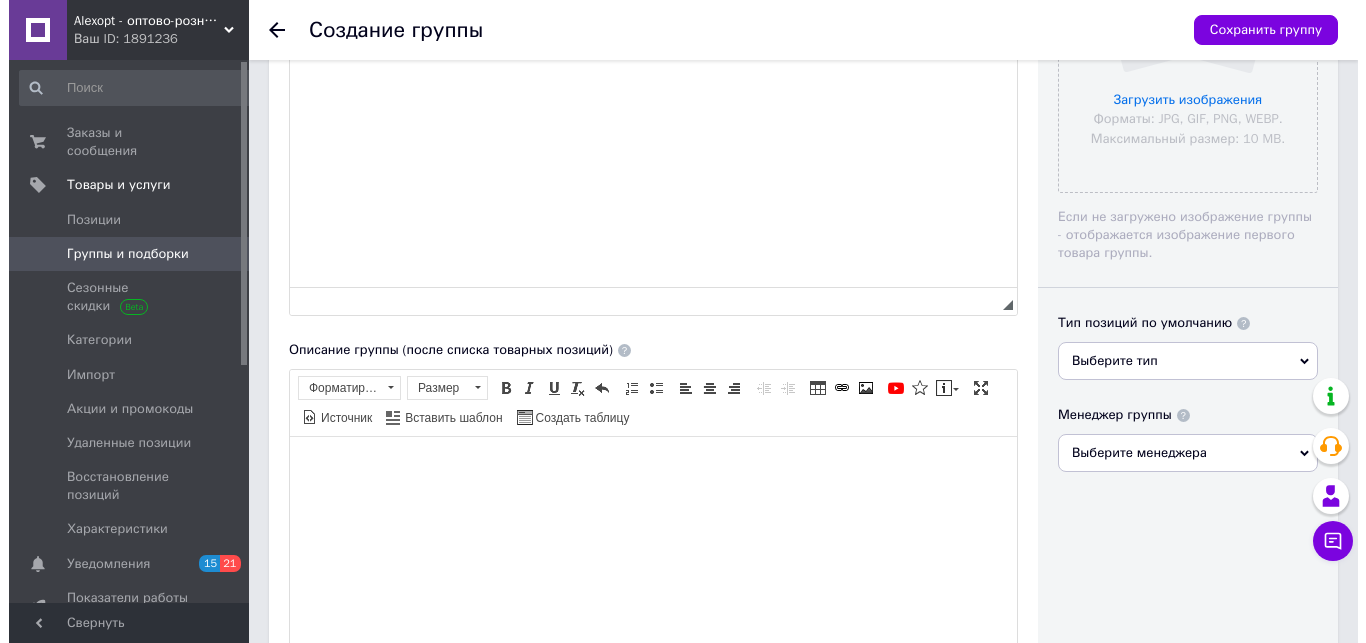 scroll, scrollTop: 816, scrollLeft: 0, axis: vertical 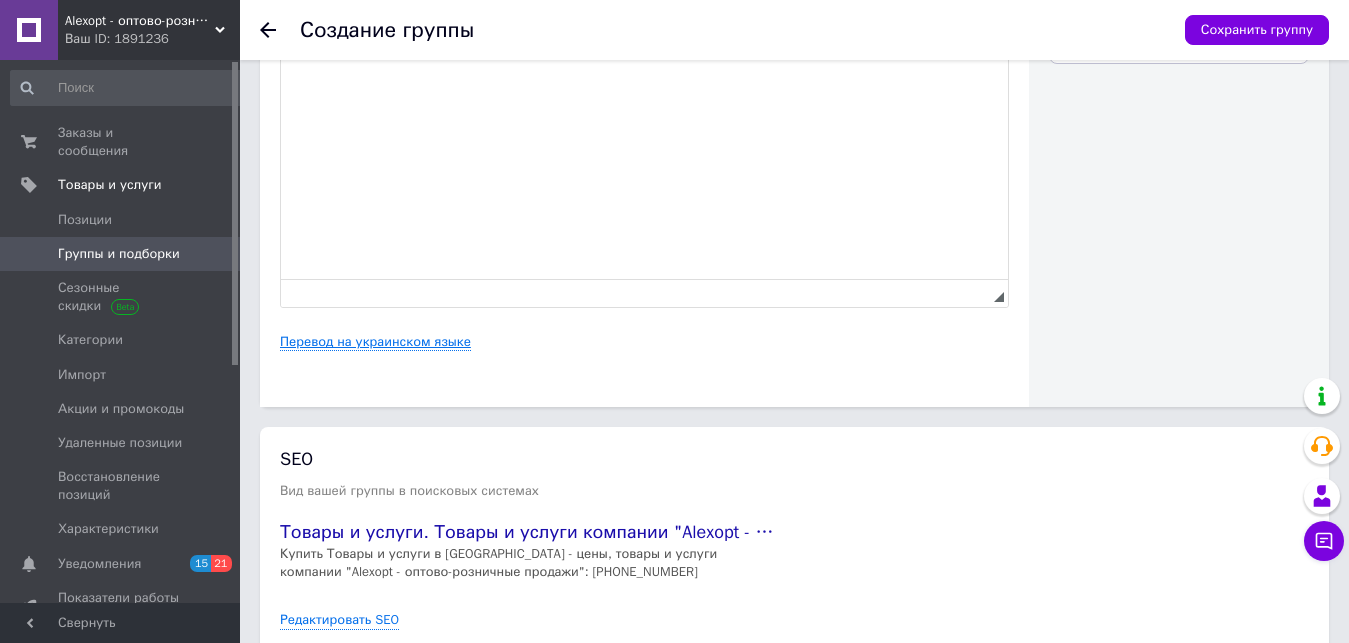 type on "Наборы для творчества" 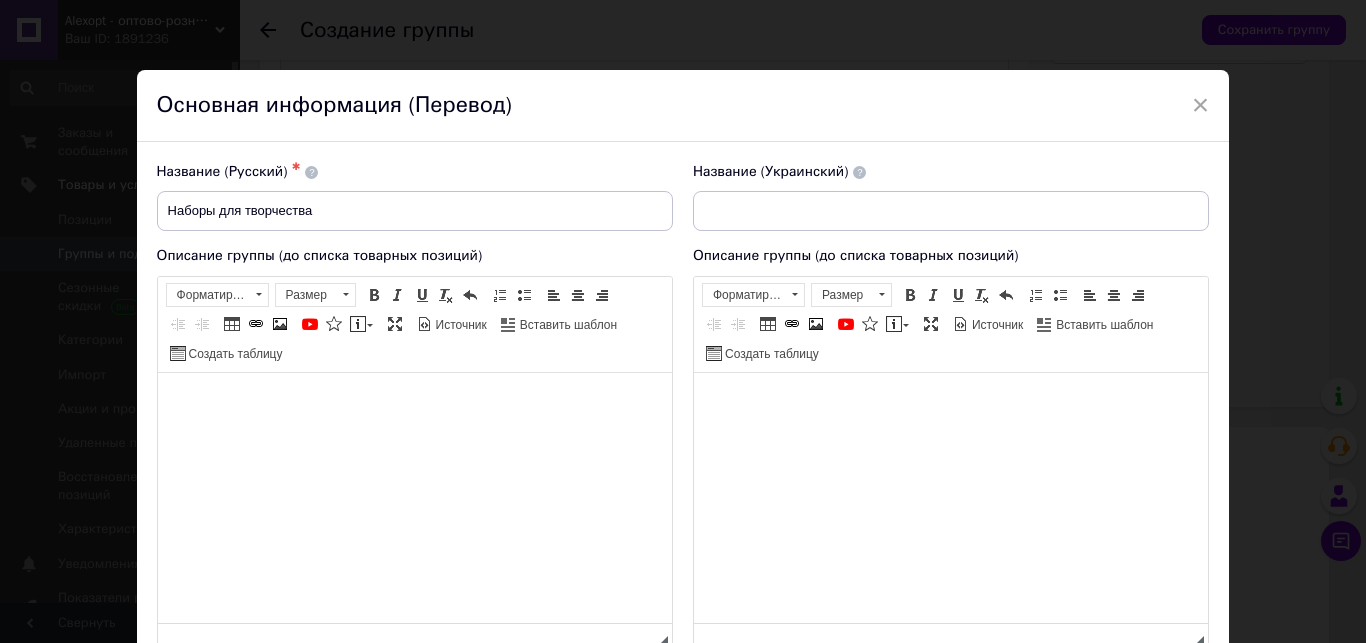 scroll, scrollTop: 0, scrollLeft: 0, axis: both 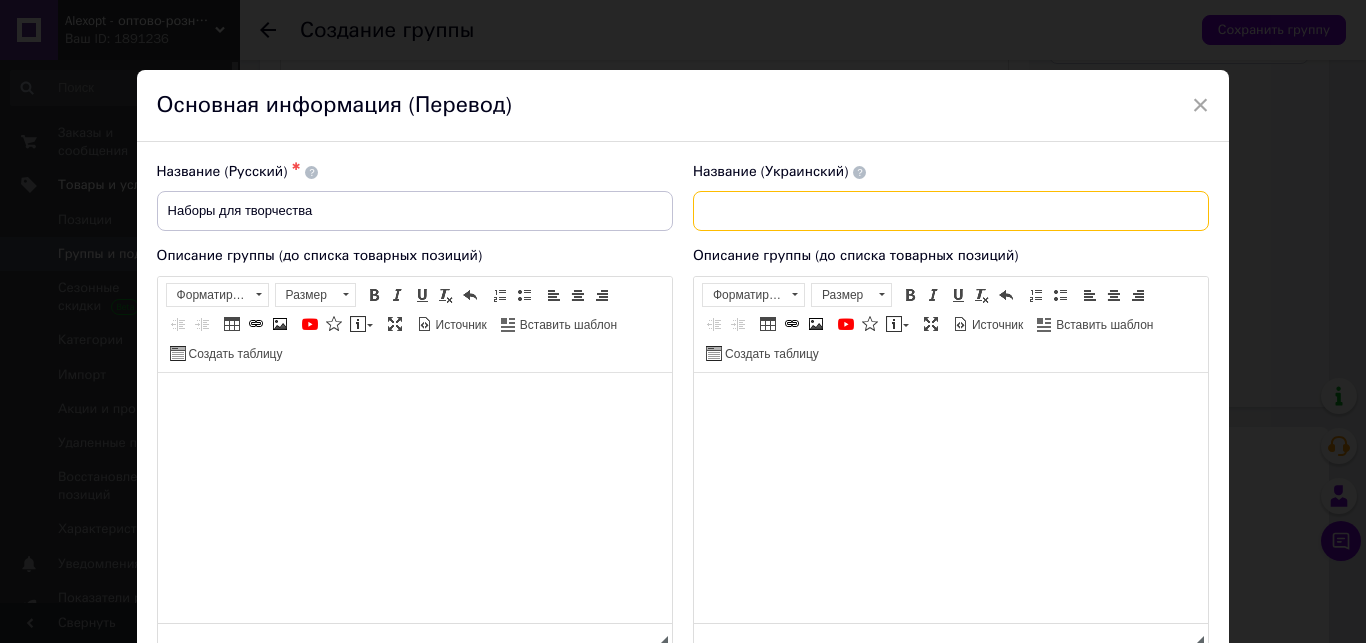 click at bounding box center [951, 211] 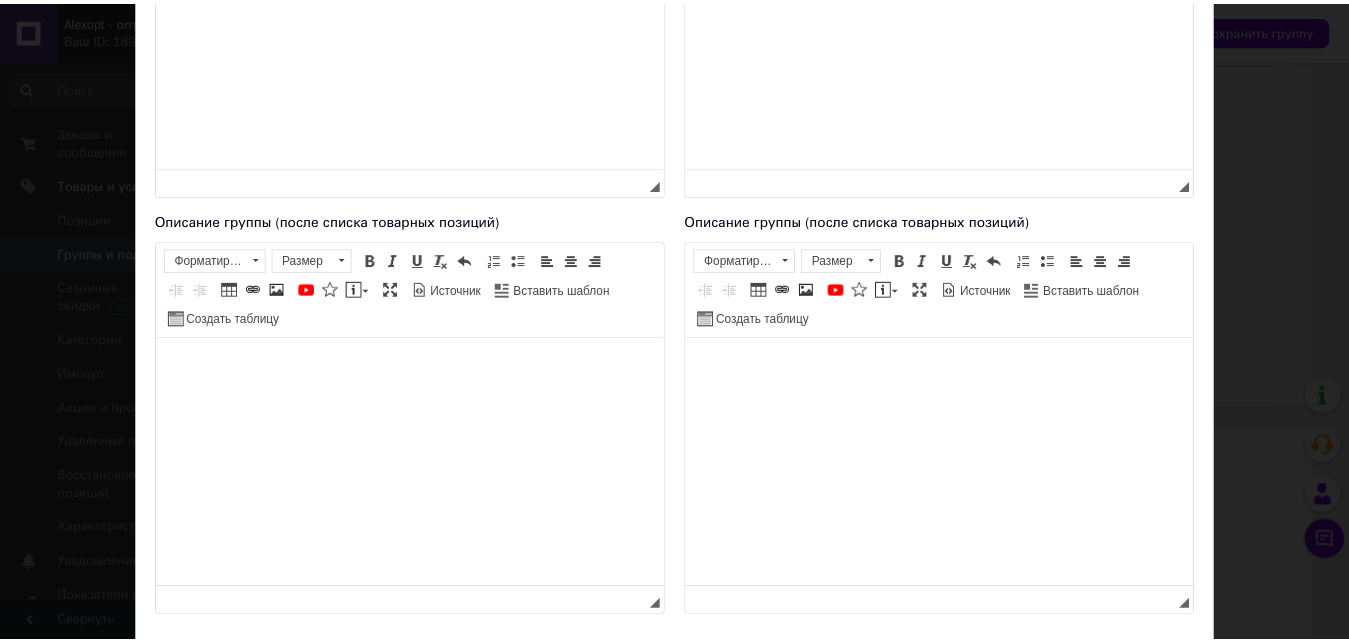 scroll, scrollTop: 597, scrollLeft: 0, axis: vertical 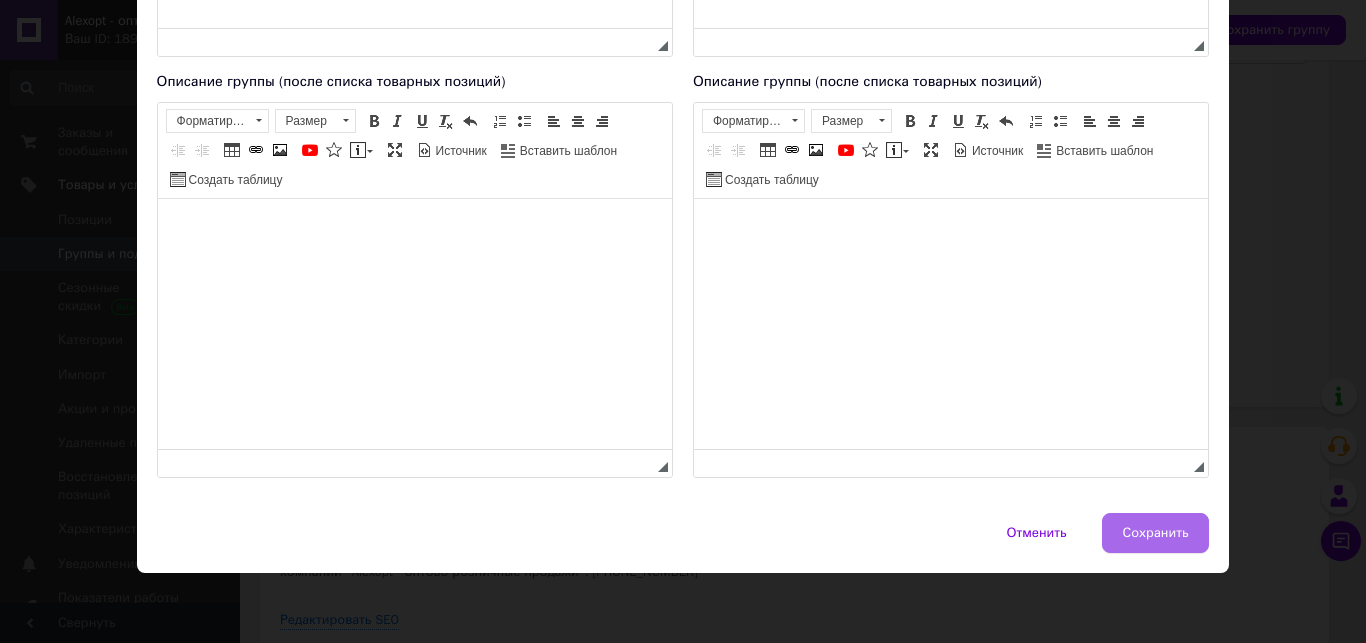 type on "Набори для творчості" 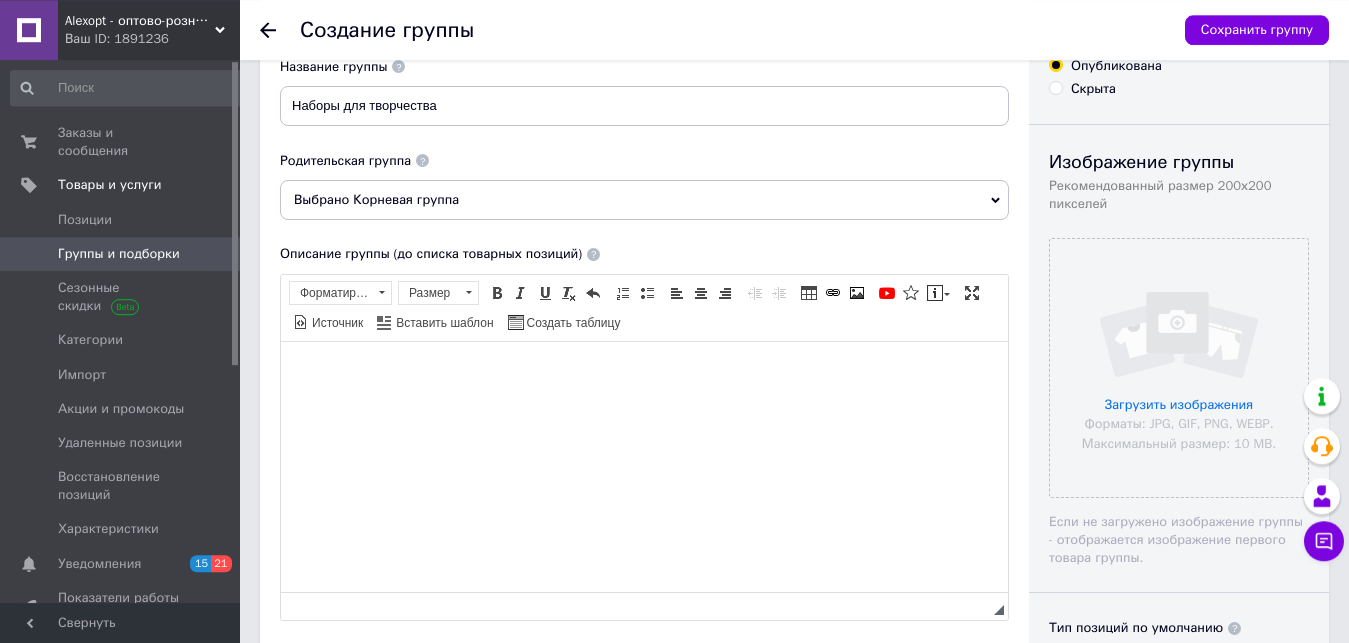 scroll, scrollTop: 102, scrollLeft: 0, axis: vertical 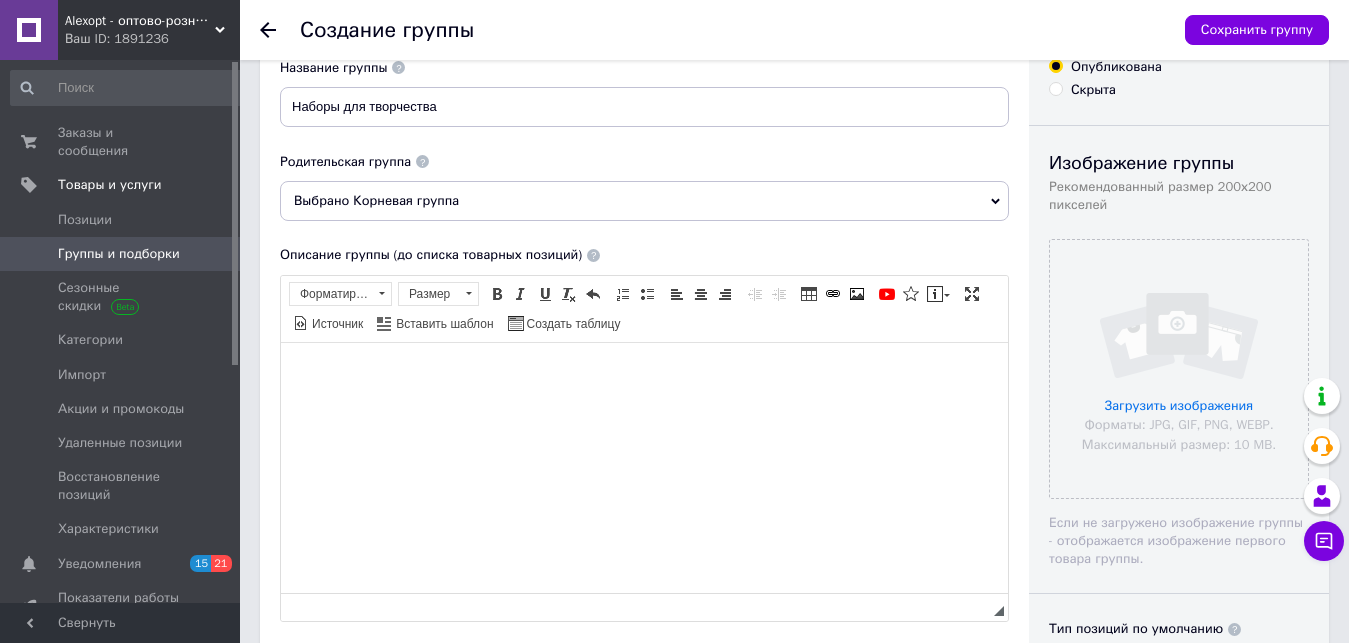 click on "Выбрано Корневая группа" at bounding box center (644, 201) 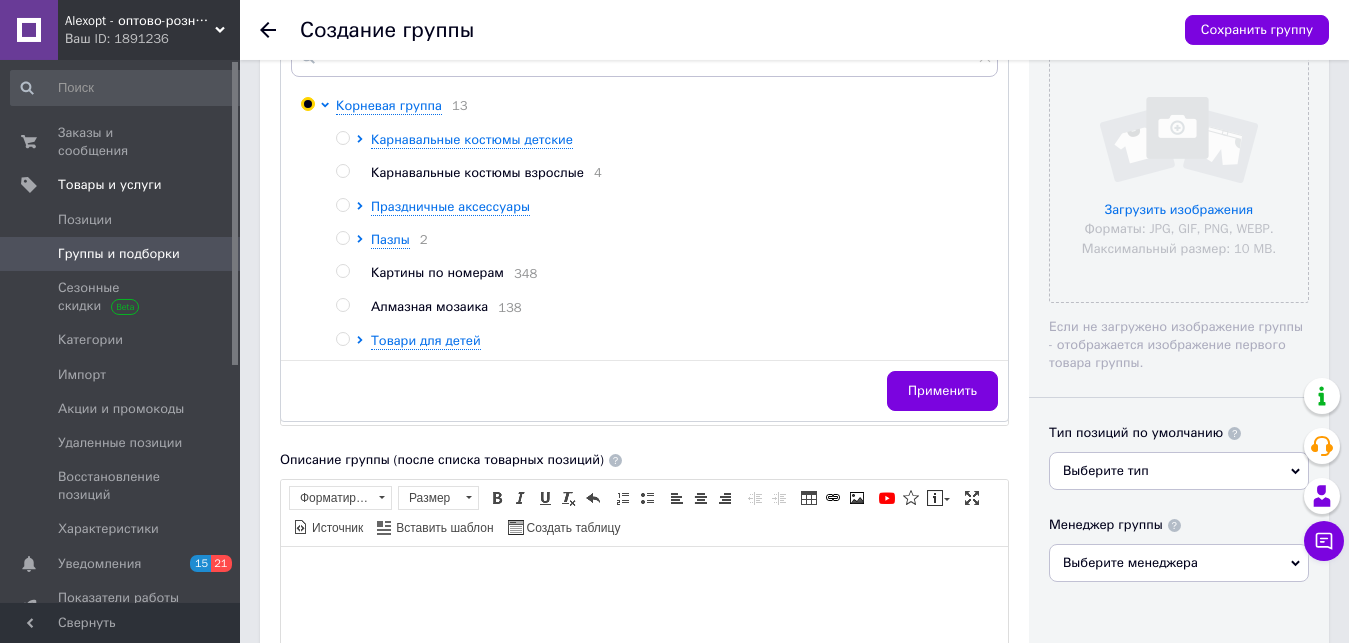 scroll, scrollTop: 408, scrollLeft: 0, axis: vertical 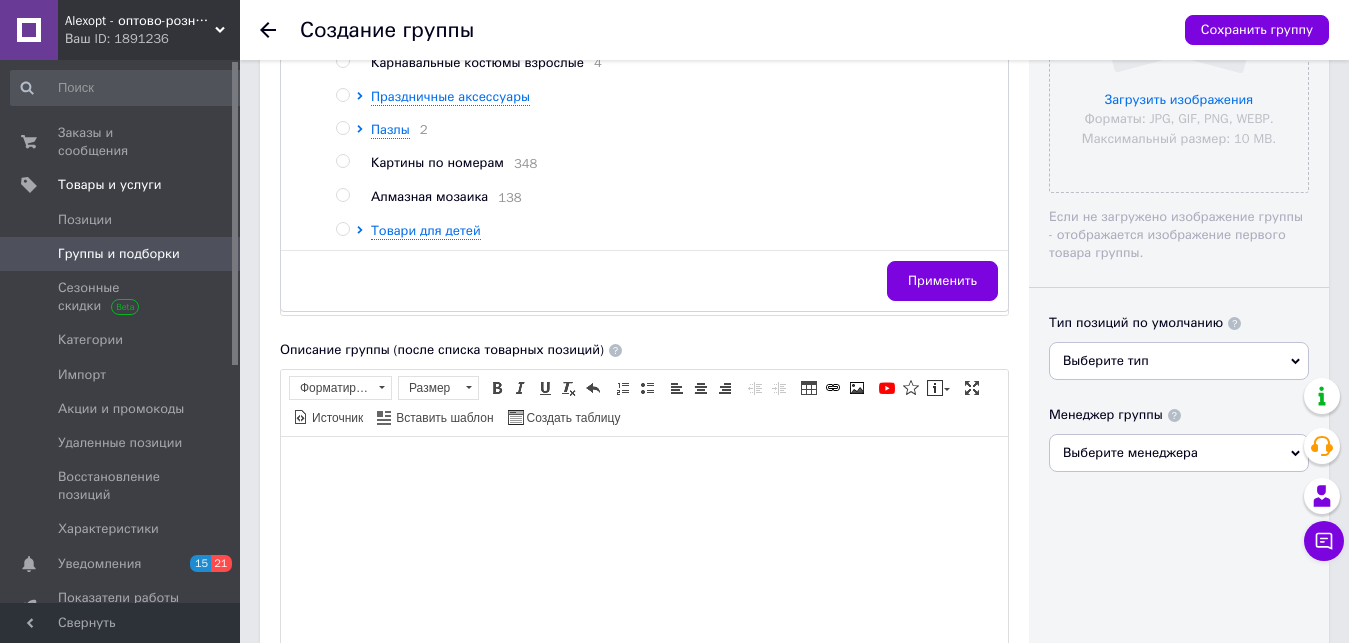 click at bounding box center [342, 229] 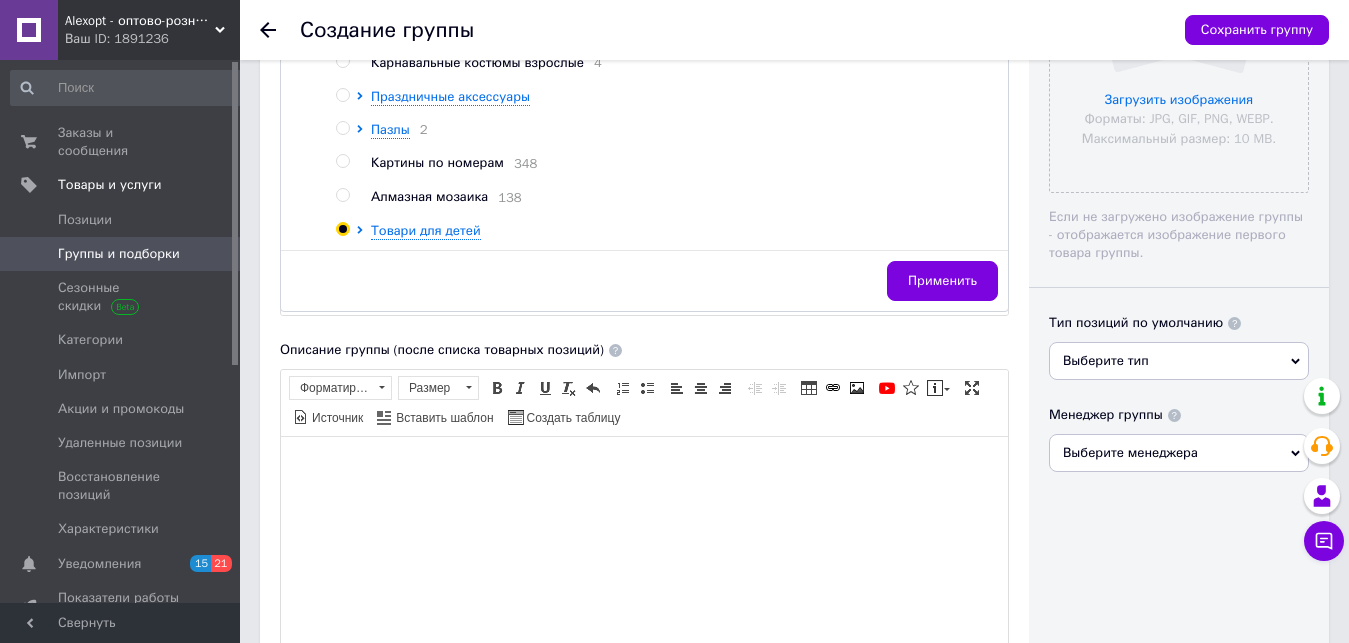 radio on "true" 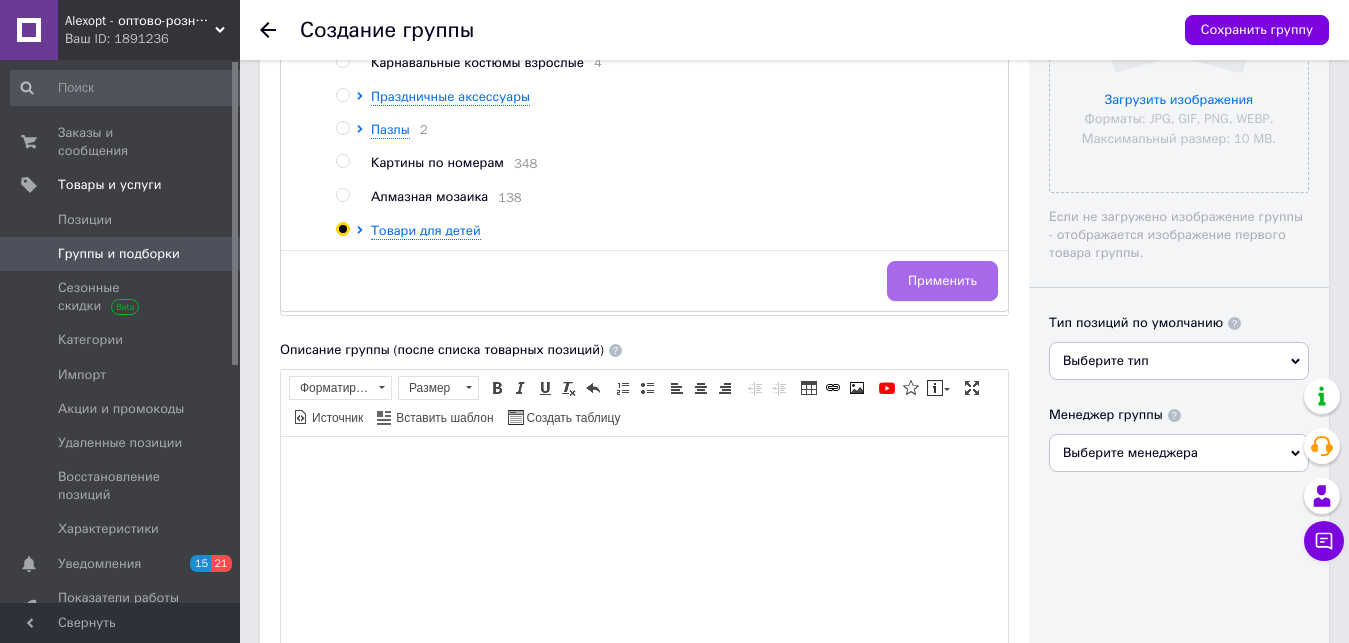 click on "Применить" at bounding box center [942, 281] 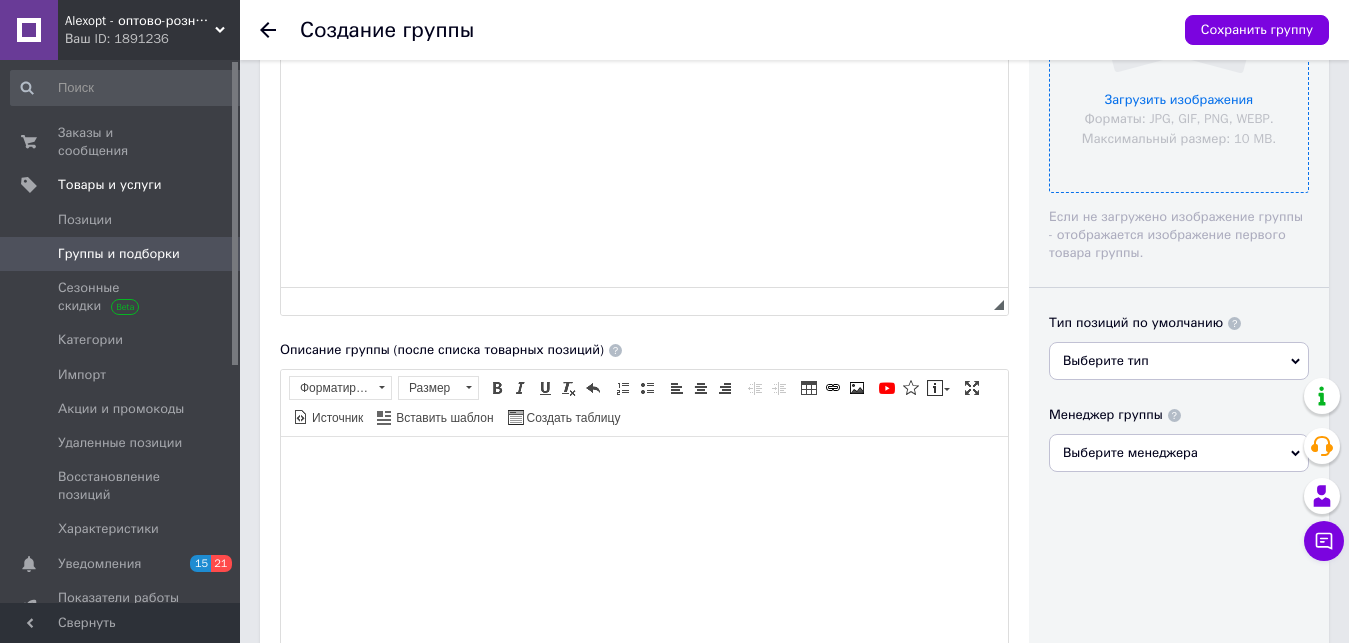 click at bounding box center [1179, 63] 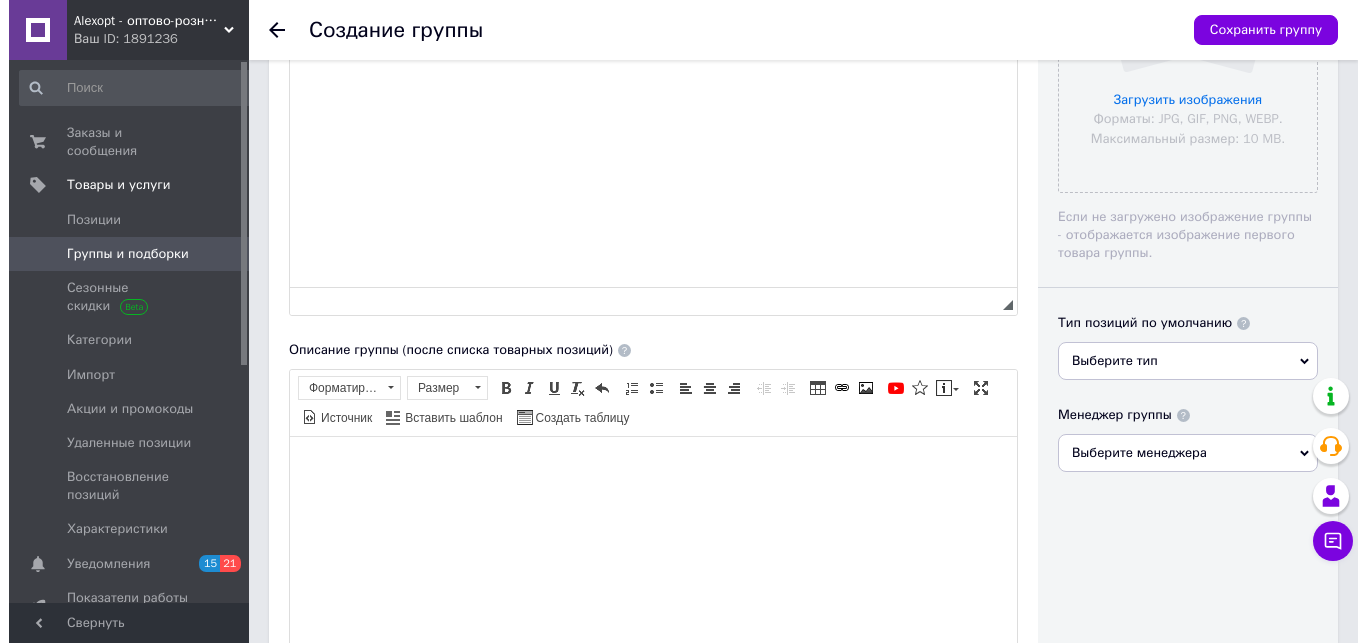 scroll, scrollTop: 0, scrollLeft: 0, axis: both 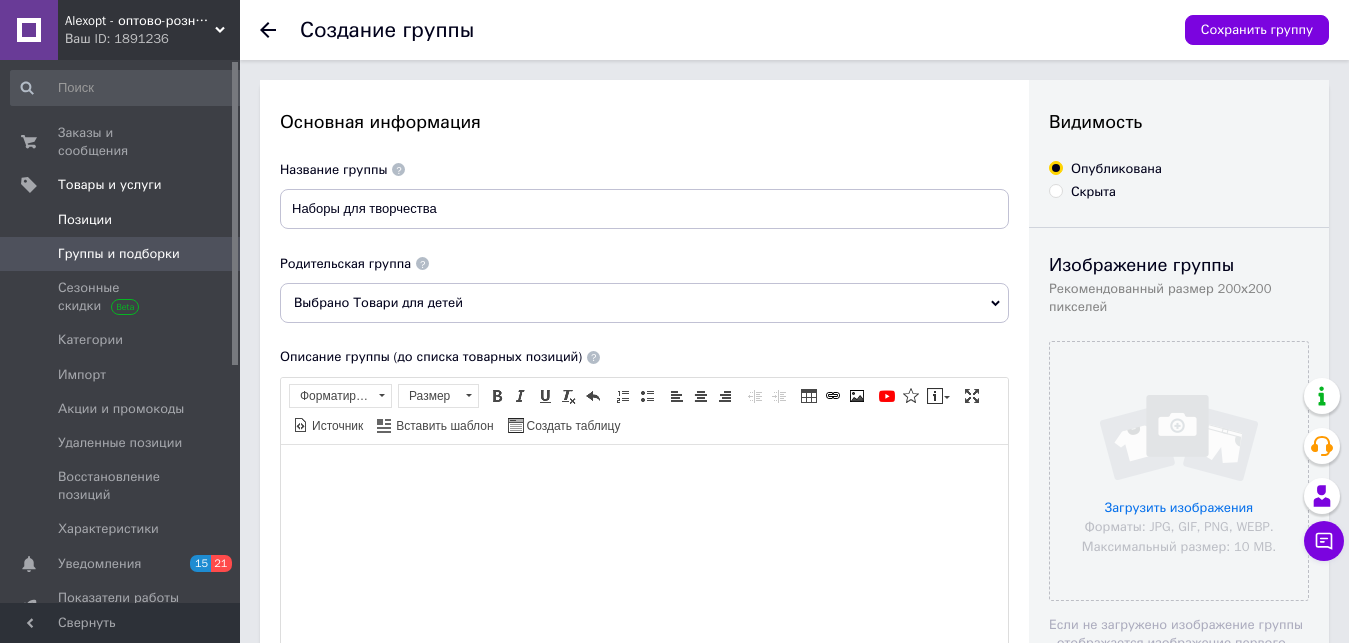 click on "Позиции" at bounding box center (121, 220) 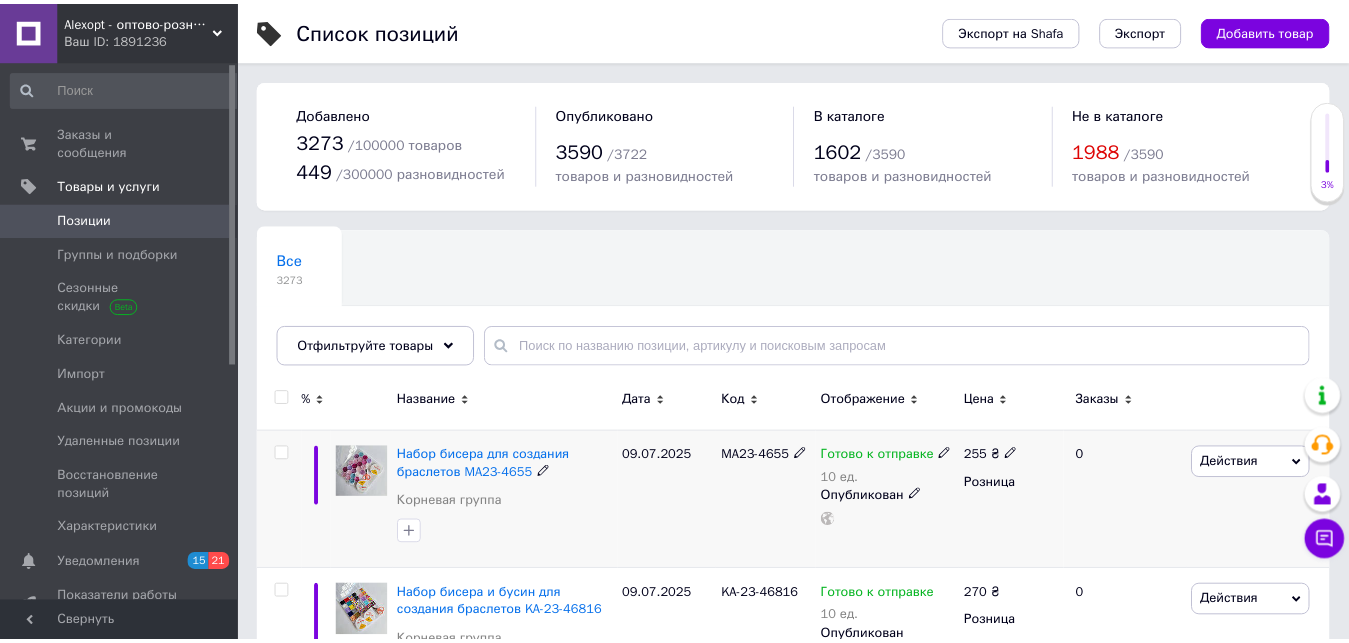scroll, scrollTop: 306, scrollLeft: 0, axis: vertical 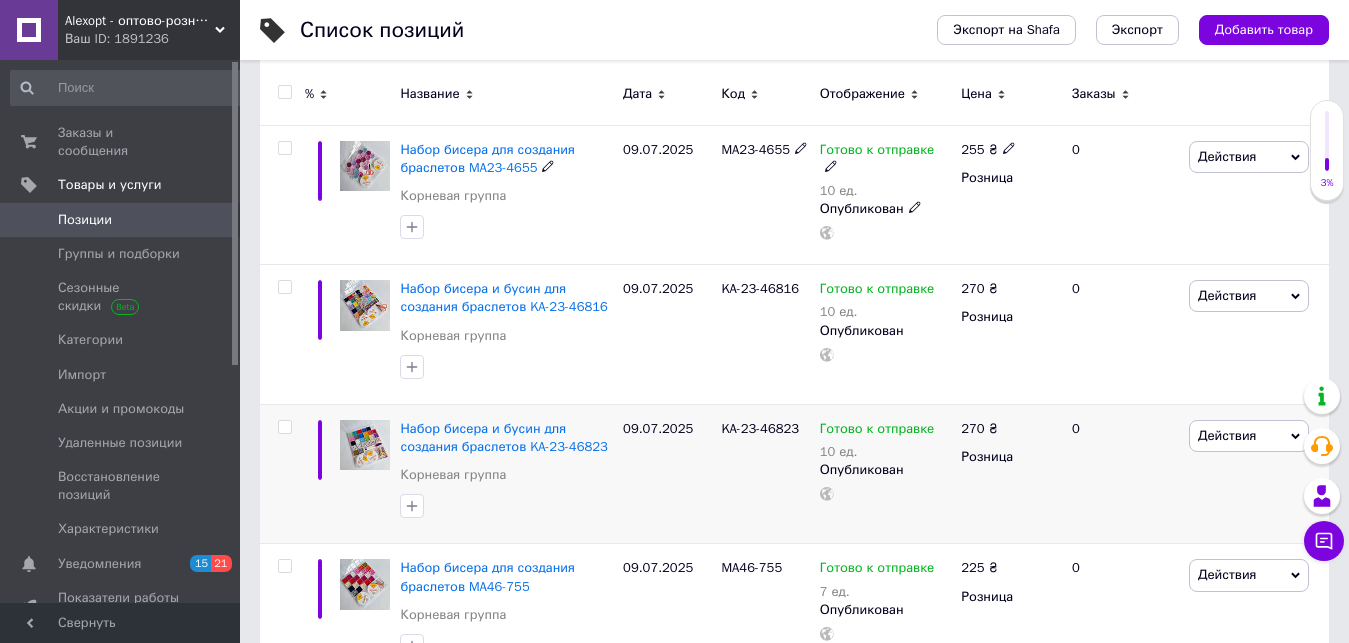 drag, startPoint x: 286, startPoint y: 152, endPoint x: 280, endPoint y: 428, distance: 276.06522 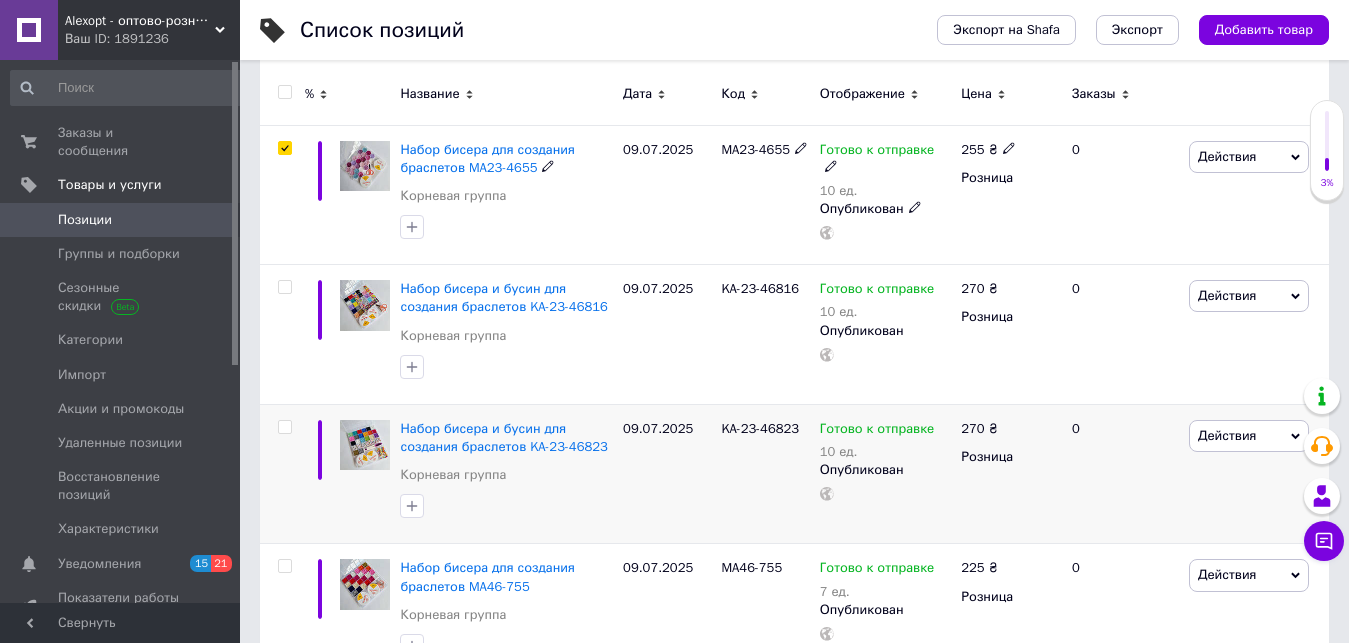 checkbox on "true" 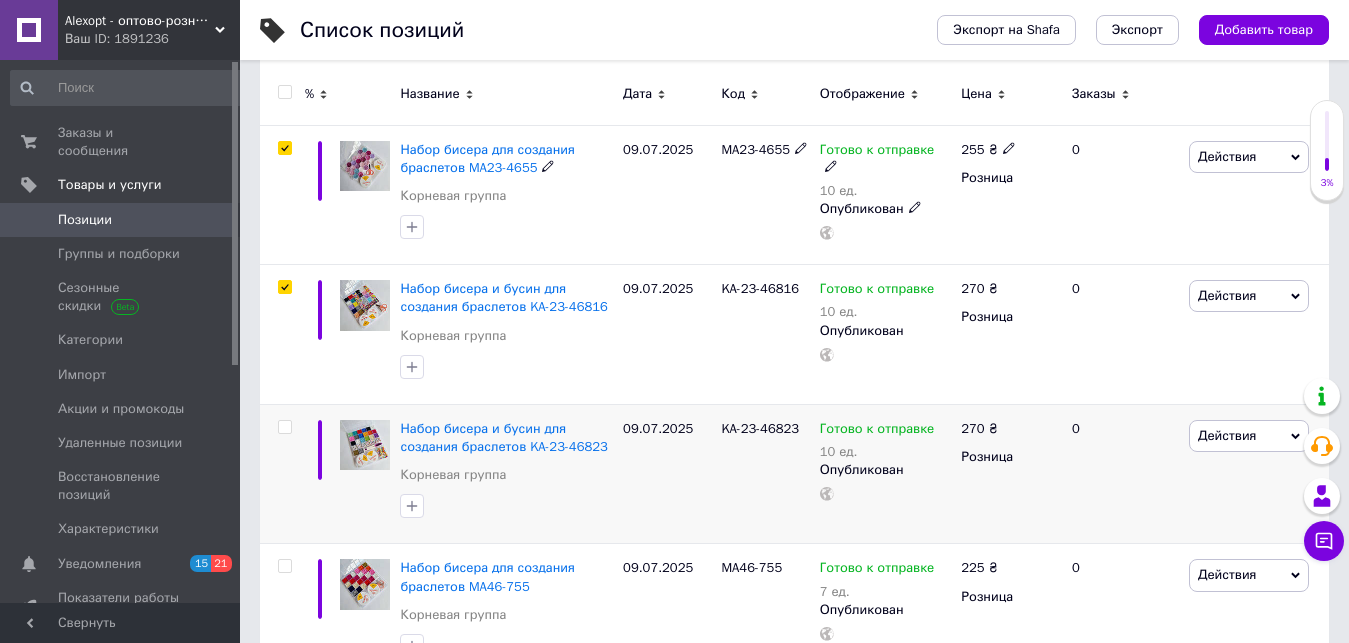 checkbox on "true" 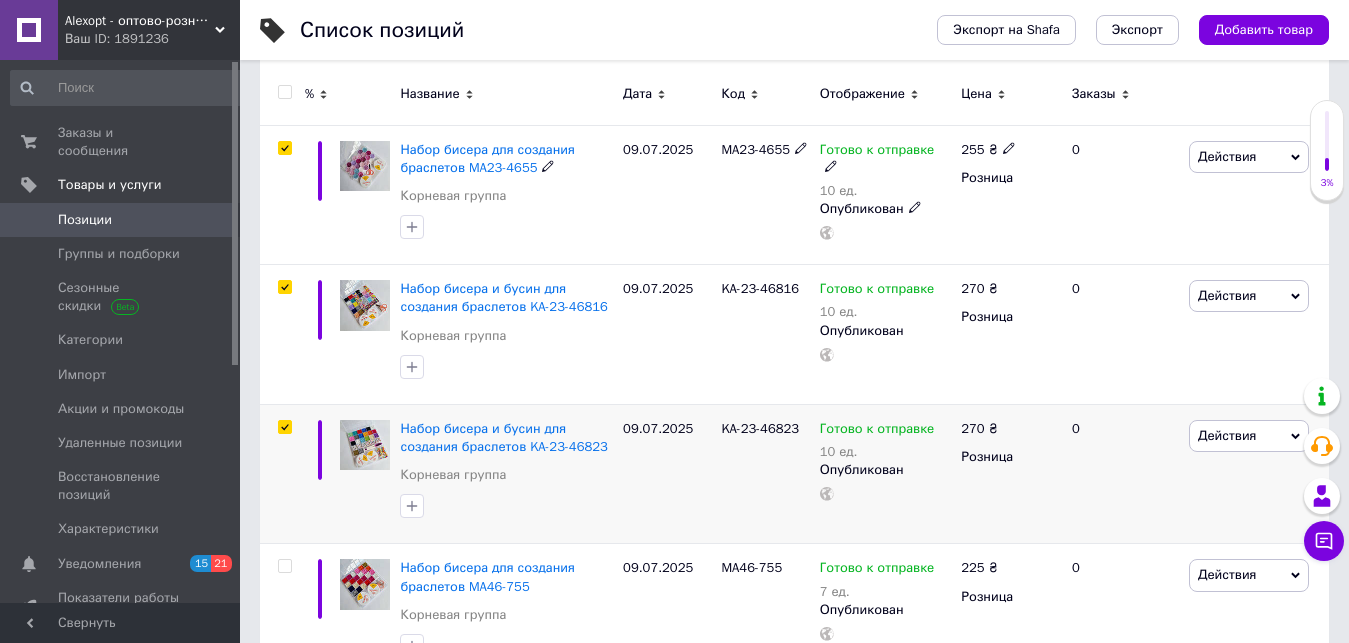 checkbox on "true" 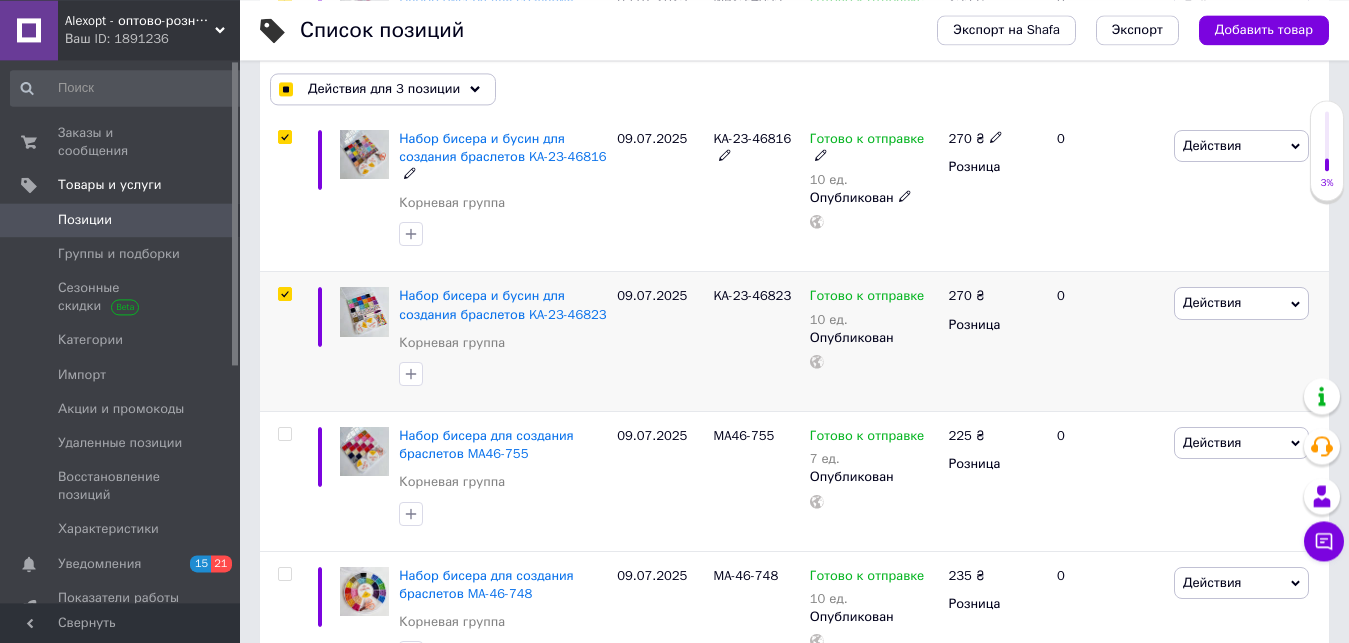 scroll, scrollTop: 612, scrollLeft: 0, axis: vertical 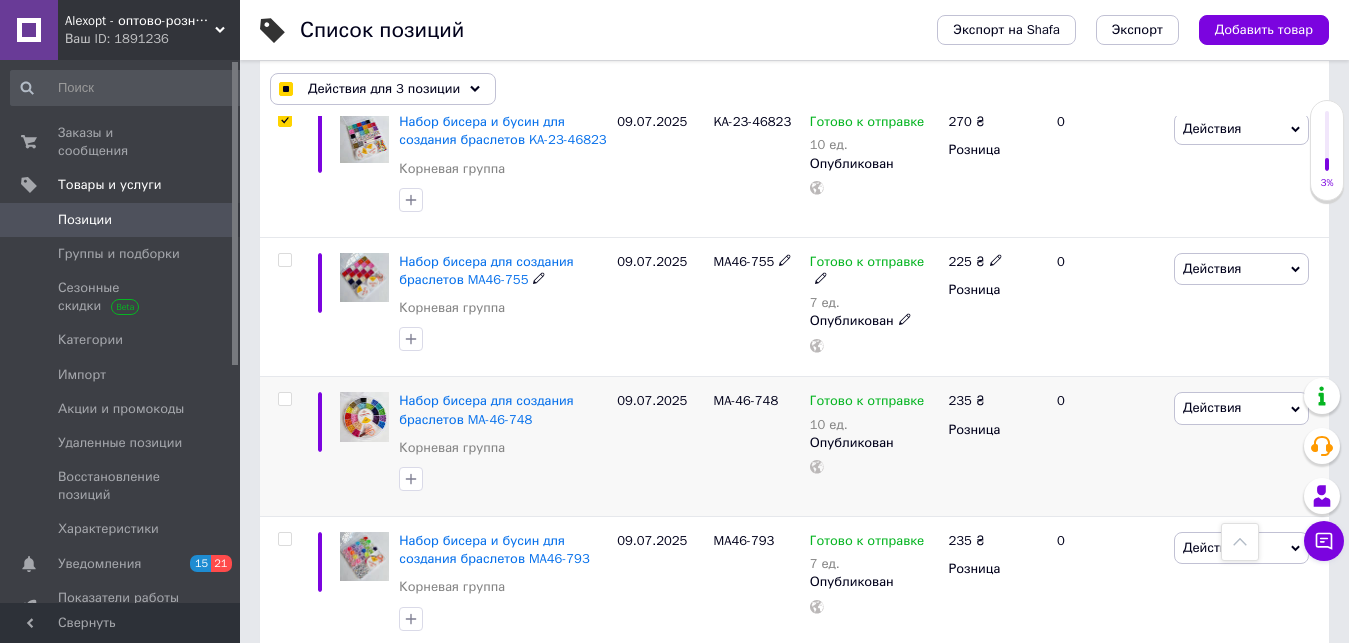 drag, startPoint x: 284, startPoint y: 257, endPoint x: 296, endPoint y: 403, distance: 146.49232 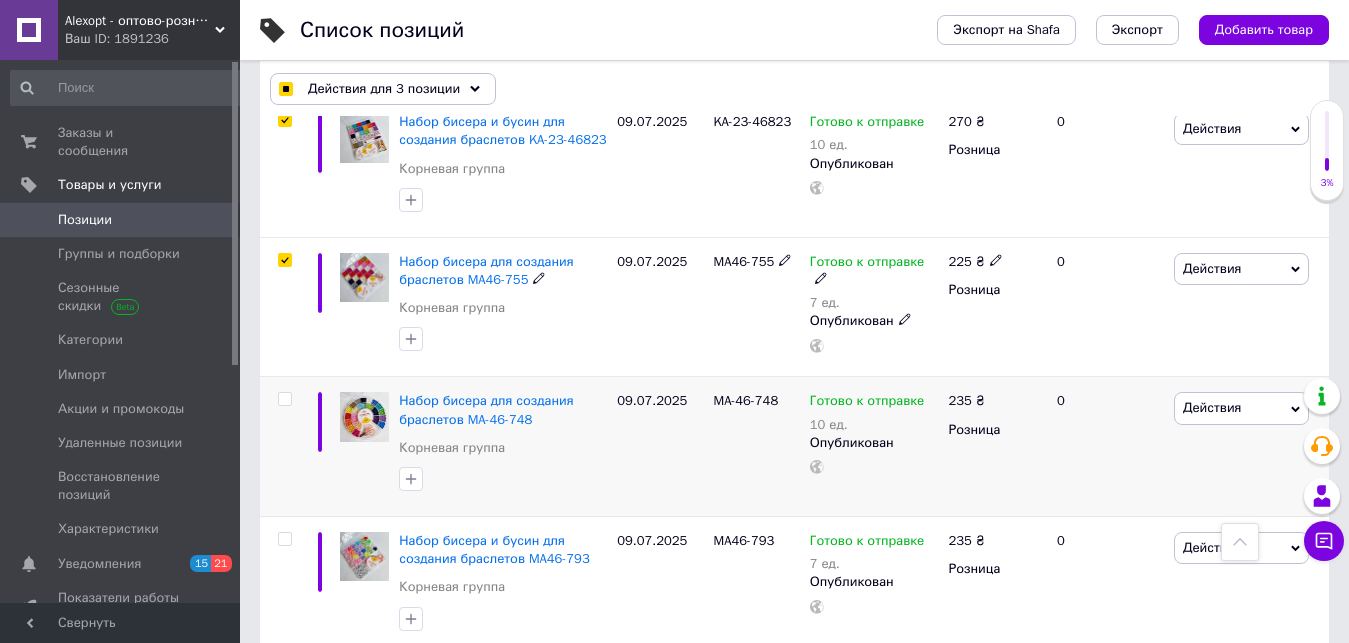 checkbox on "true" 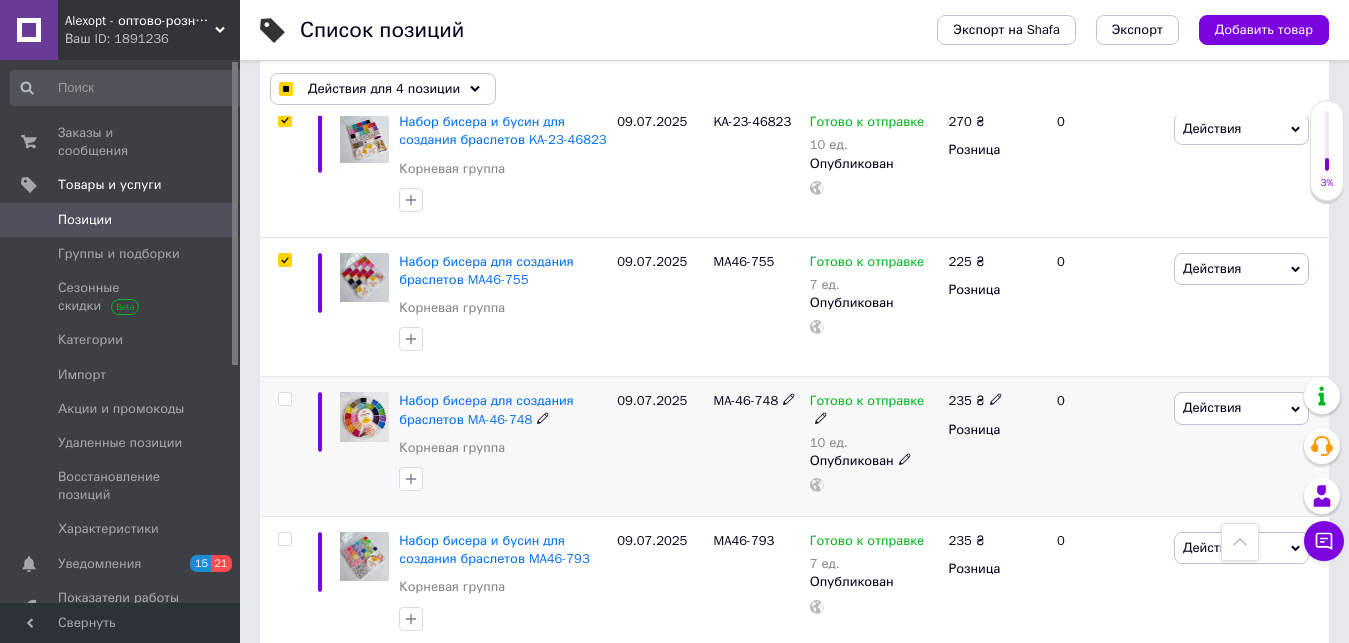 checkbox on "true" 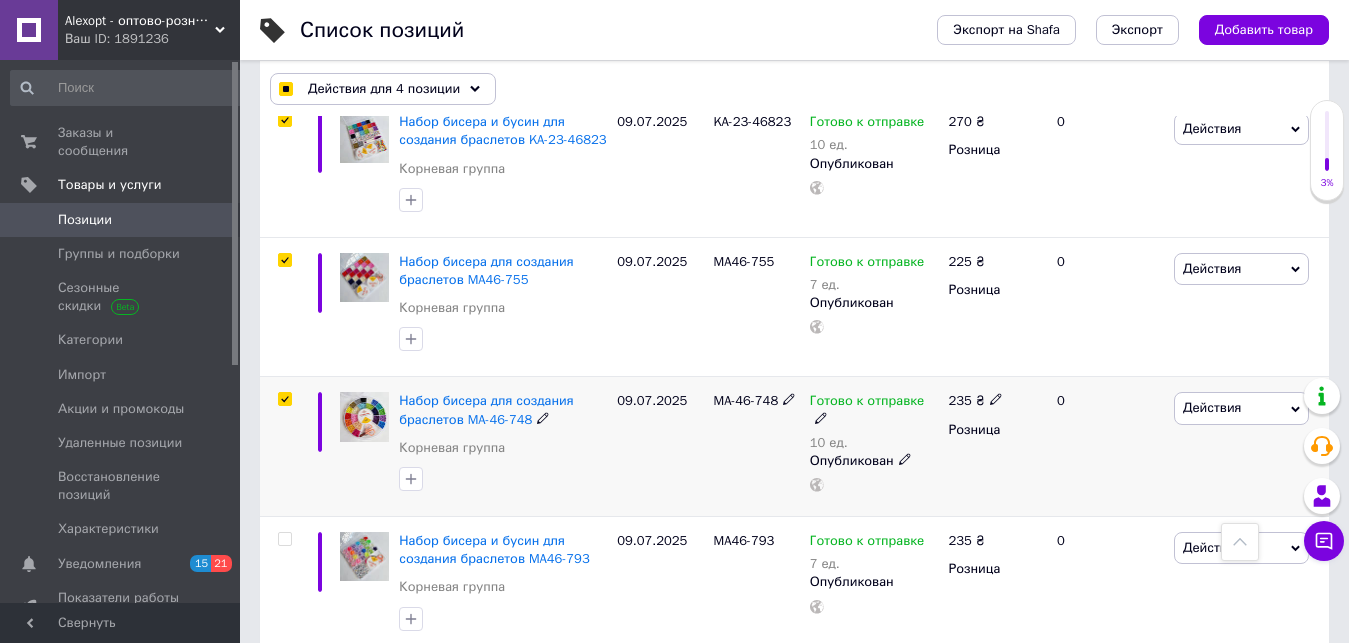 checkbox on "true" 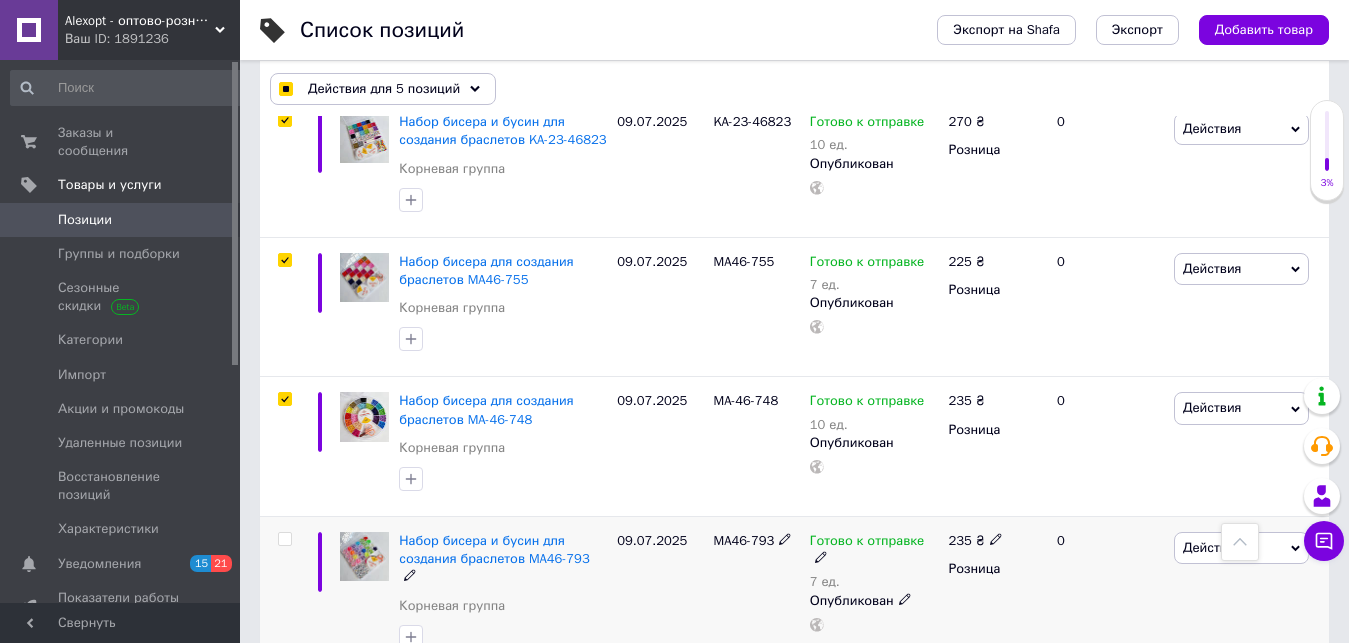 click at bounding box center (284, 539) 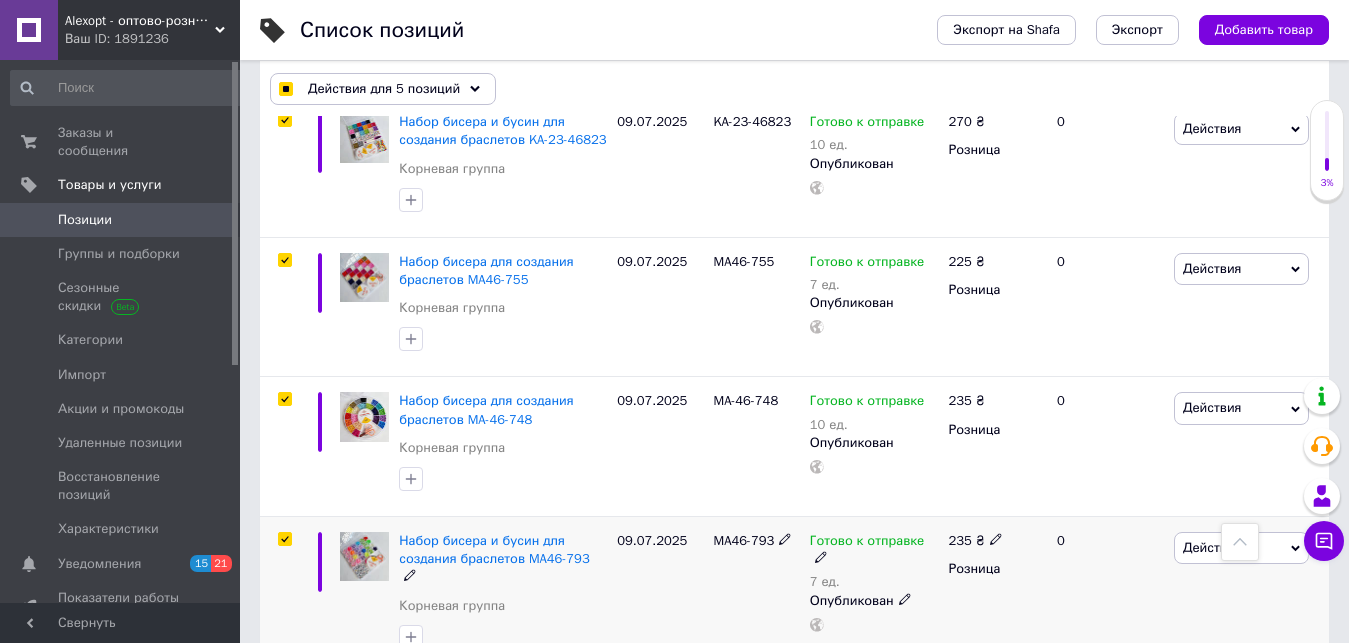 checkbox on "true" 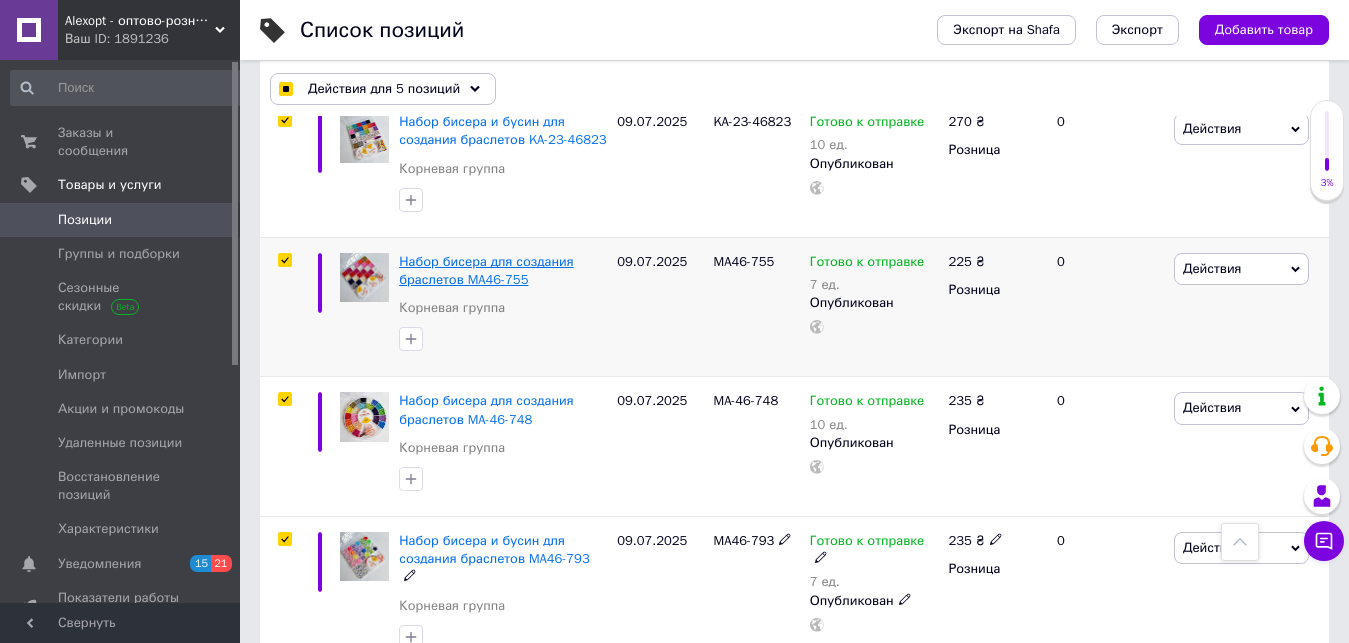 checkbox on "true" 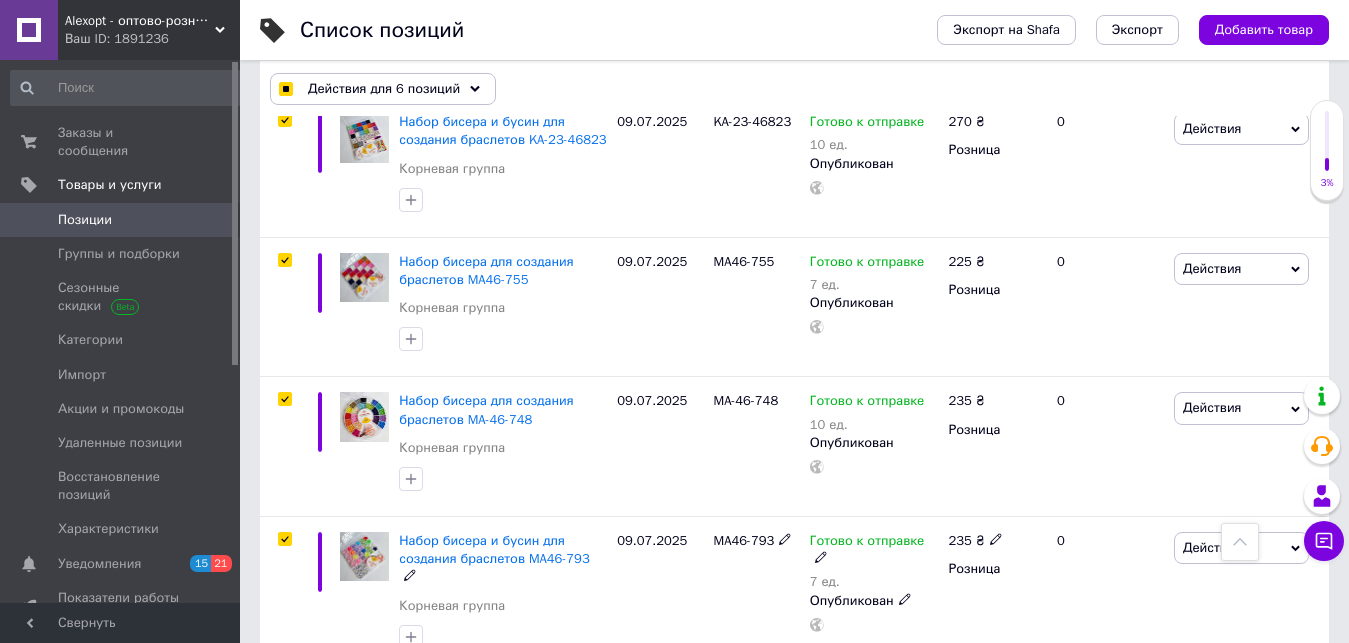 scroll, scrollTop: 816, scrollLeft: 0, axis: vertical 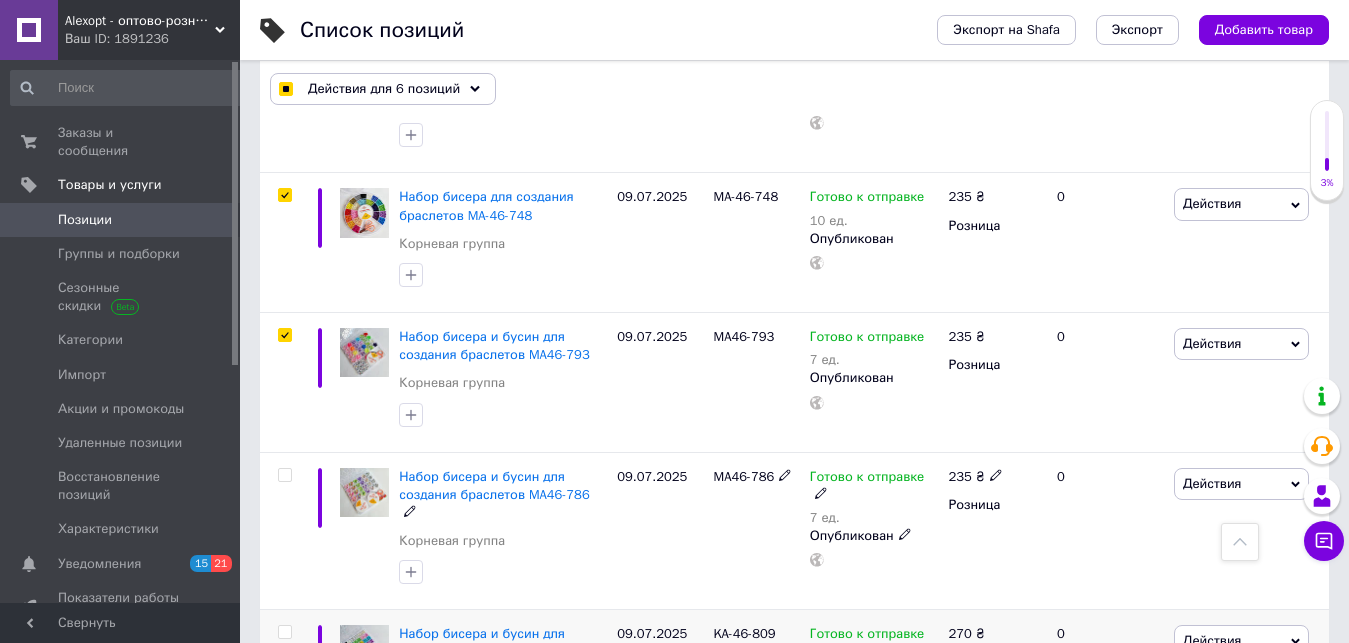 click at bounding box center [284, 475] 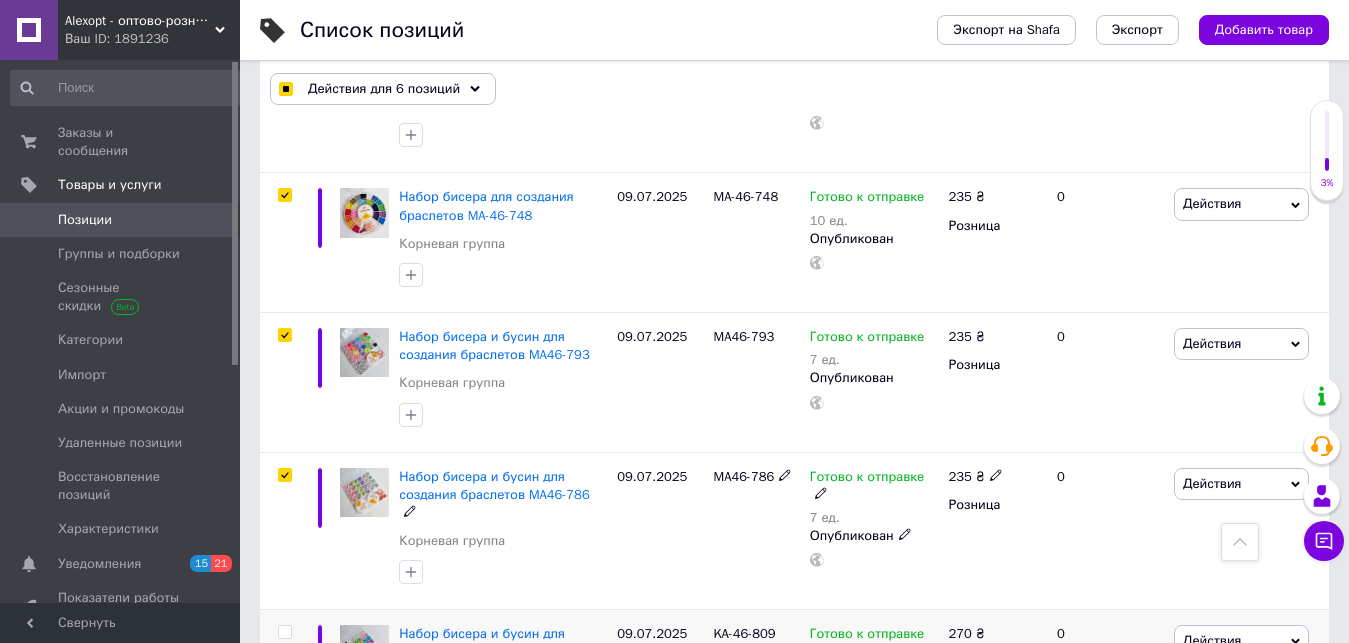 checkbox on "true" 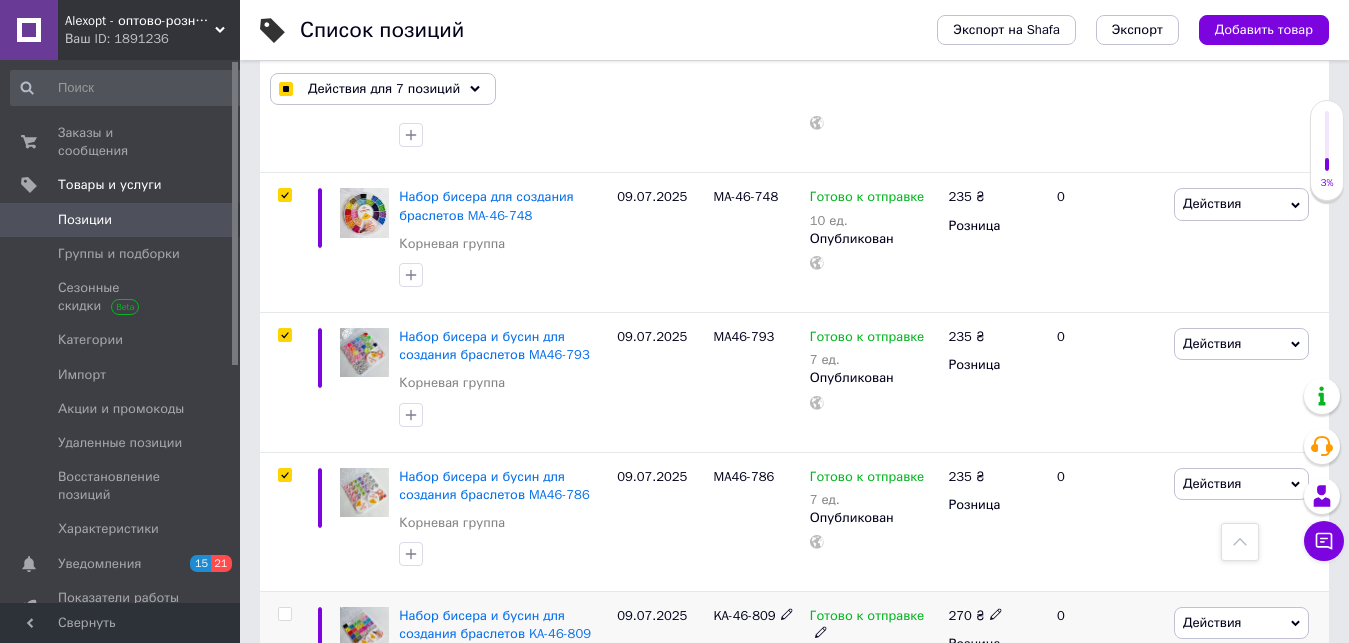 checkbox on "true" 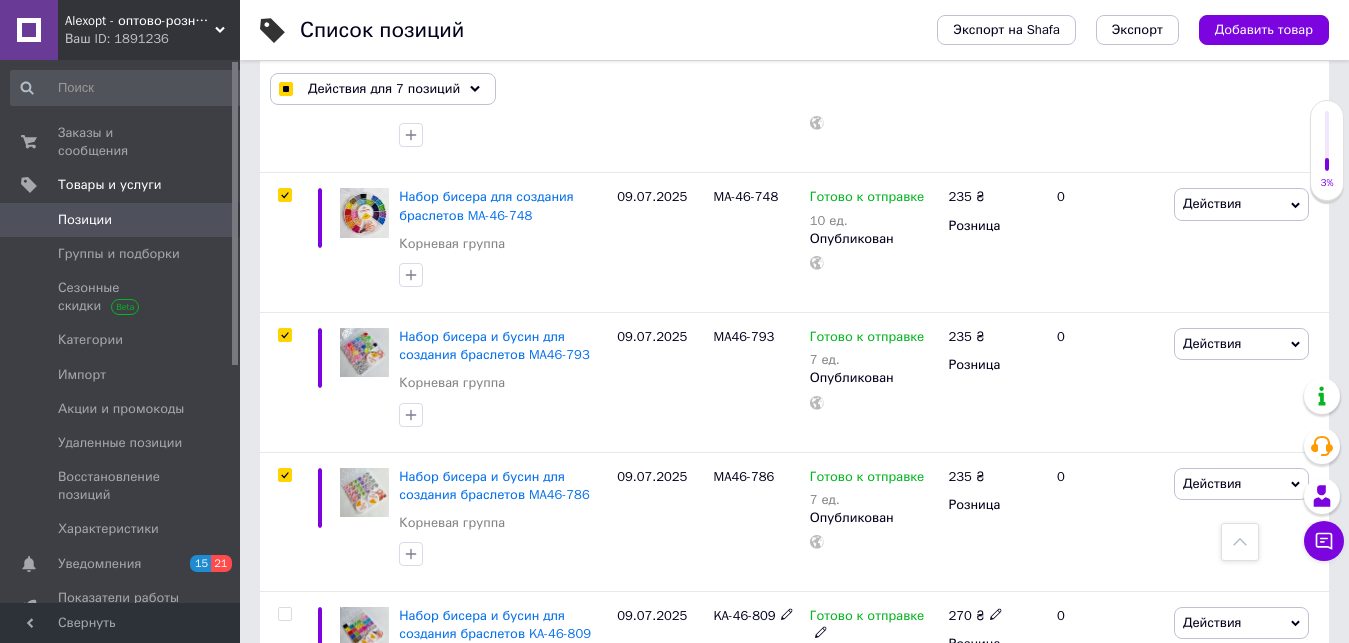 click at bounding box center (284, 614) 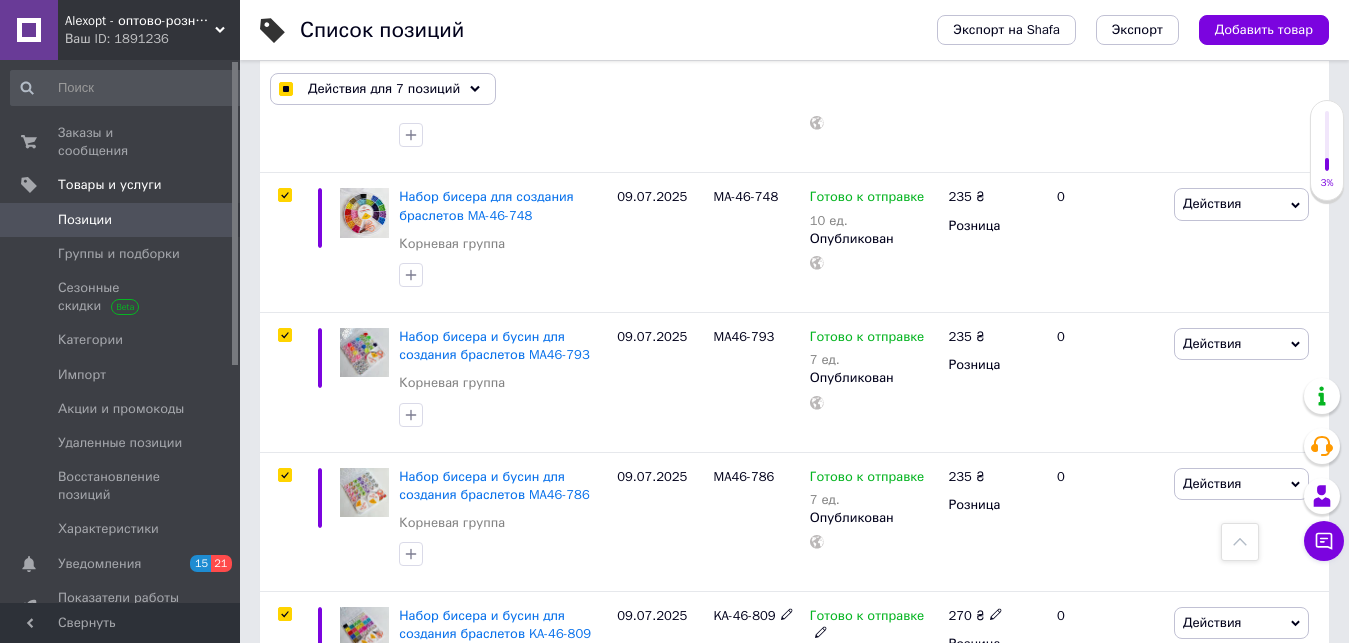 checkbox on "true" 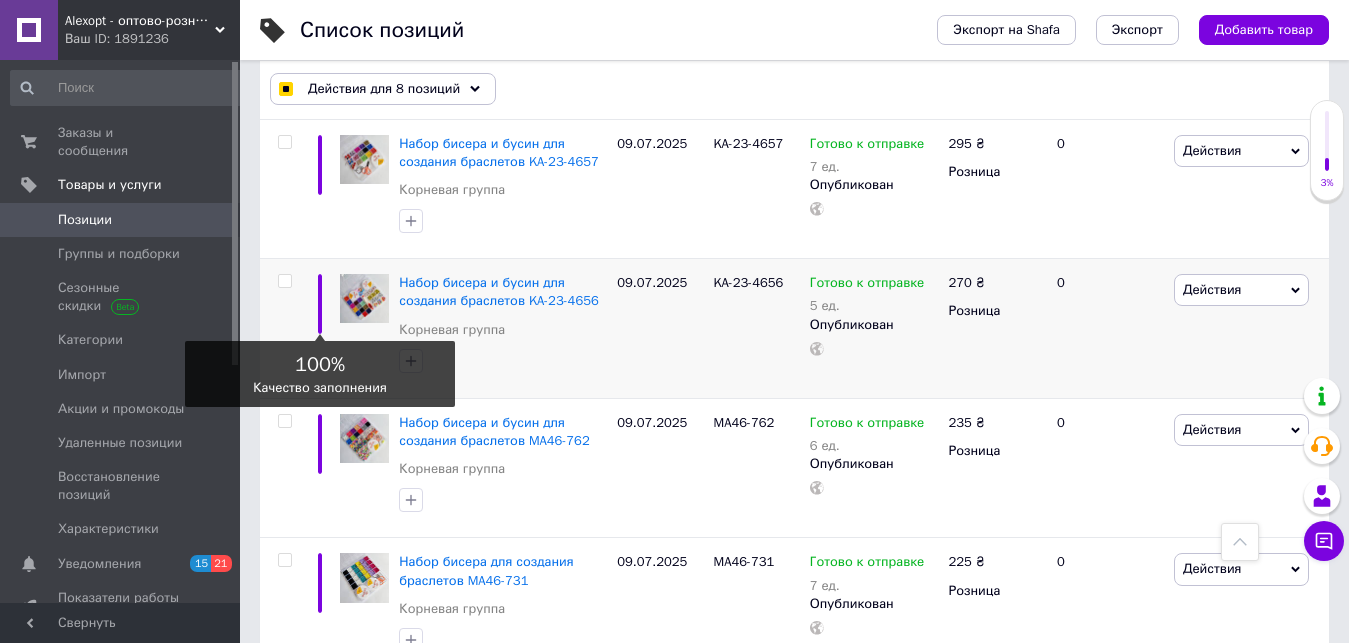 checkbox on "true" 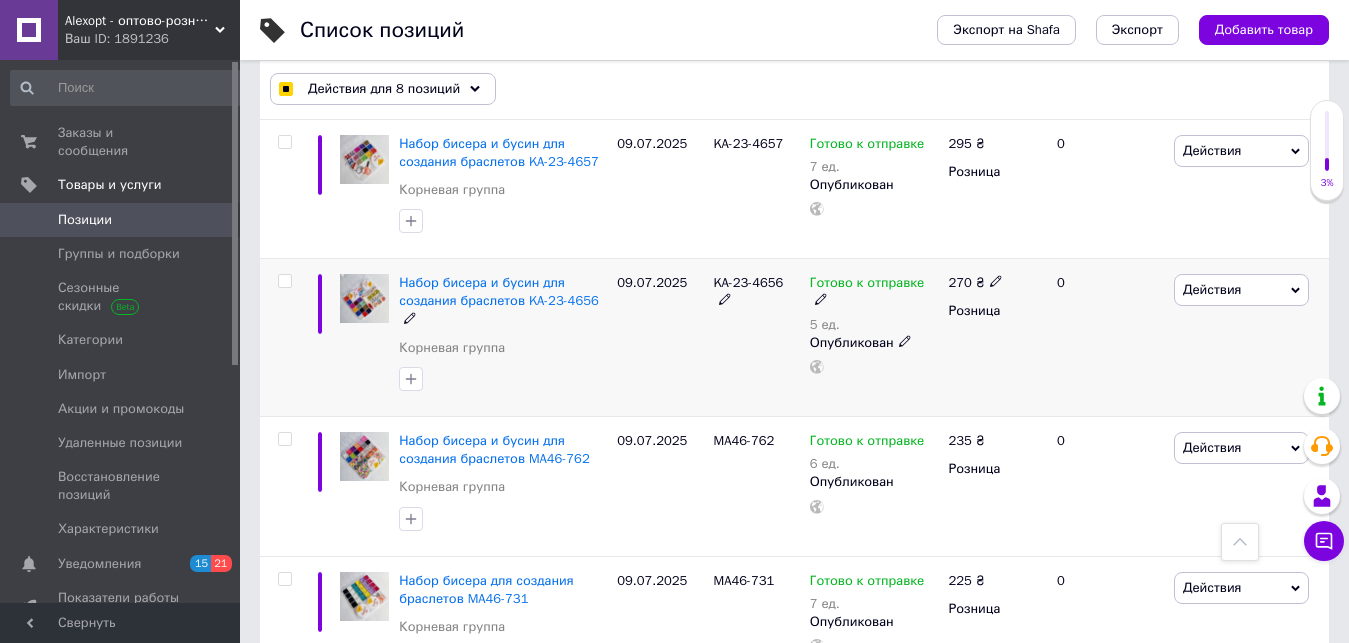 click at bounding box center (284, 281) 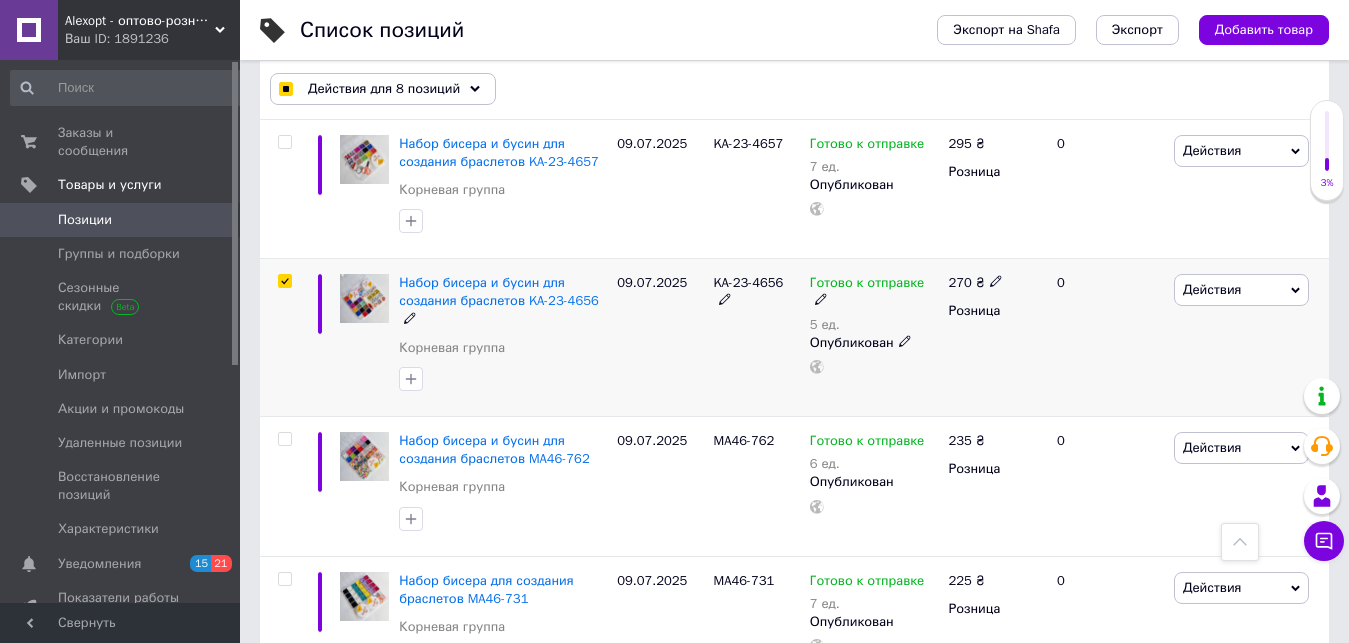 checkbox on "true" 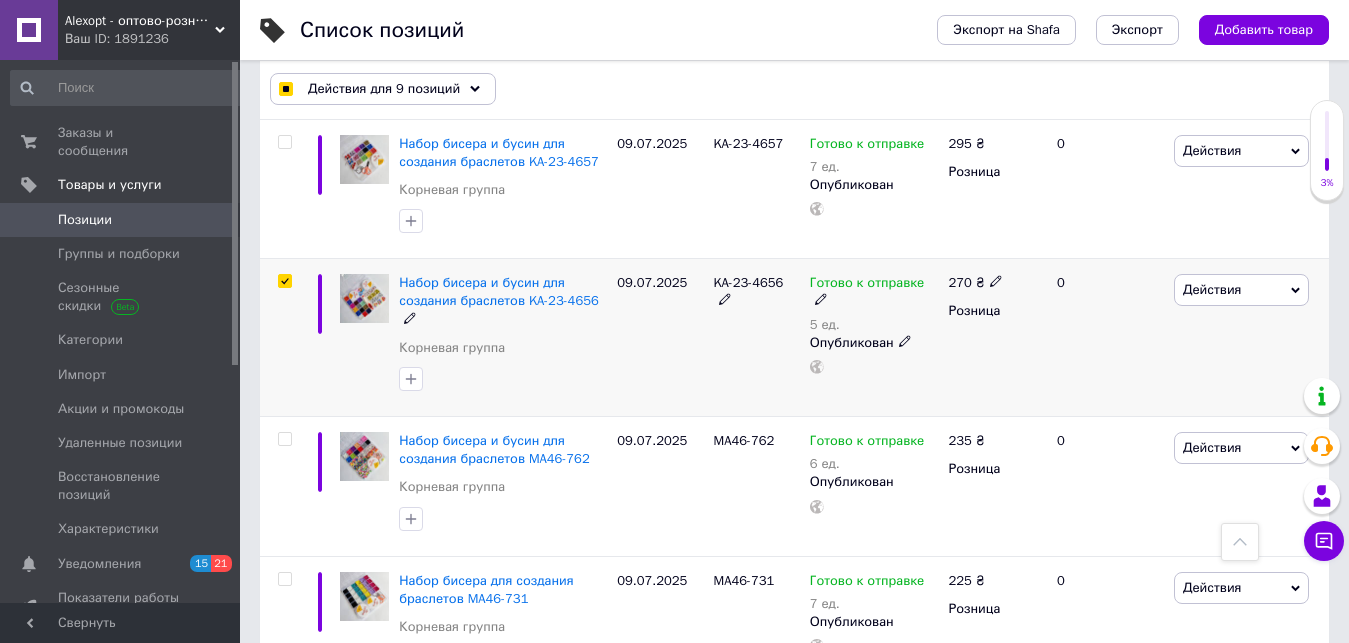 checkbox on "true" 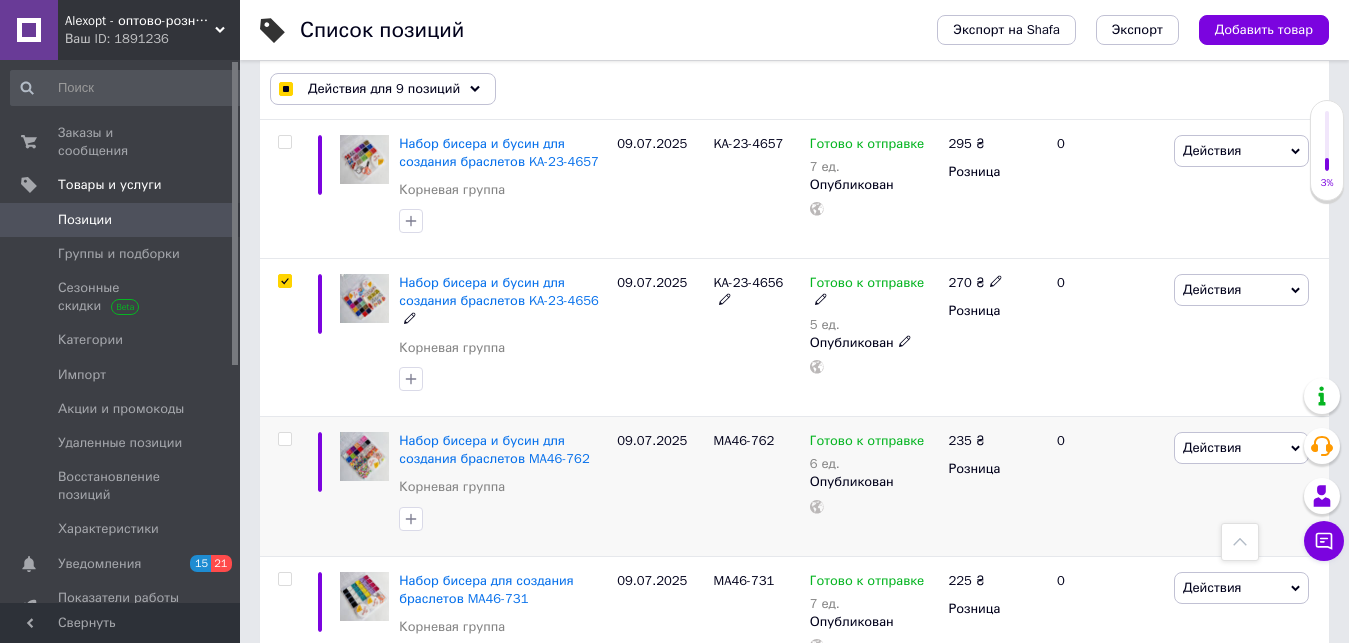 click at bounding box center [282, 486] 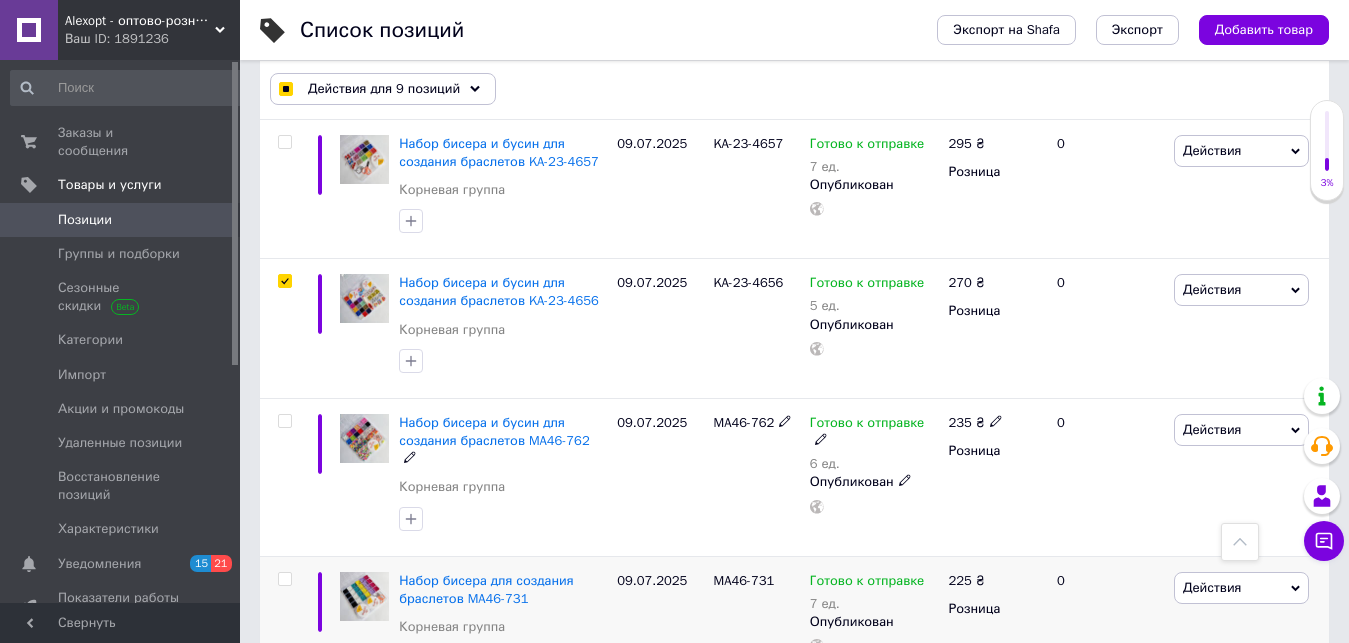 checkbox on "true" 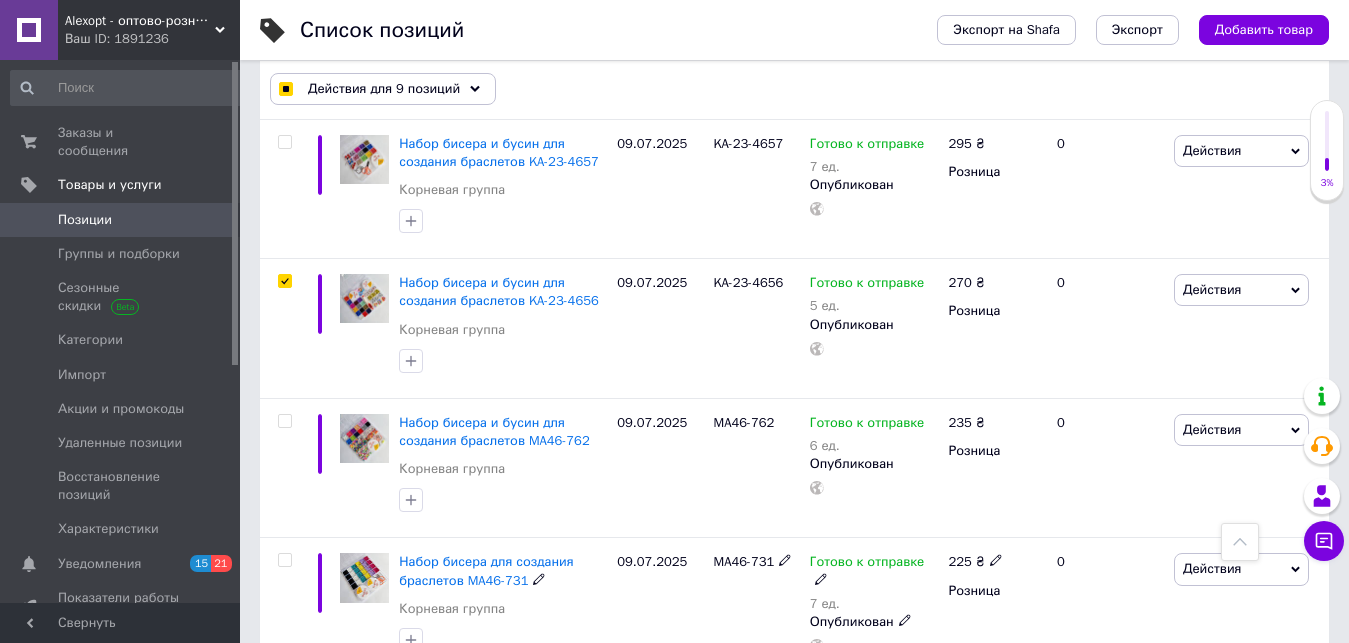 drag, startPoint x: 285, startPoint y: 563, endPoint x: 173, endPoint y: 642, distance: 137.05838 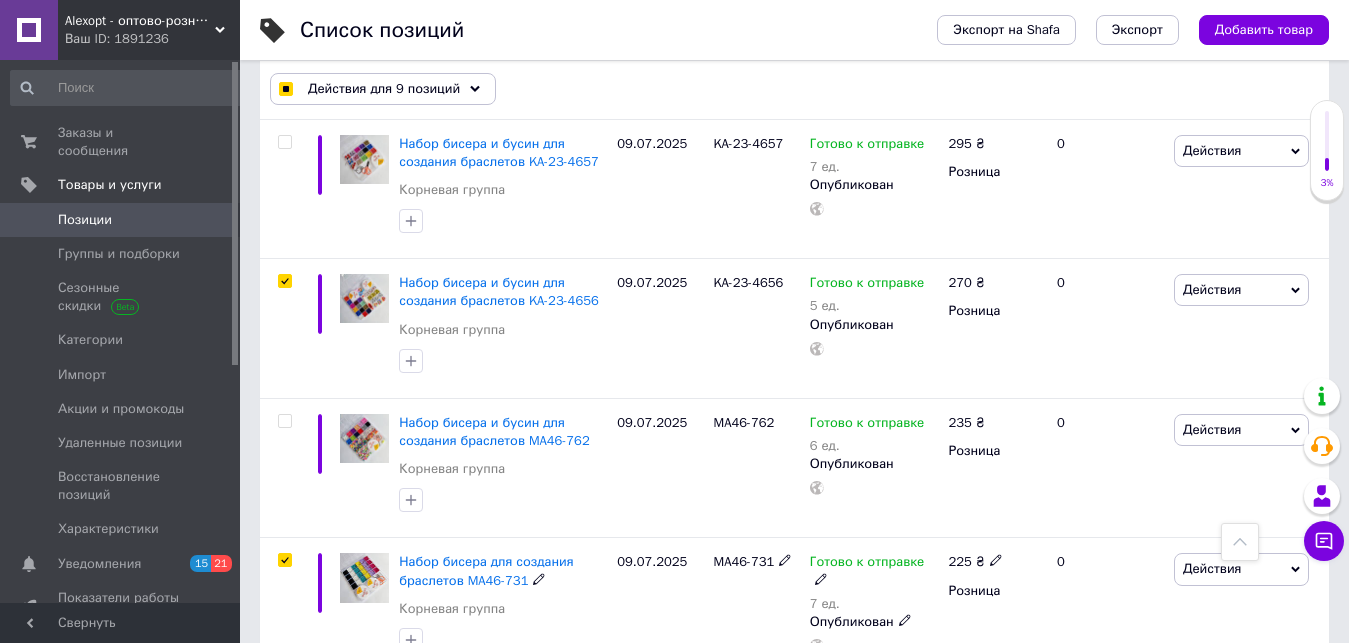 checkbox on "true" 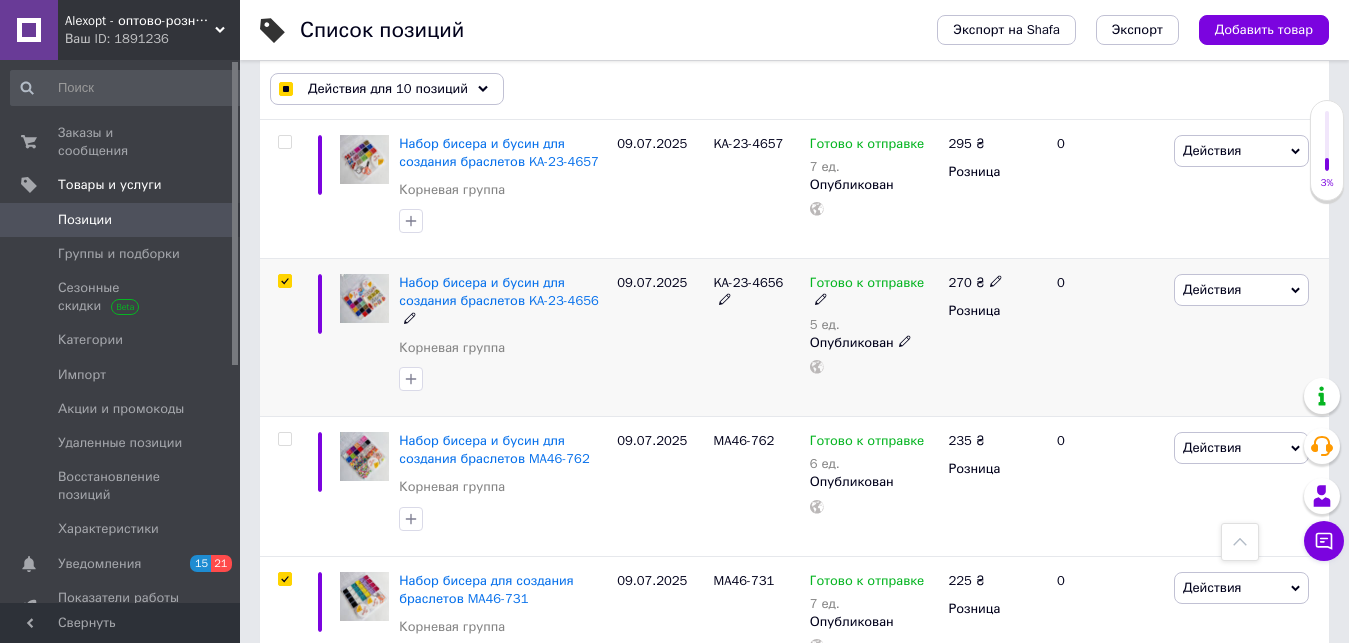 scroll, scrollTop: 1326, scrollLeft: 0, axis: vertical 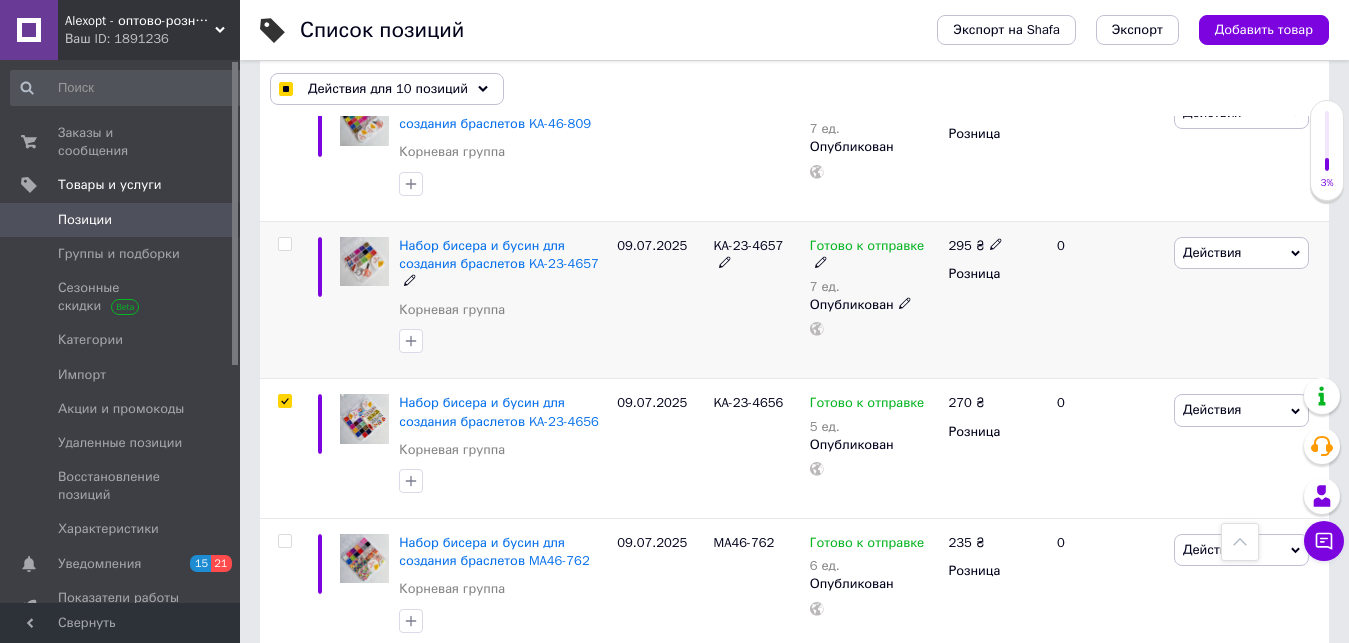 click at bounding box center [284, 244] 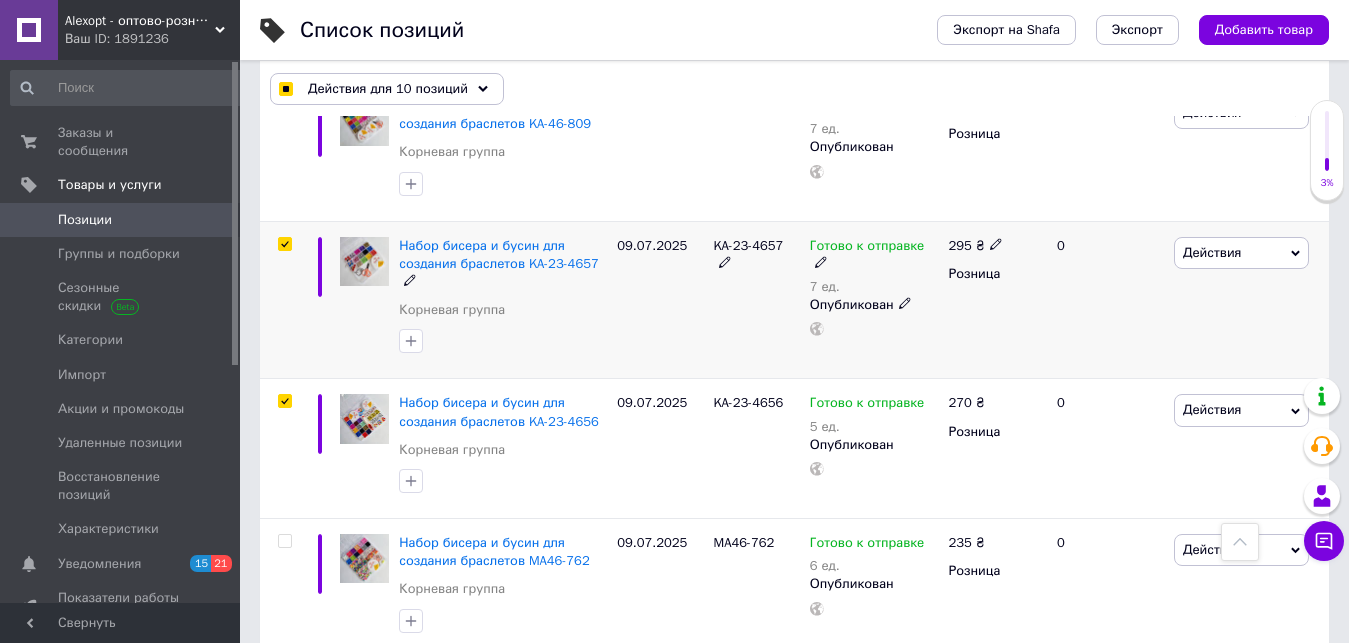 checkbox on "true" 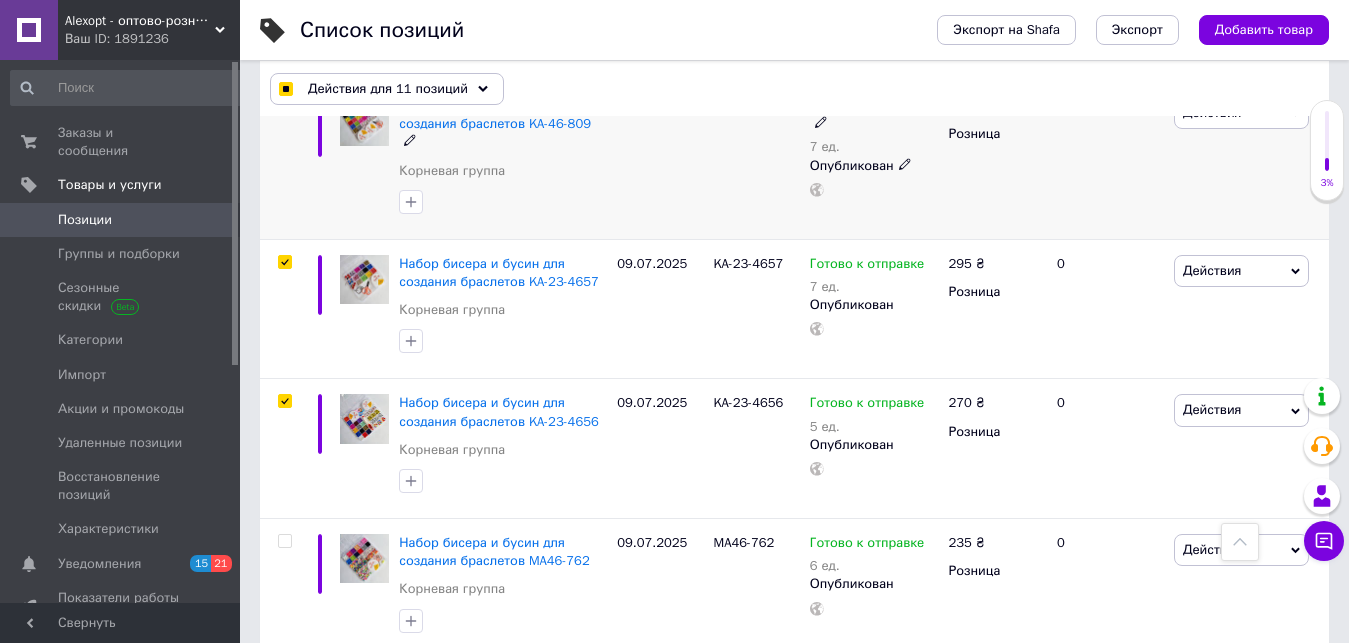 checkbox on "true" 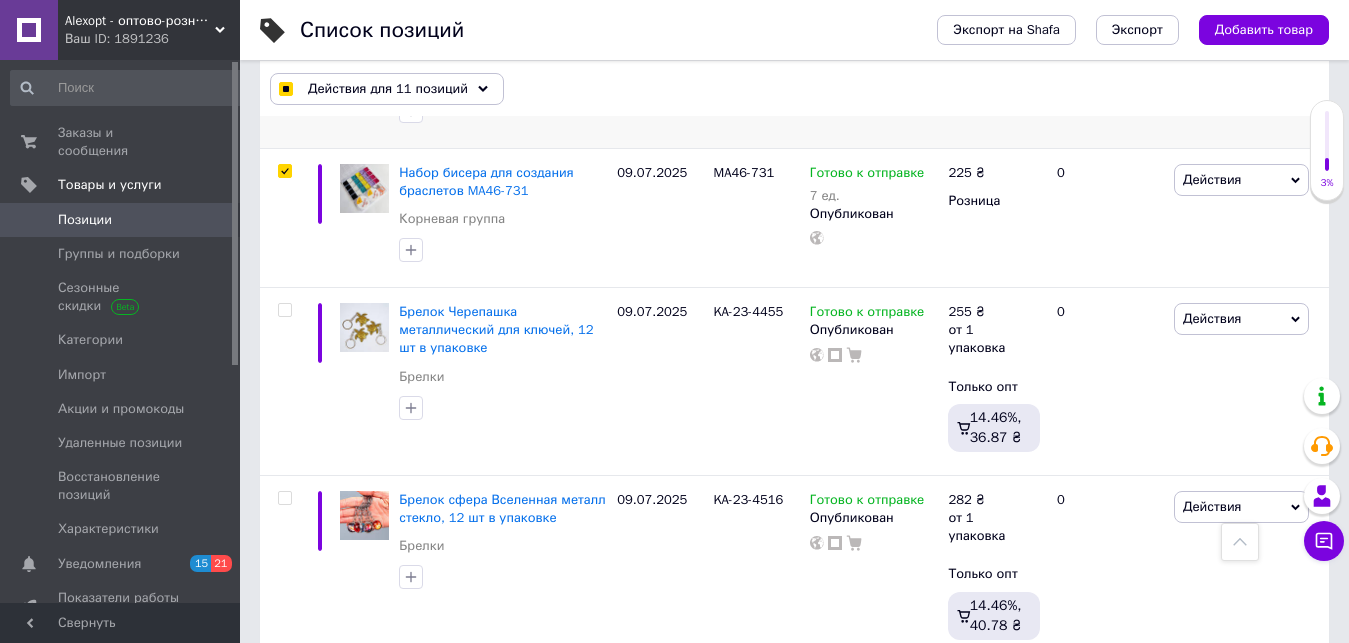 scroll, scrollTop: 1530, scrollLeft: 0, axis: vertical 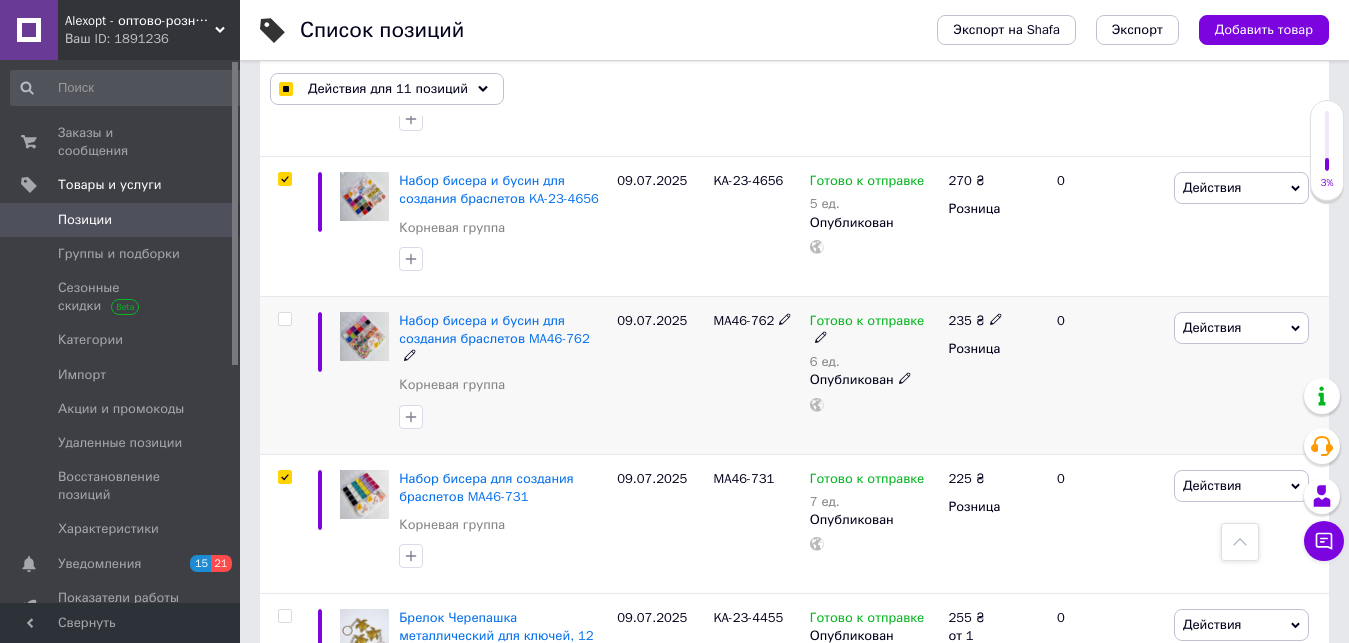 click at bounding box center [284, 319] 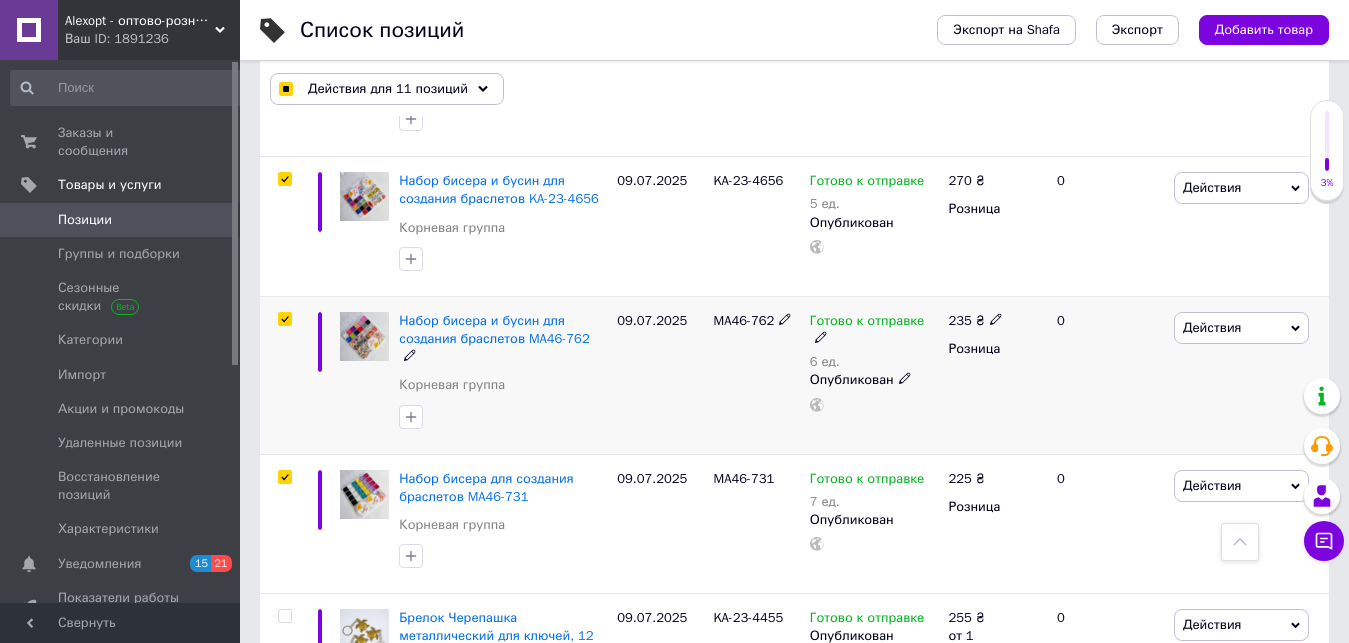 checkbox on "true" 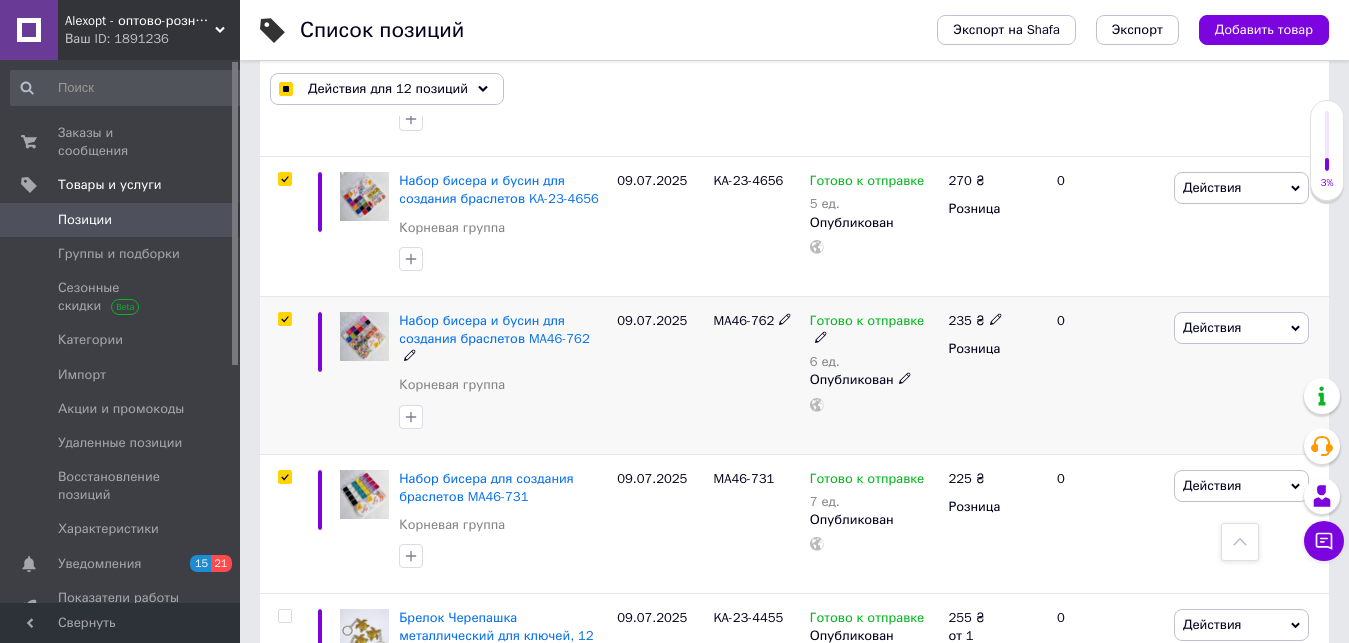 checkbox on "true" 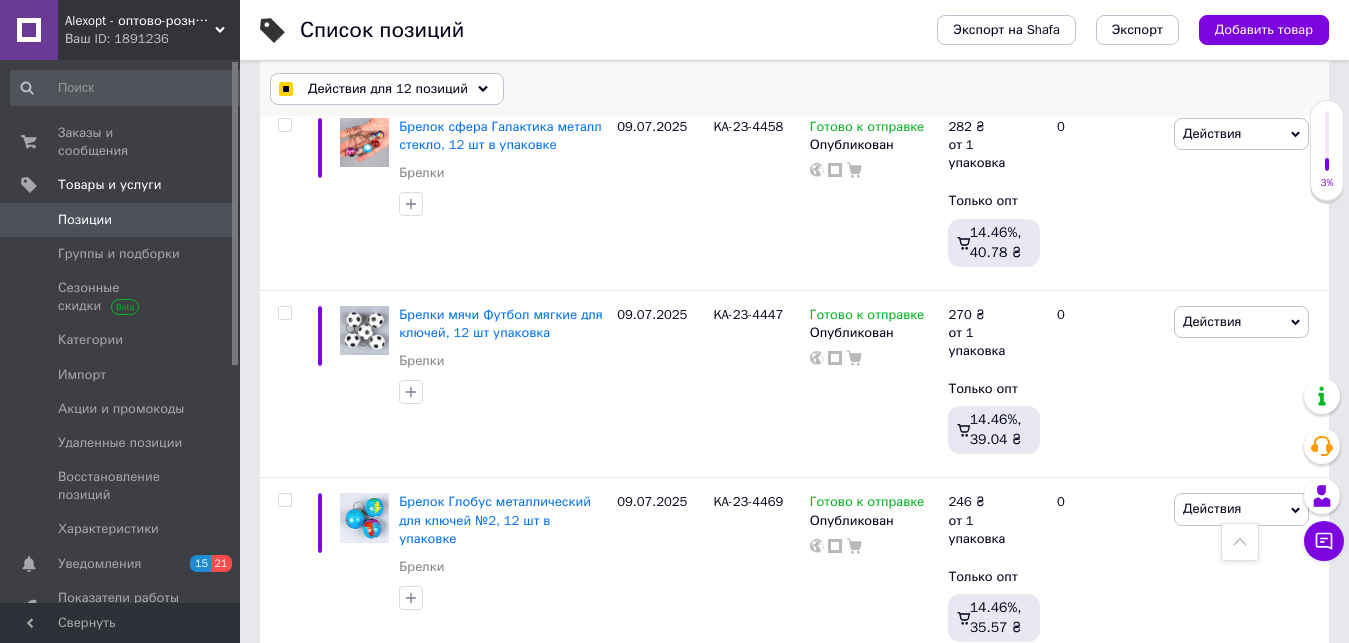 scroll, scrollTop: 2040, scrollLeft: 0, axis: vertical 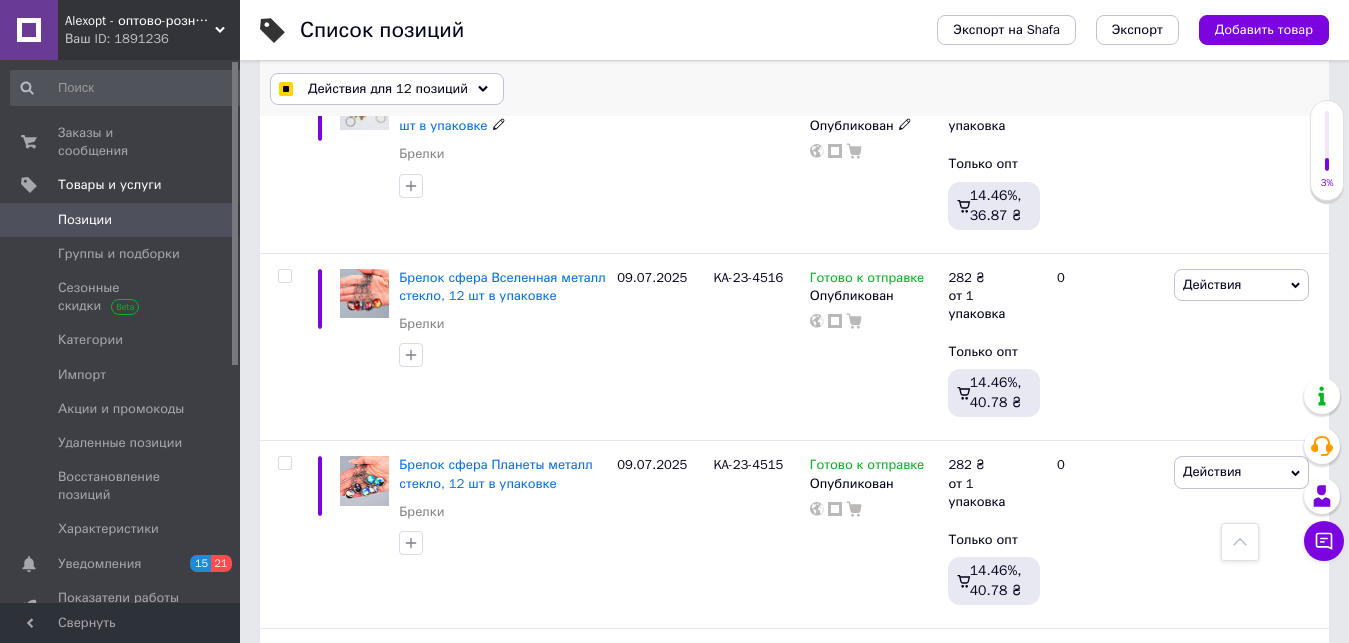 click on "Действия для 12 позиций" at bounding box center [388, 89] 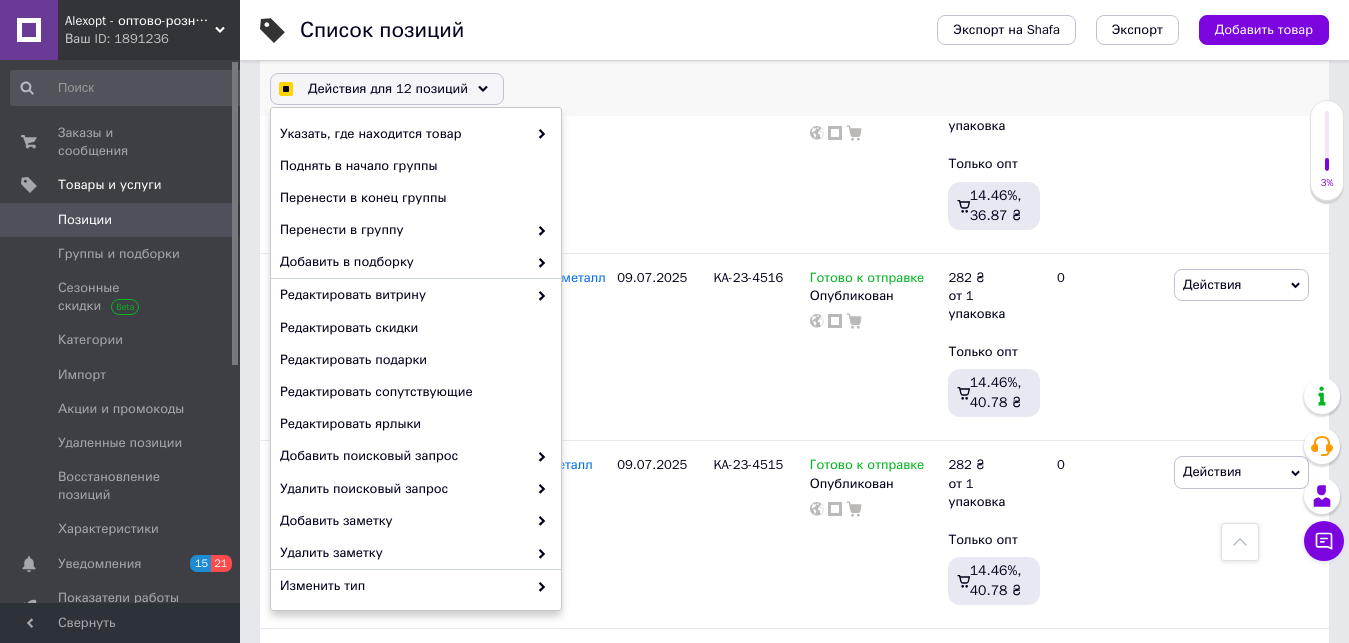 checkbox on "true" 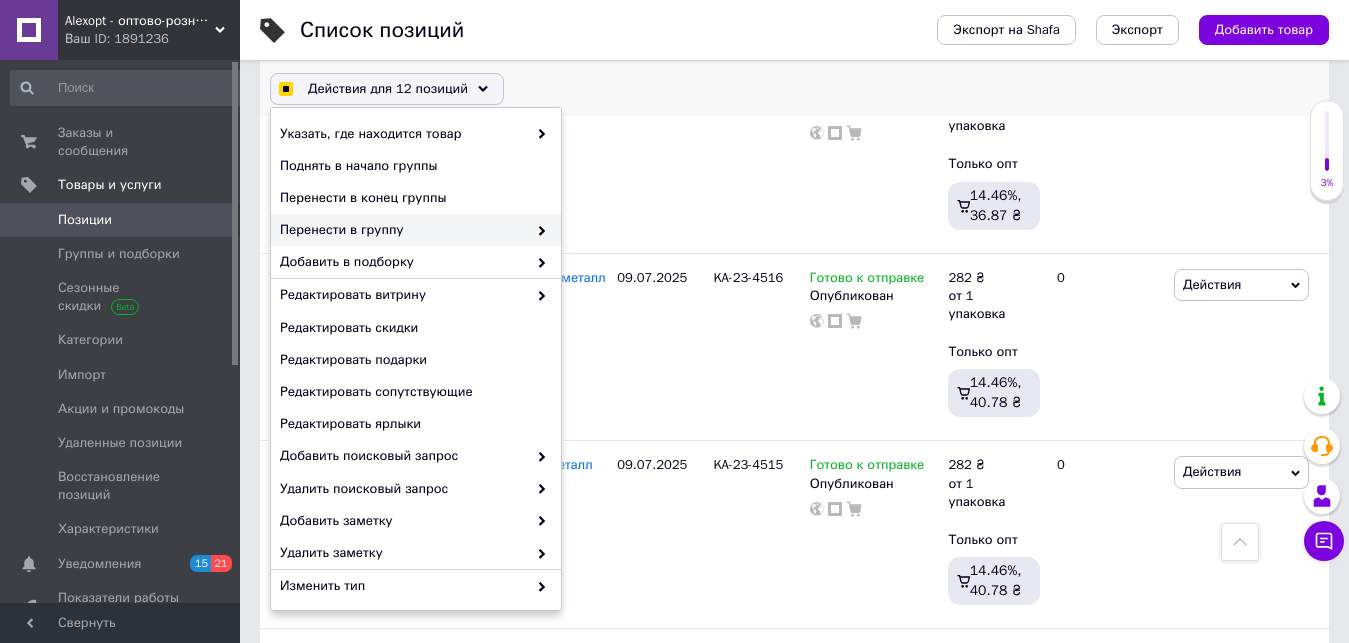 checkbox on "true" 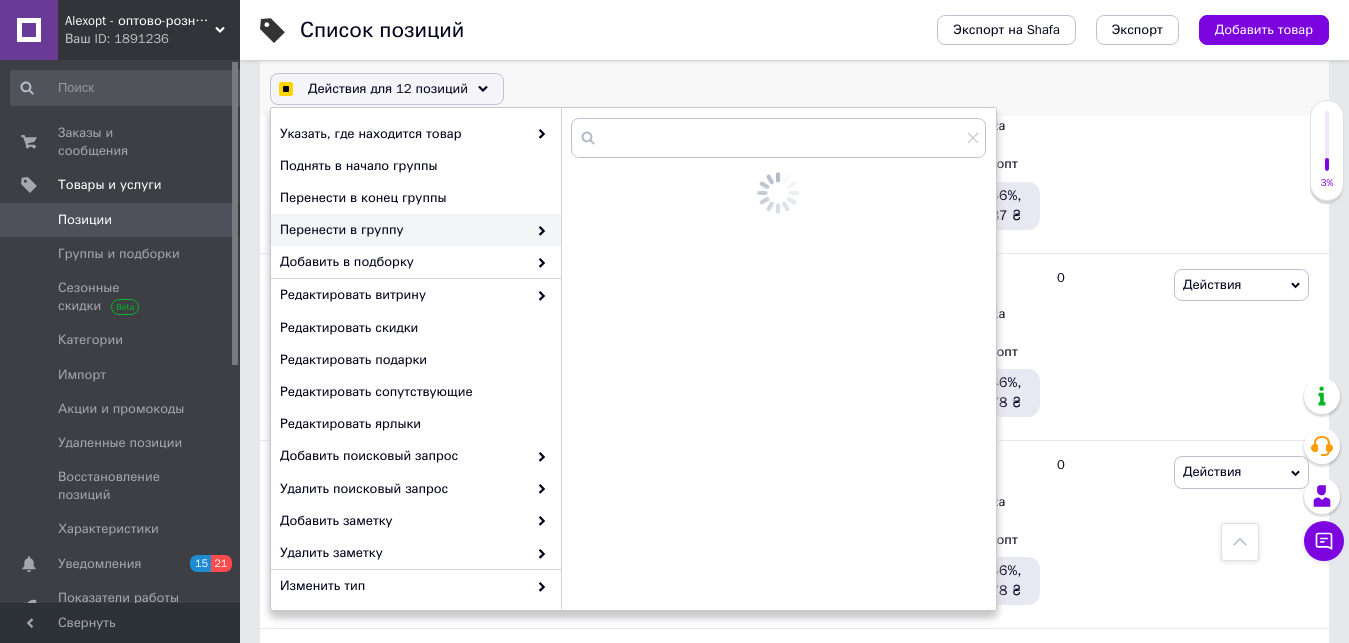 checkbox on "true" 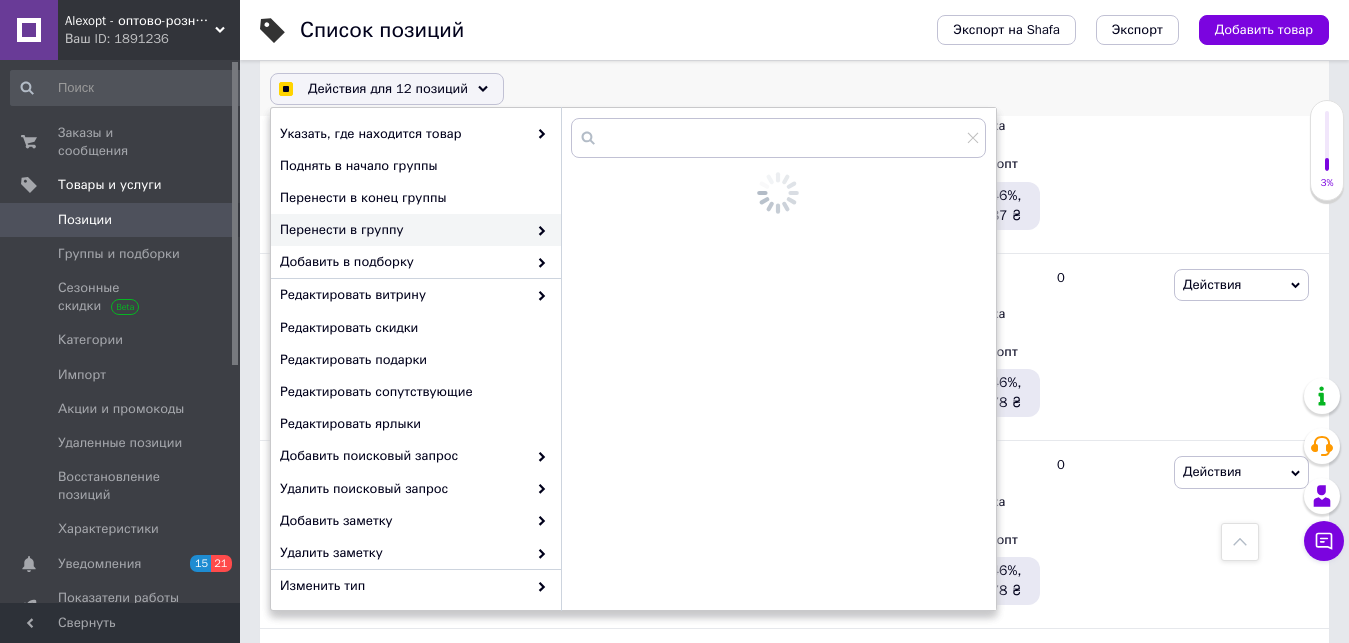 checkbox on "true" 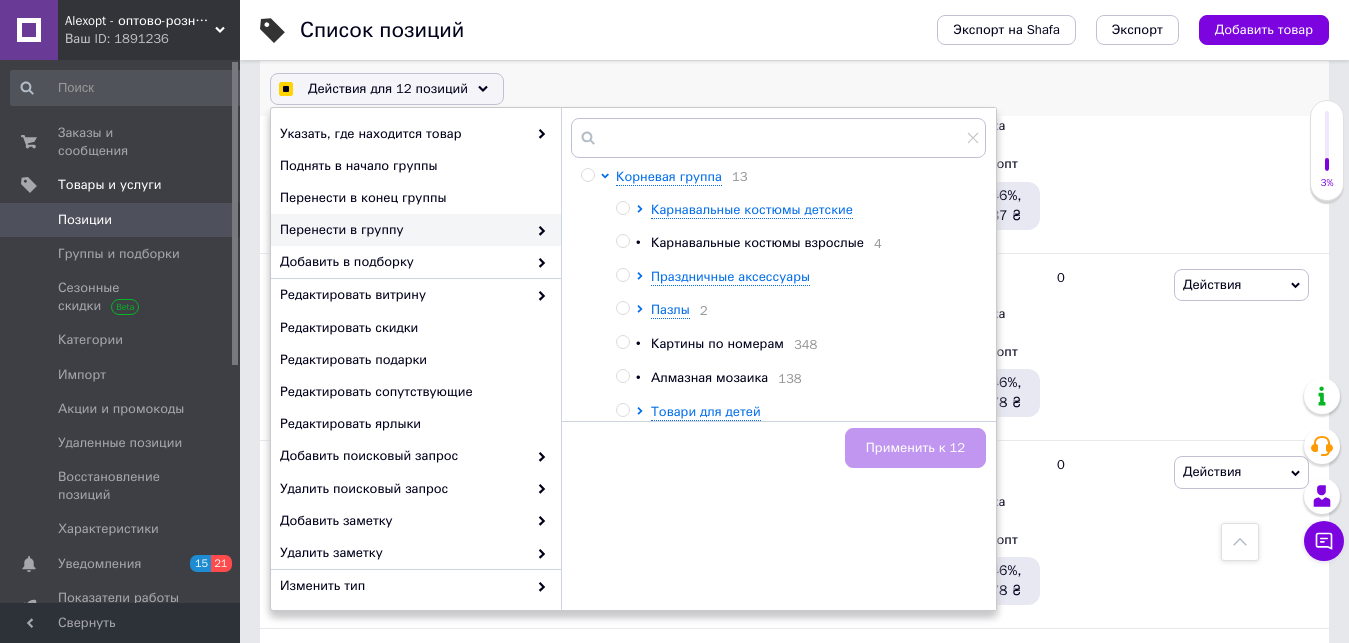scroll, scrollTop: 1, scrollLeft: 0, axis: vertical 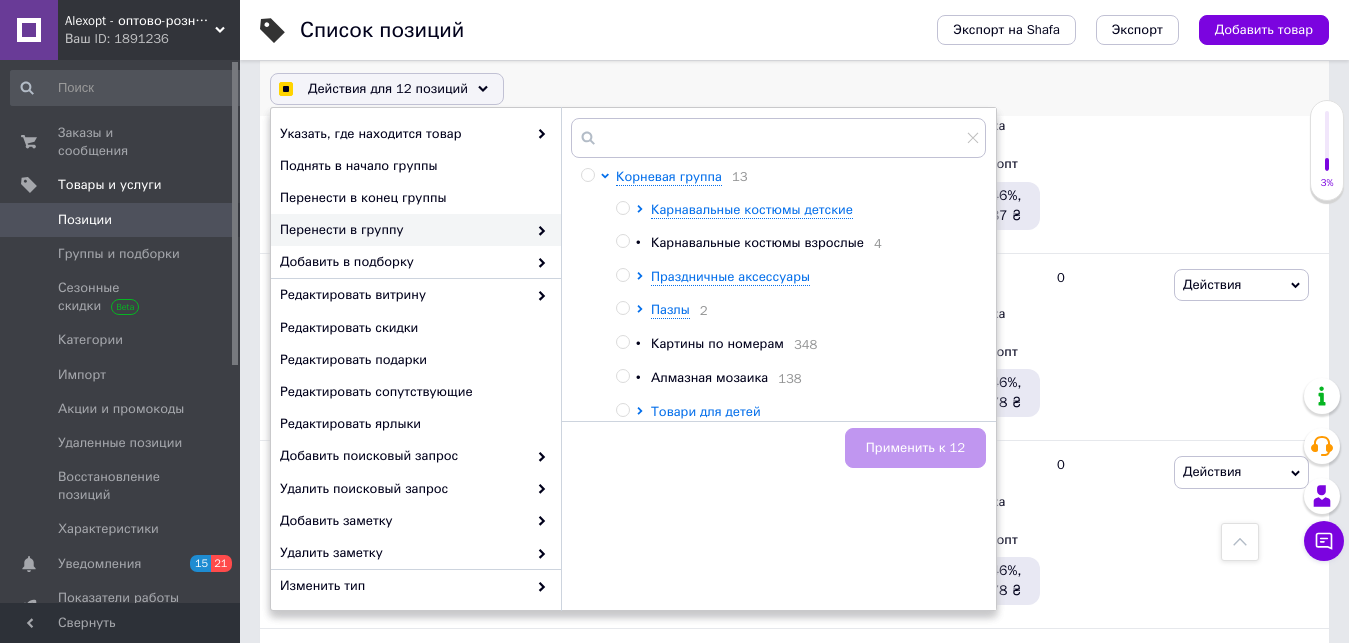 click on "Товари для детей" at bounding box center [706, 411] 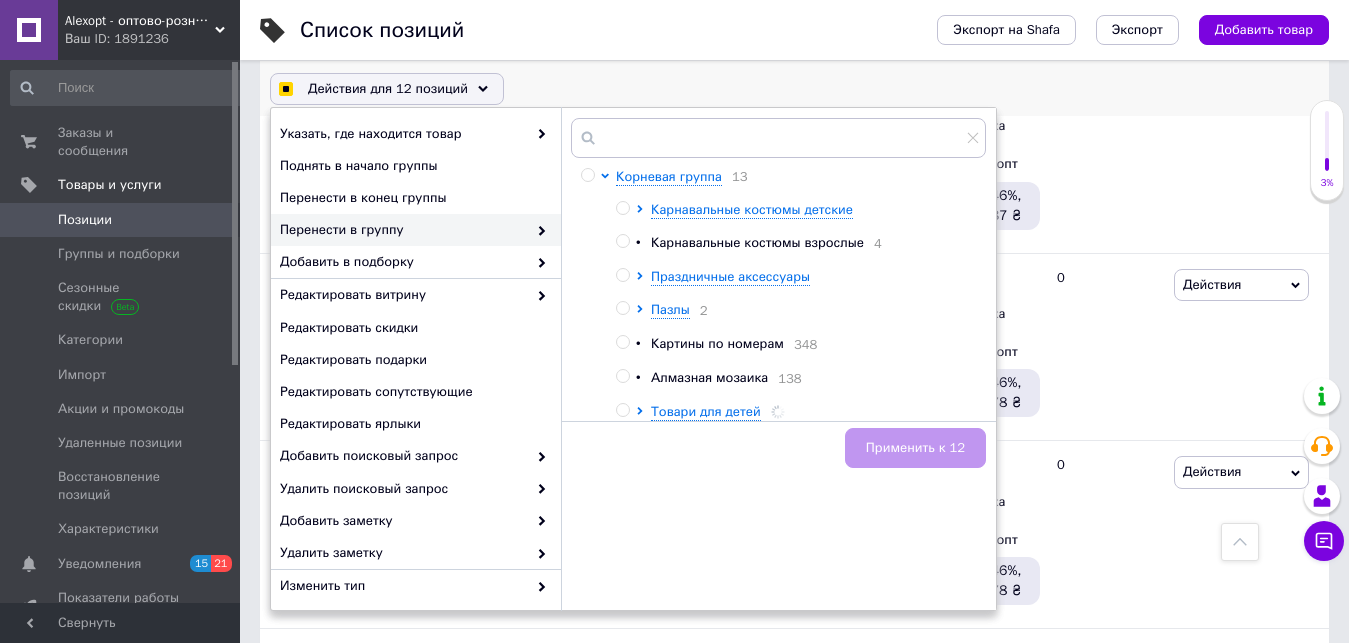 checkbox on "true" 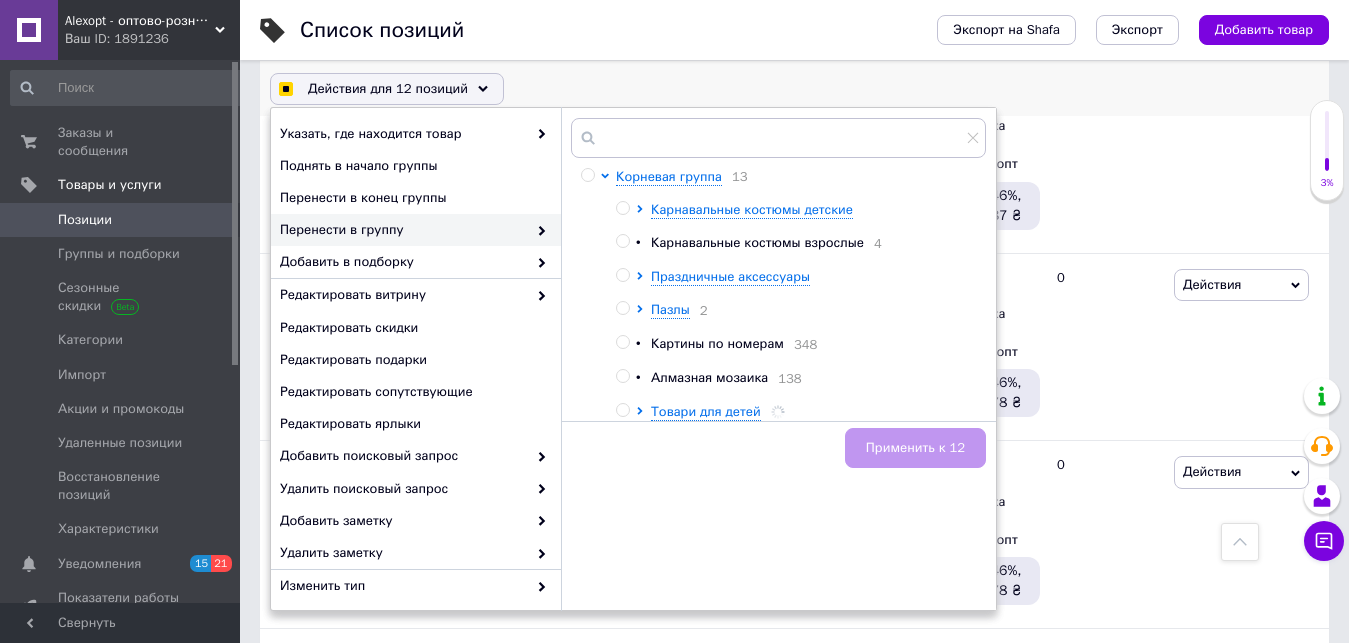 checkbox on "true" 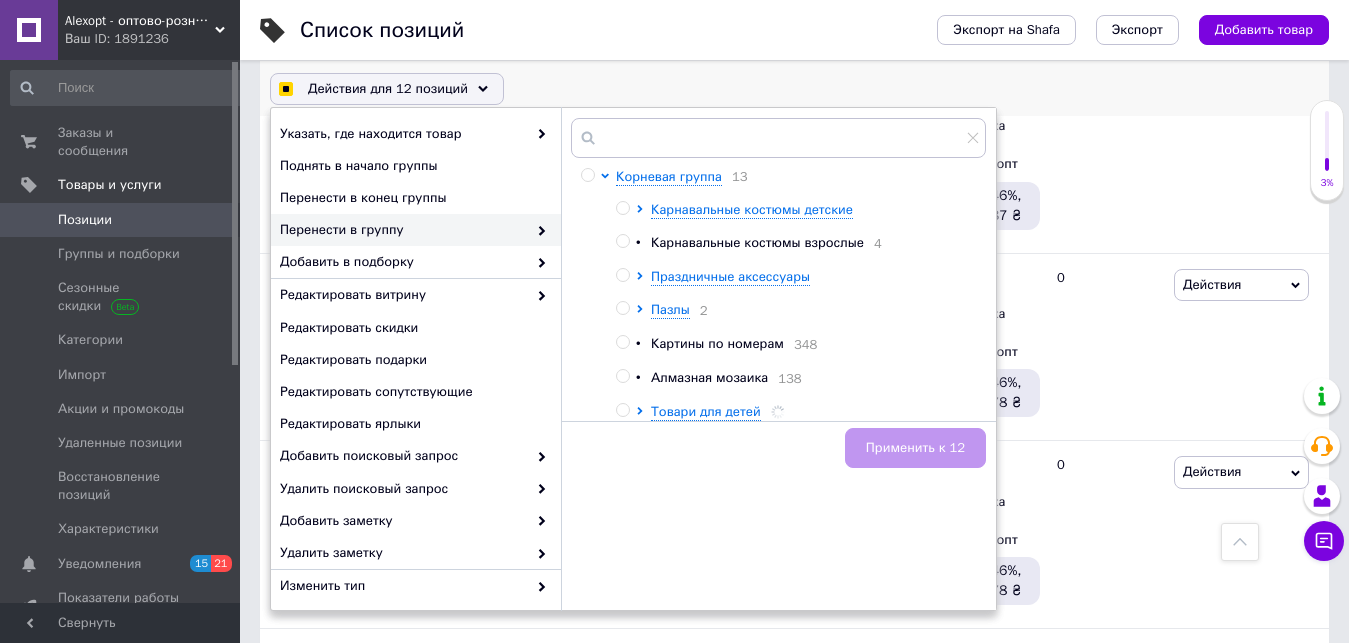 checkbox on "true" 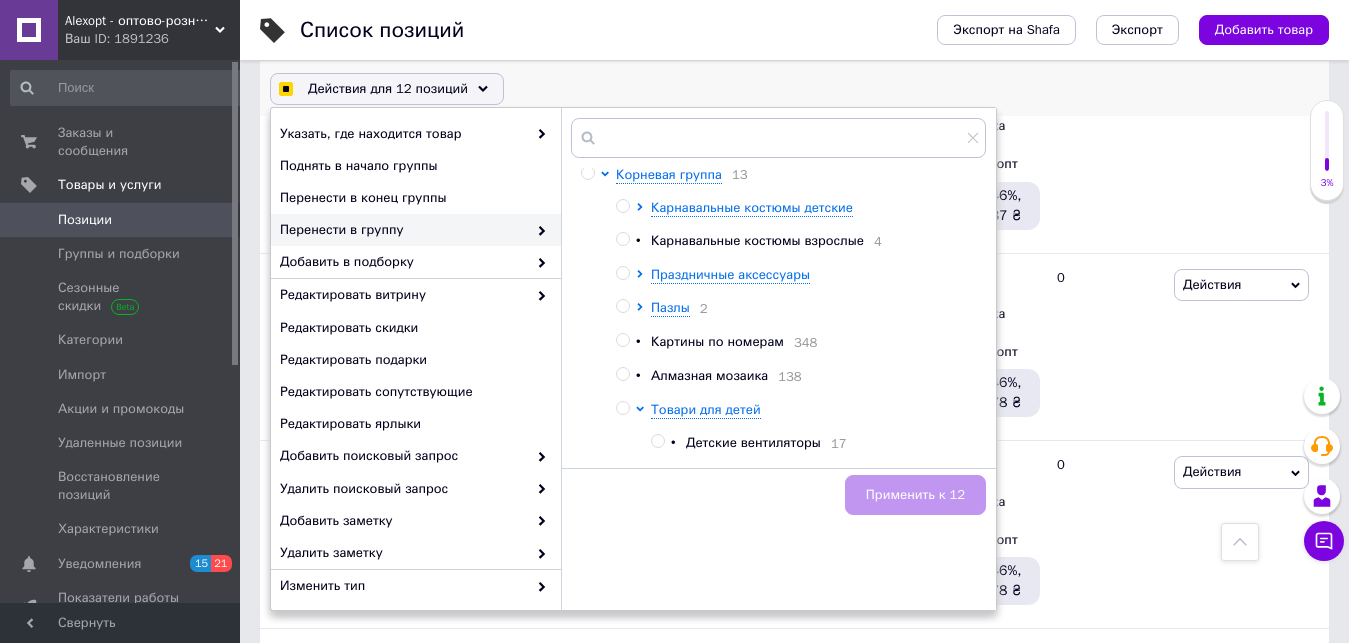 scroll, scrollTop: 32, scrollLeft: 0, axis: vertical 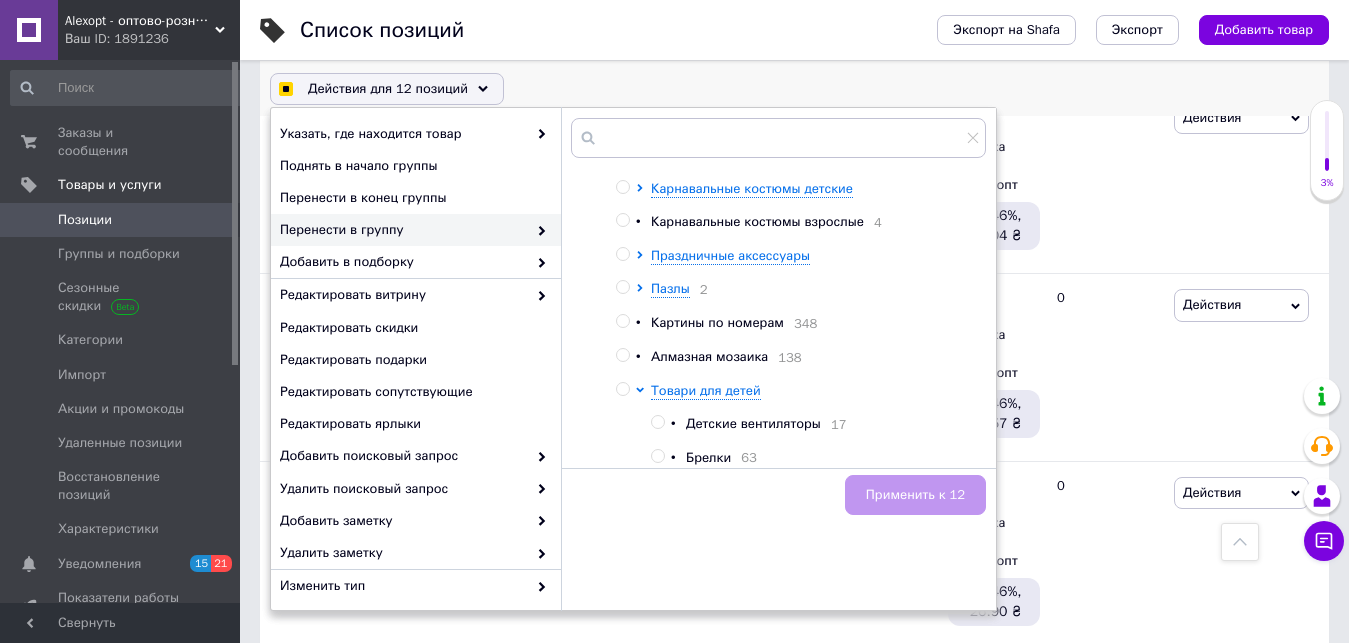 checkbox on "true" 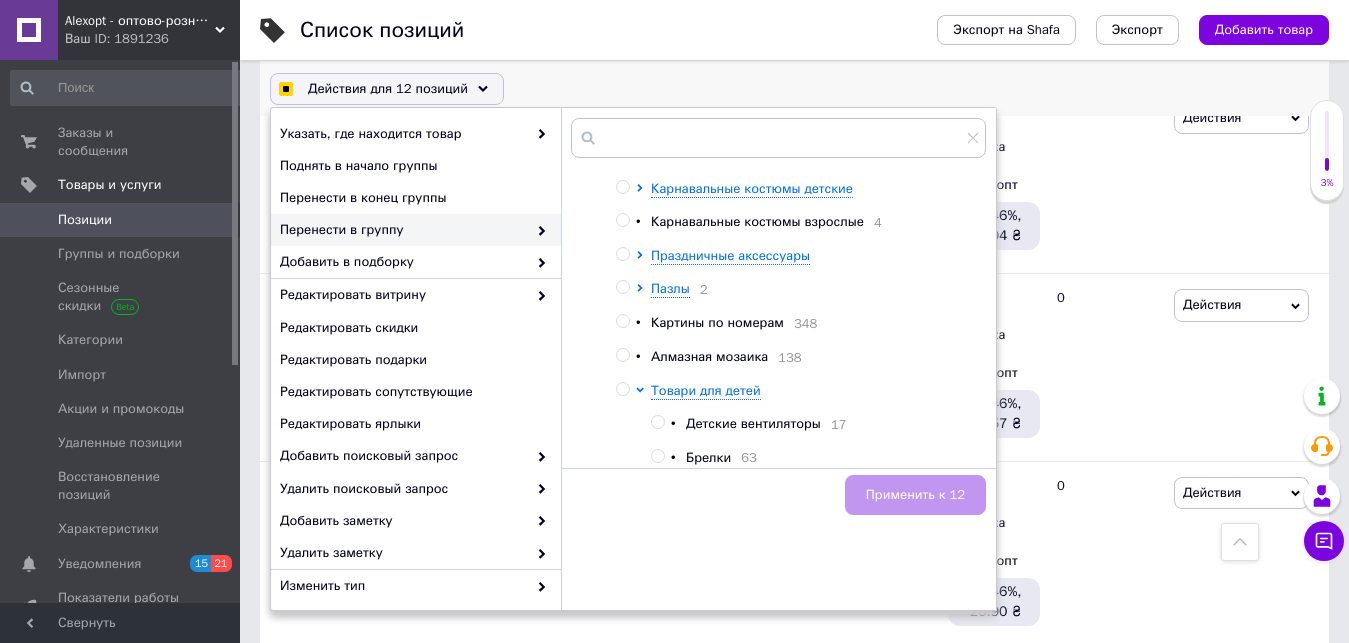 click on "Действия для 12 позиций Выбрать все 3273 позиции Выбраны все 3273 позиции Отменить выбранных Указать, где находится товар Поднять в начало группы Перенести в конец группы Перенести в группу Корневая группа 13 Карнавальные костюмы детские • Карнавальные костюмы взрослые 4 Праздничные аксессуары Пазлы 2 • Картины по номерам 348 • Алмазная мозаика 138 Товари для детей • Детские вентиляторы 17 • Брелки 63 Применить к 12 Добавить в подборку Редактировать витрину Редактировать скидки Редактировать подарки Редактировать сопутствующие Редактировать ярлыки Удалить" at bounding box center [794, 89] 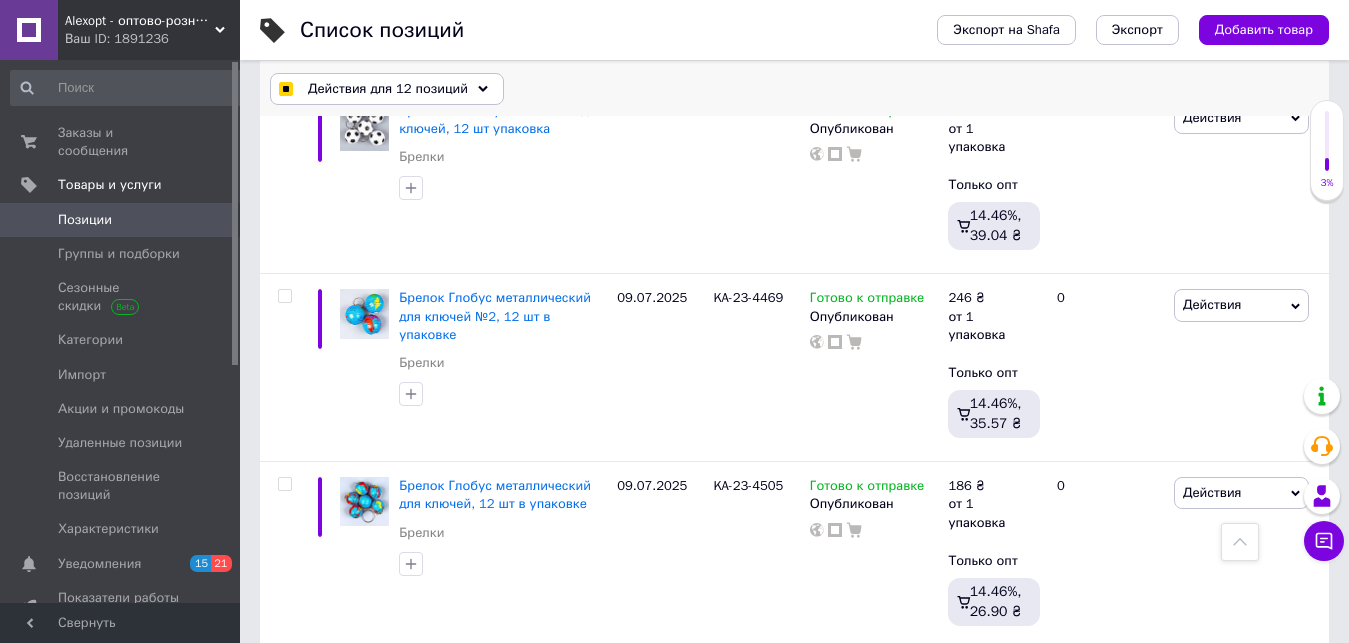 checkbox on "true" 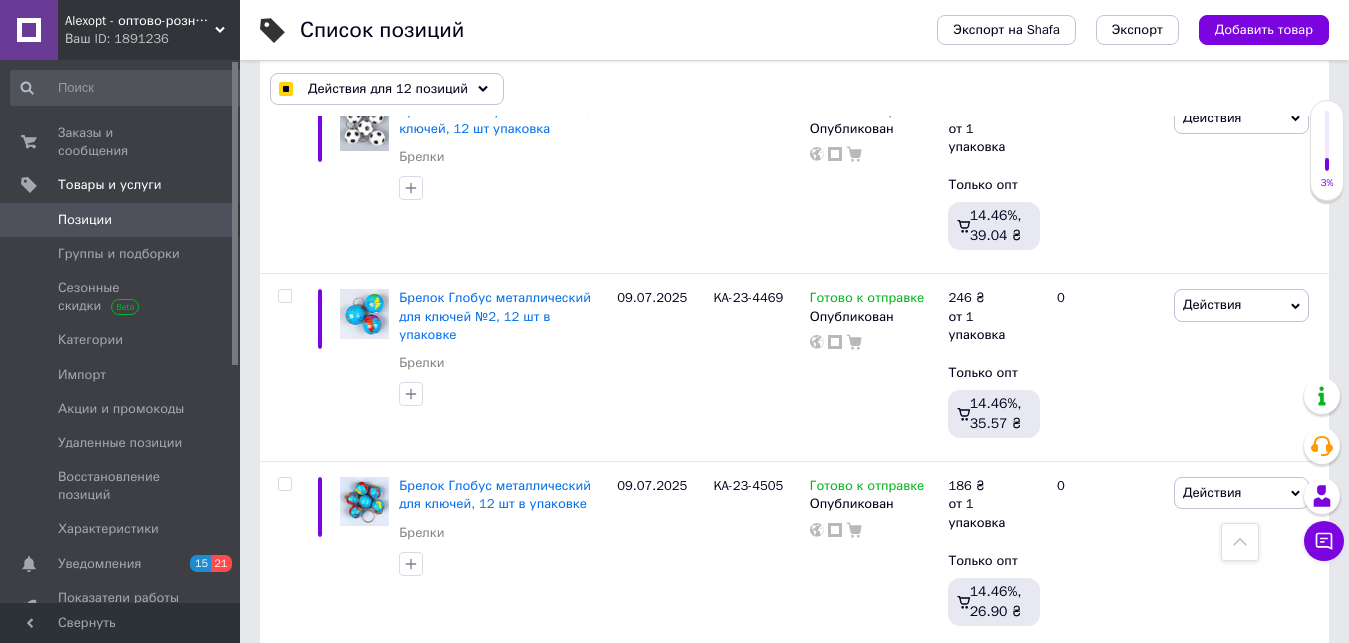 scroll, scrollTop: 0, scrollLeft: 0, axis: both 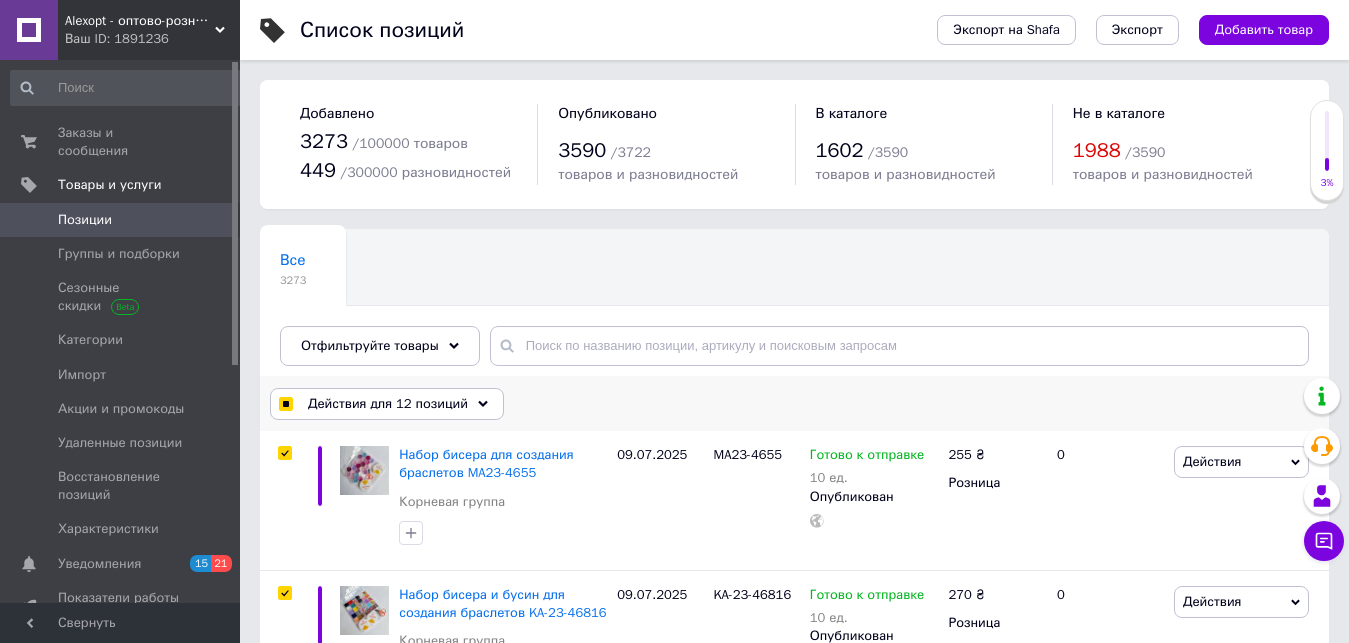 click on "Действия для 12 позиций" at bounding box center [388, 404] 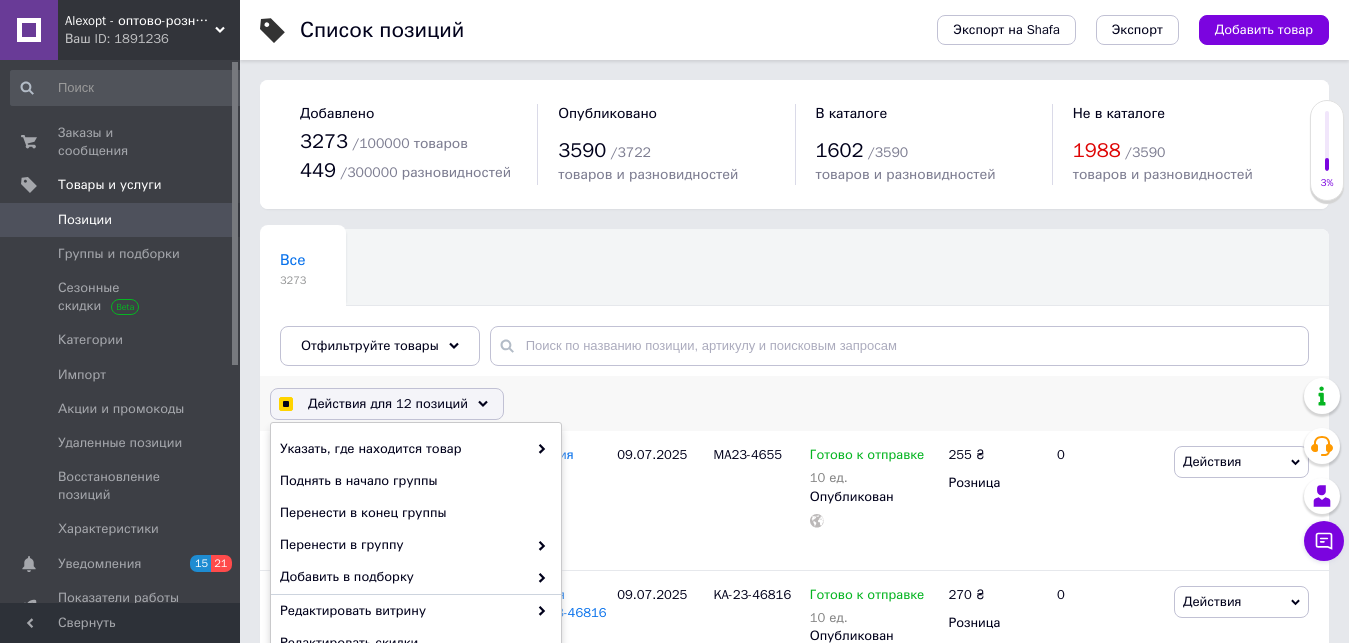 scroll, scrollTop: 408, scrollLeft: 0, axis: vertical 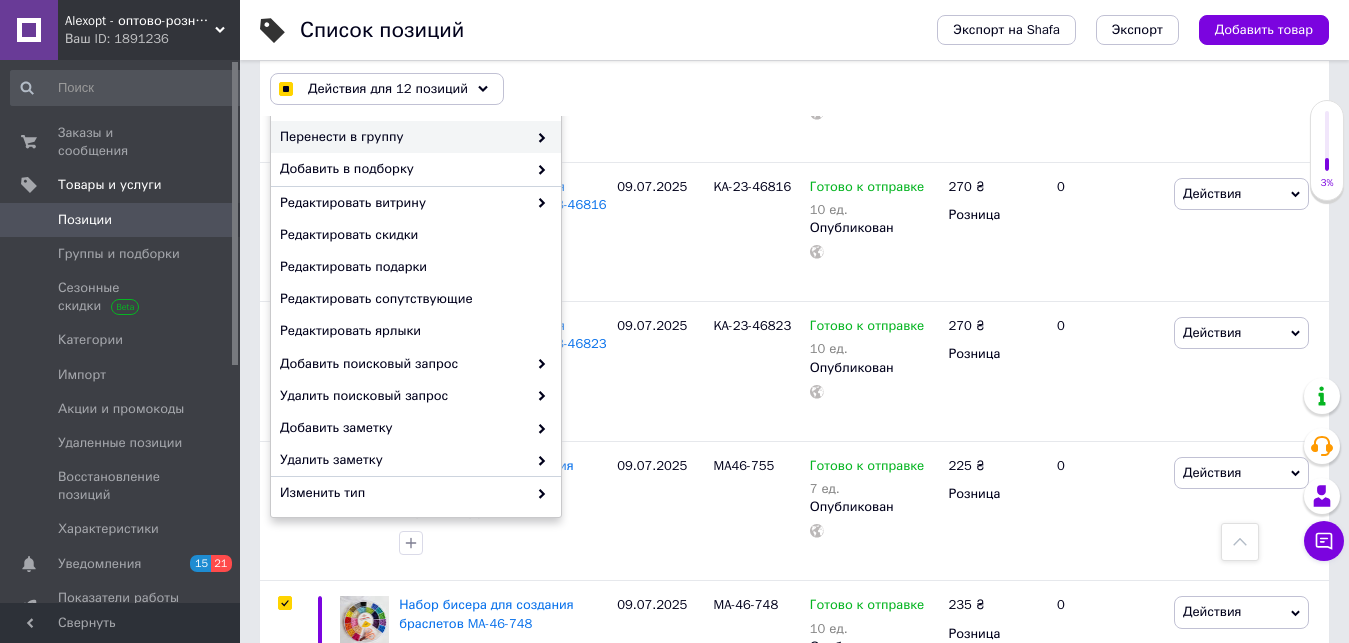 checkbox on "true" 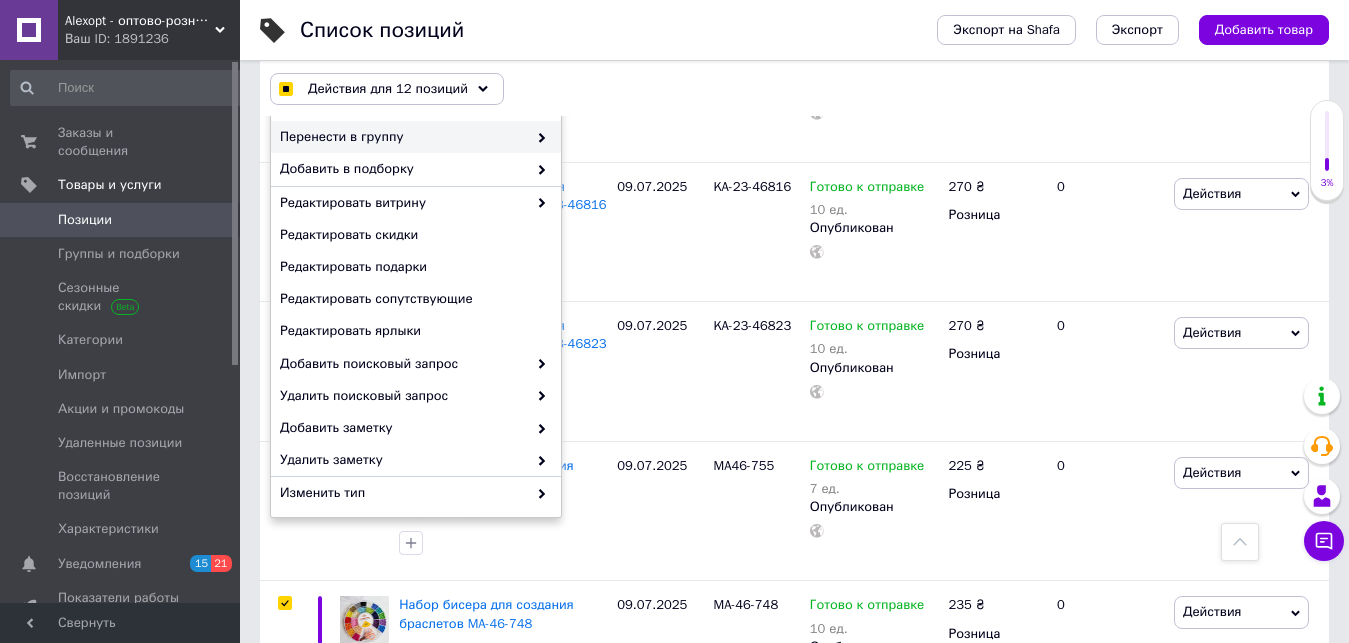 click 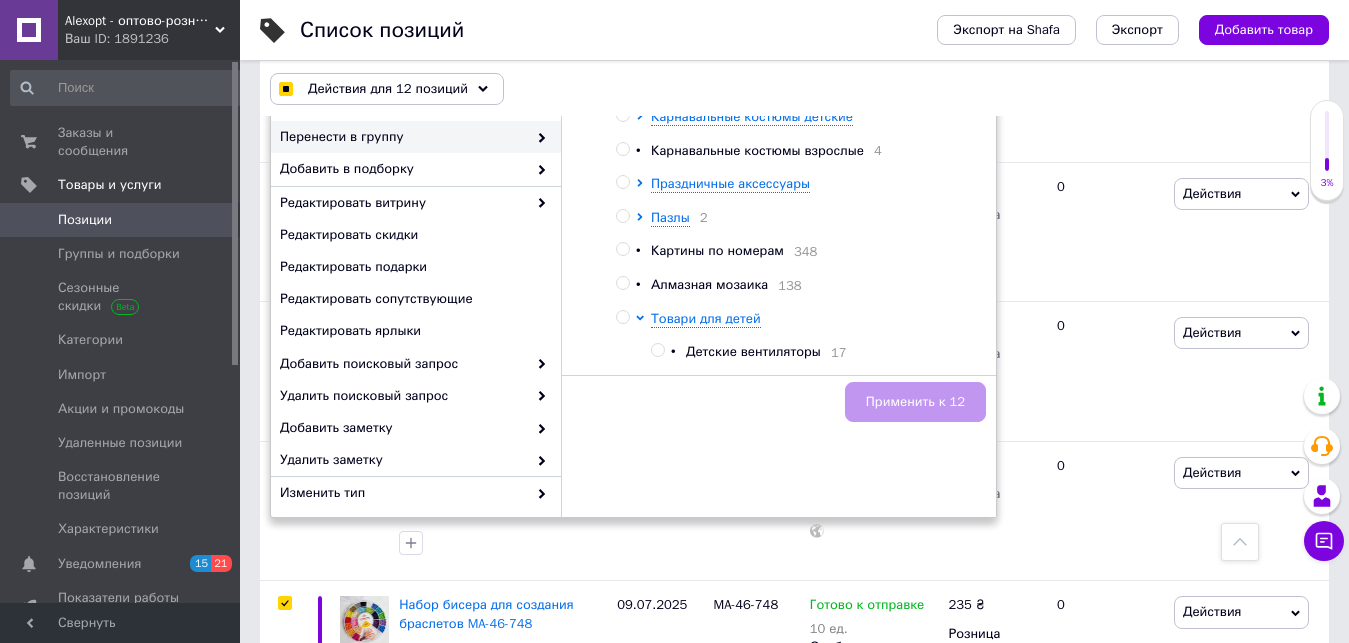 checkbox on "true" 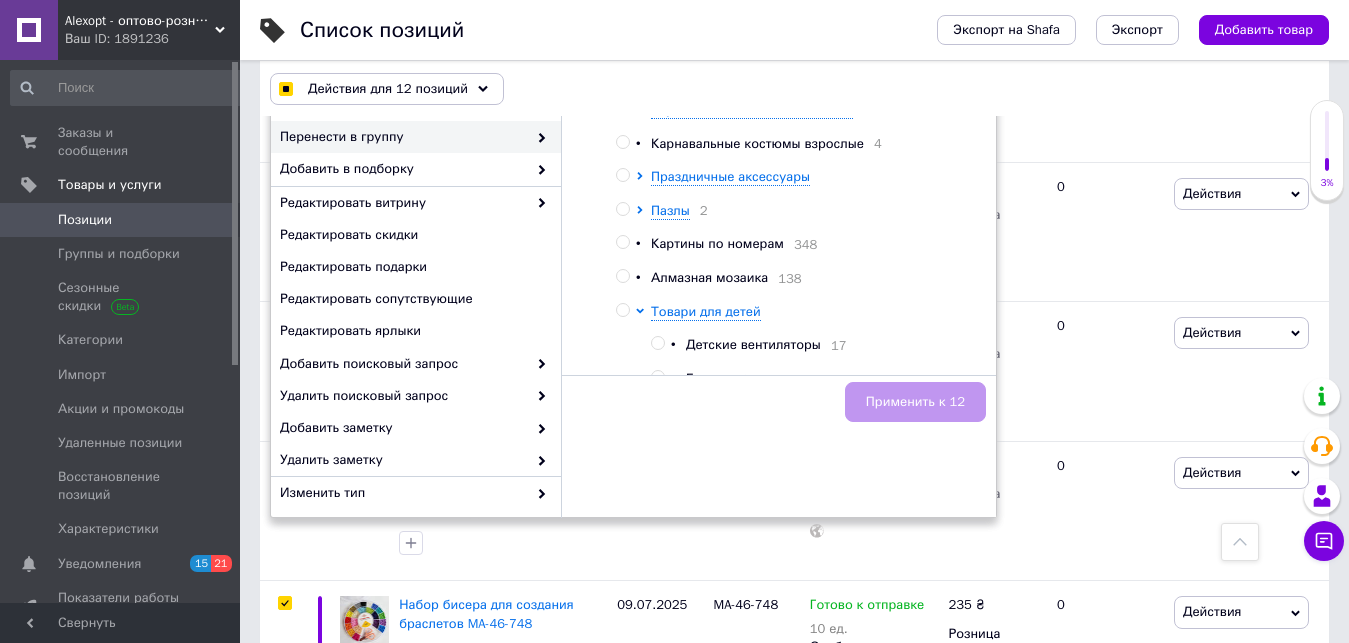 scroll, scrollTop: 32, scrollLeft: 0, axis: vertical 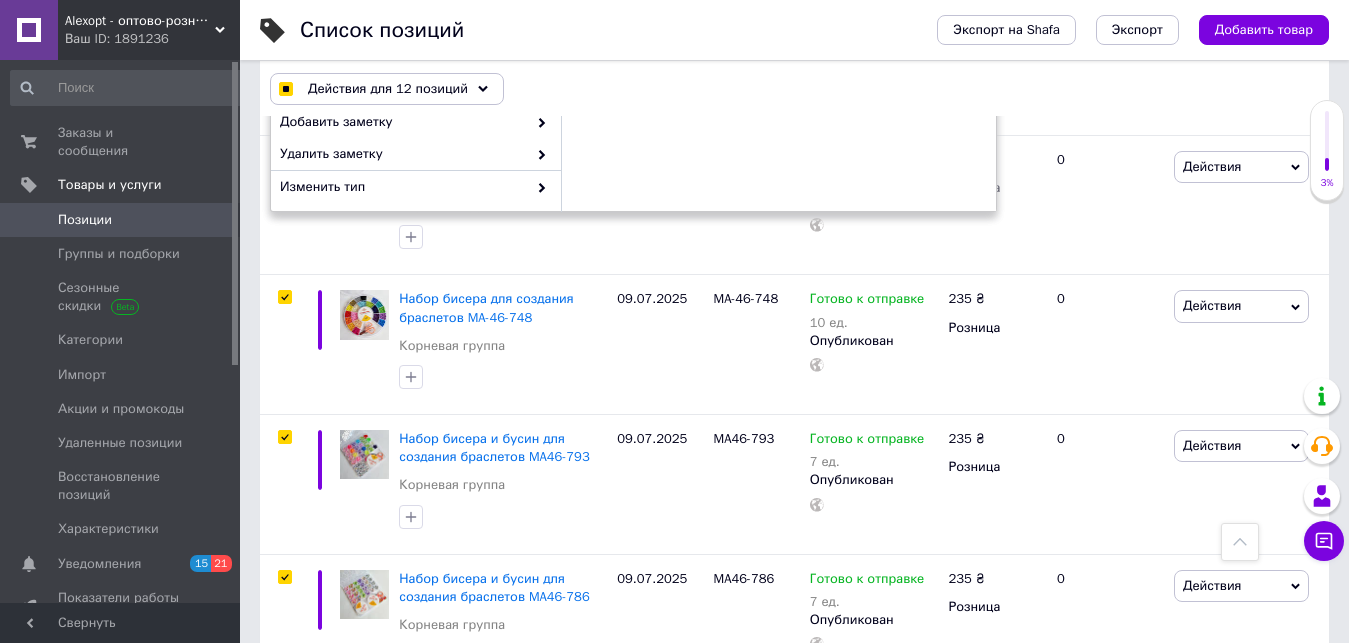 checkbox on "true" 